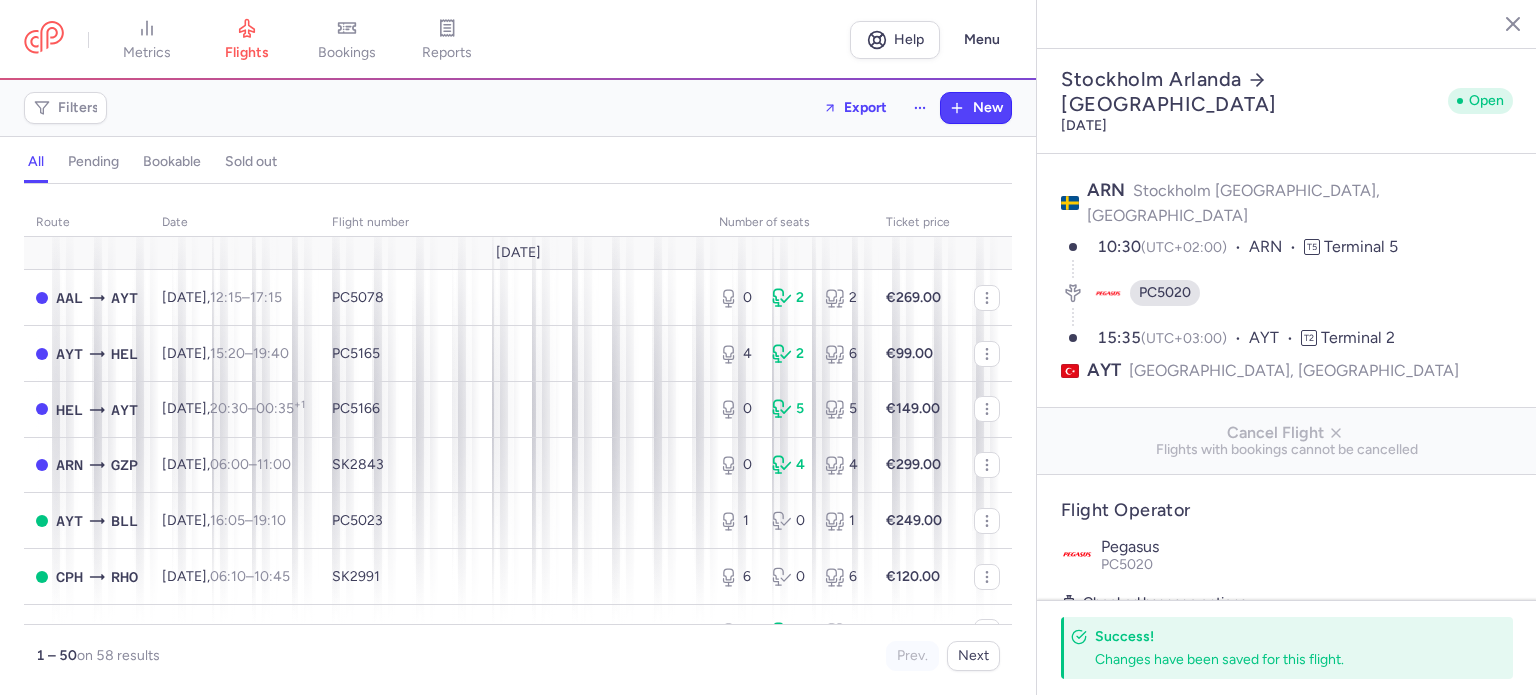 select on "days" 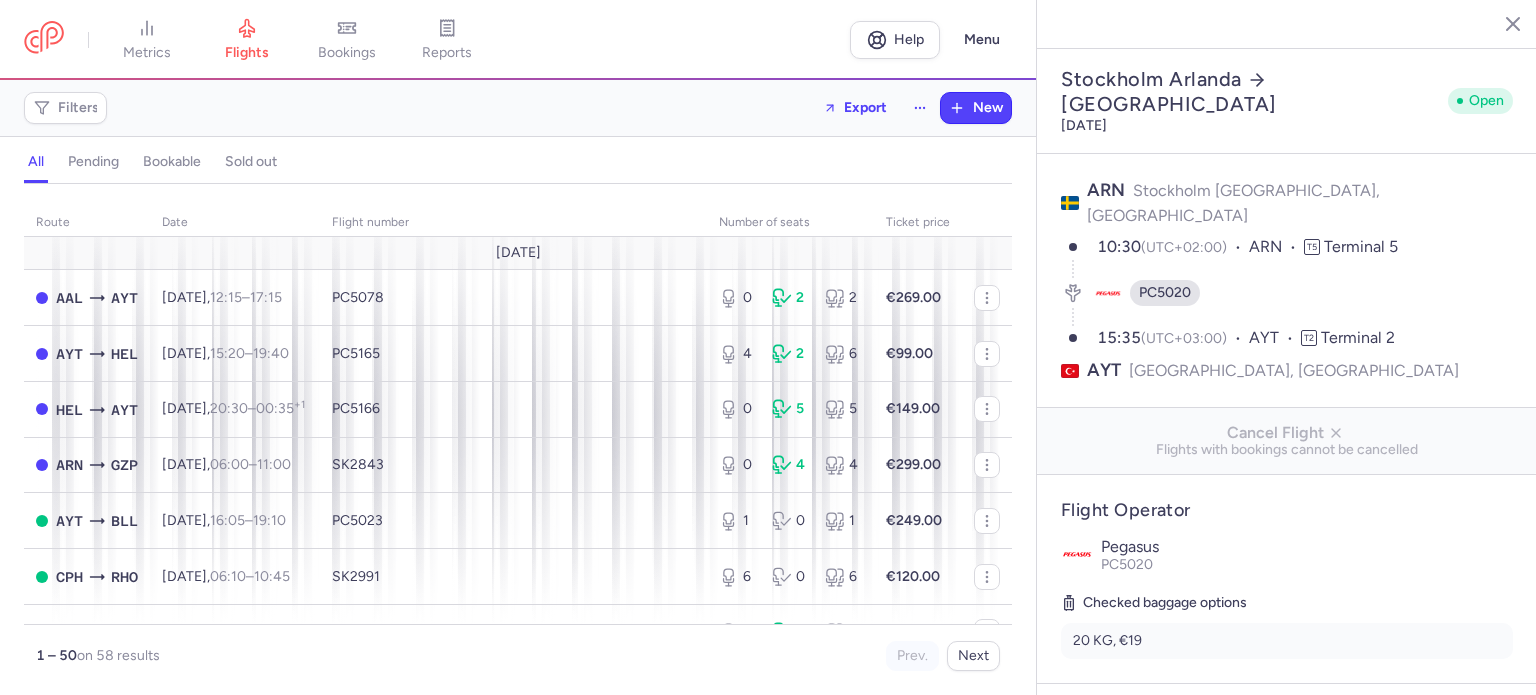 select on "days" 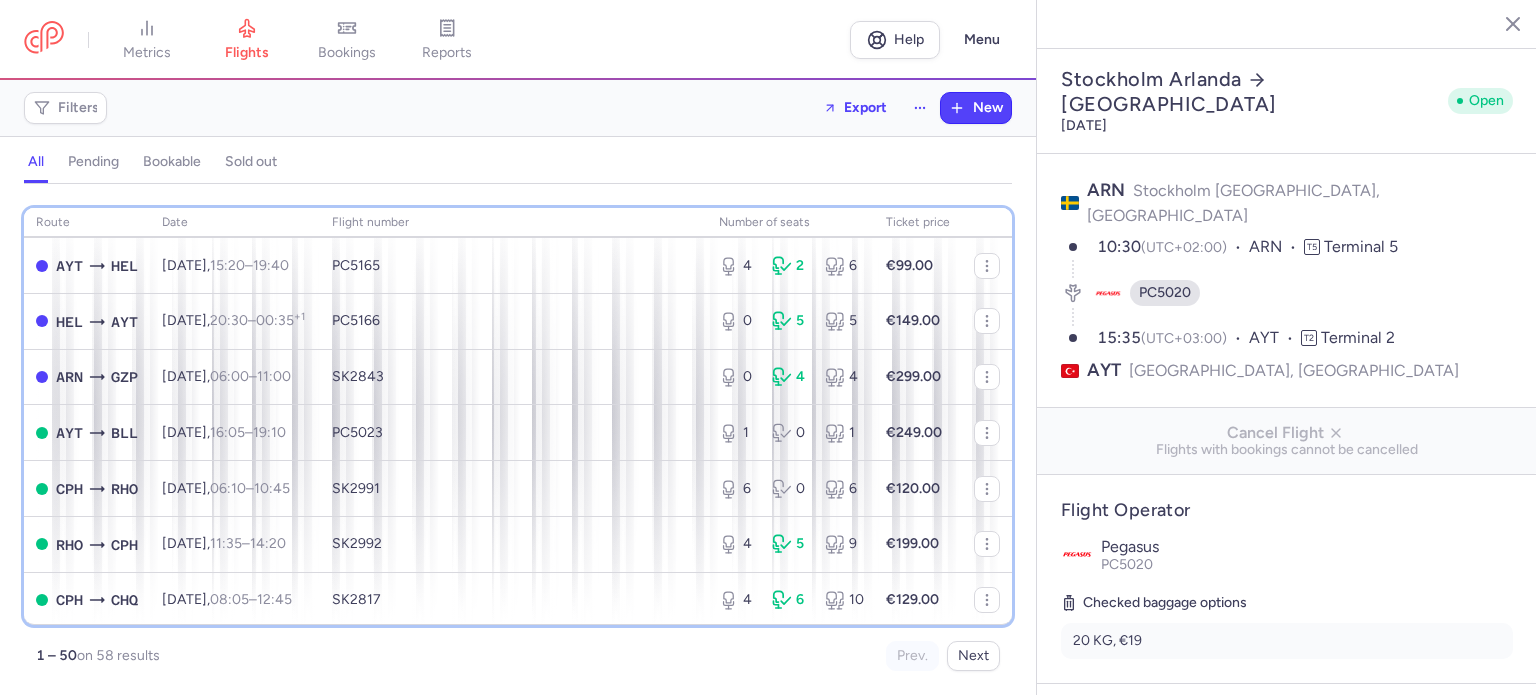 scroll, scrollTop: 94, scrollLeft: 0, axis: vertical 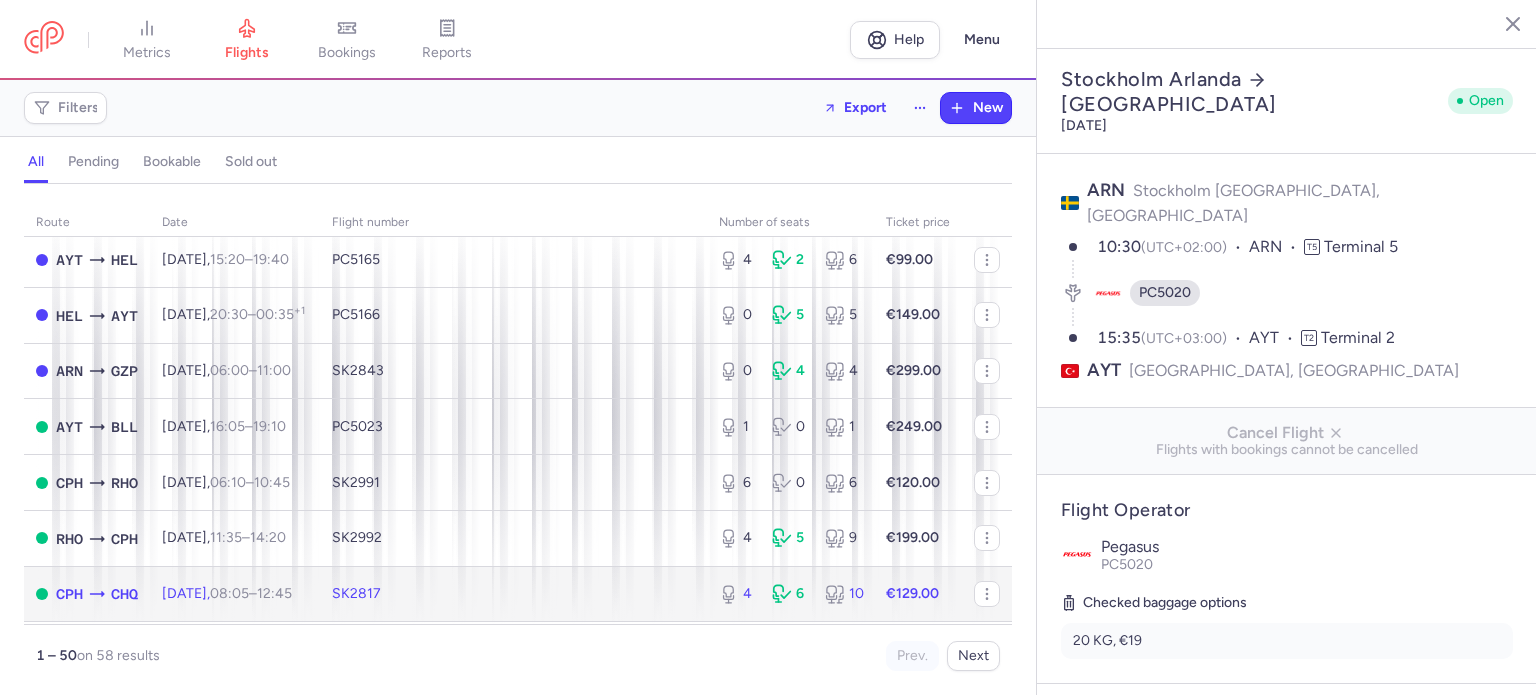 click on "[DATE]  08:05  –  12:45  +0" at bounding box center [235, 594] 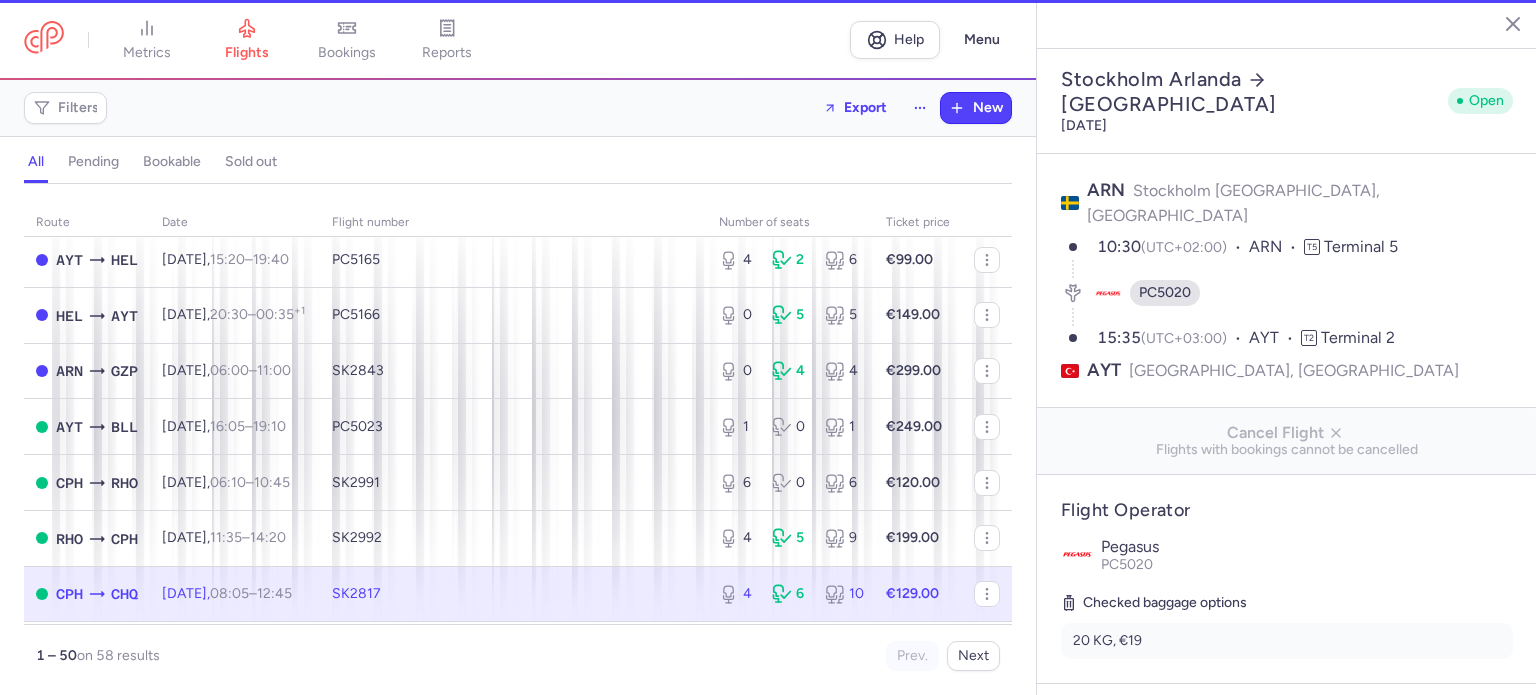 type on "4" 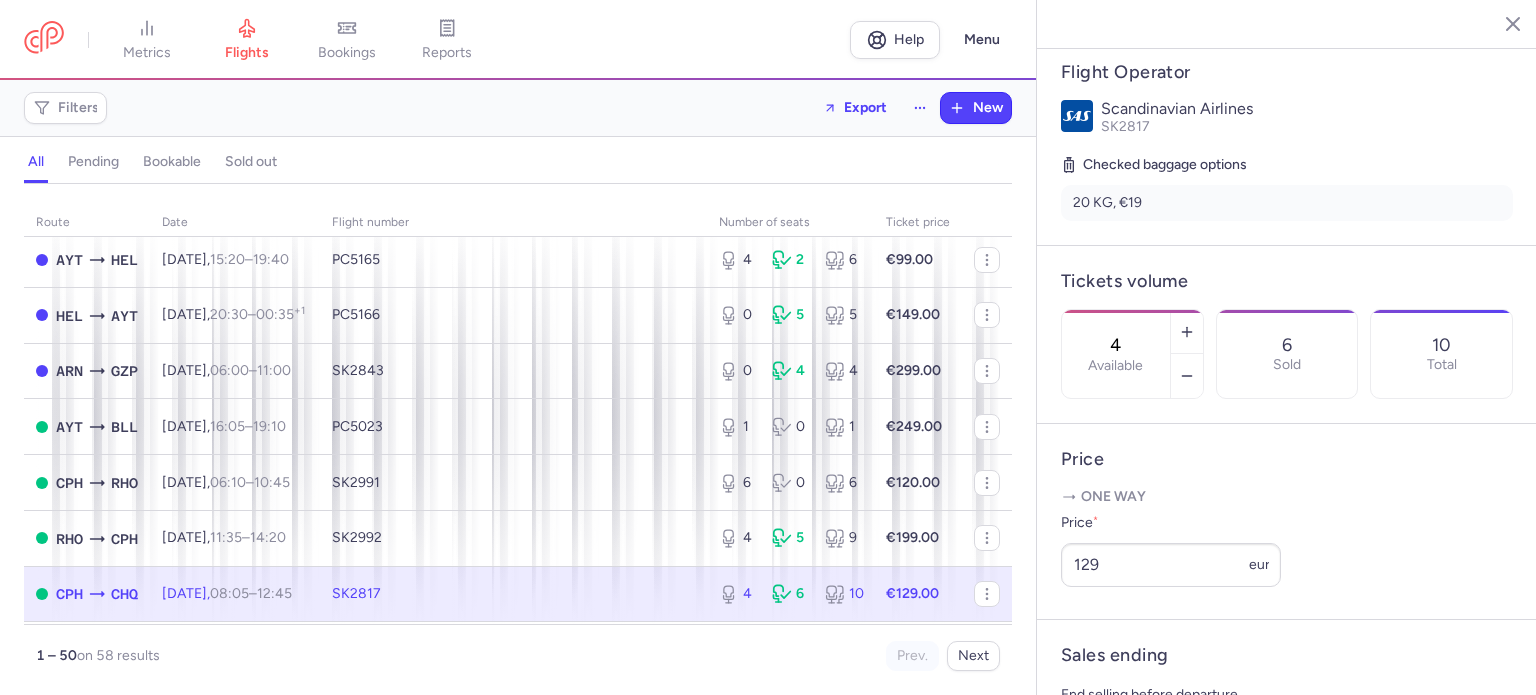 scroll, scrollTop: 392, scrollLeft: 0, axis: vertical 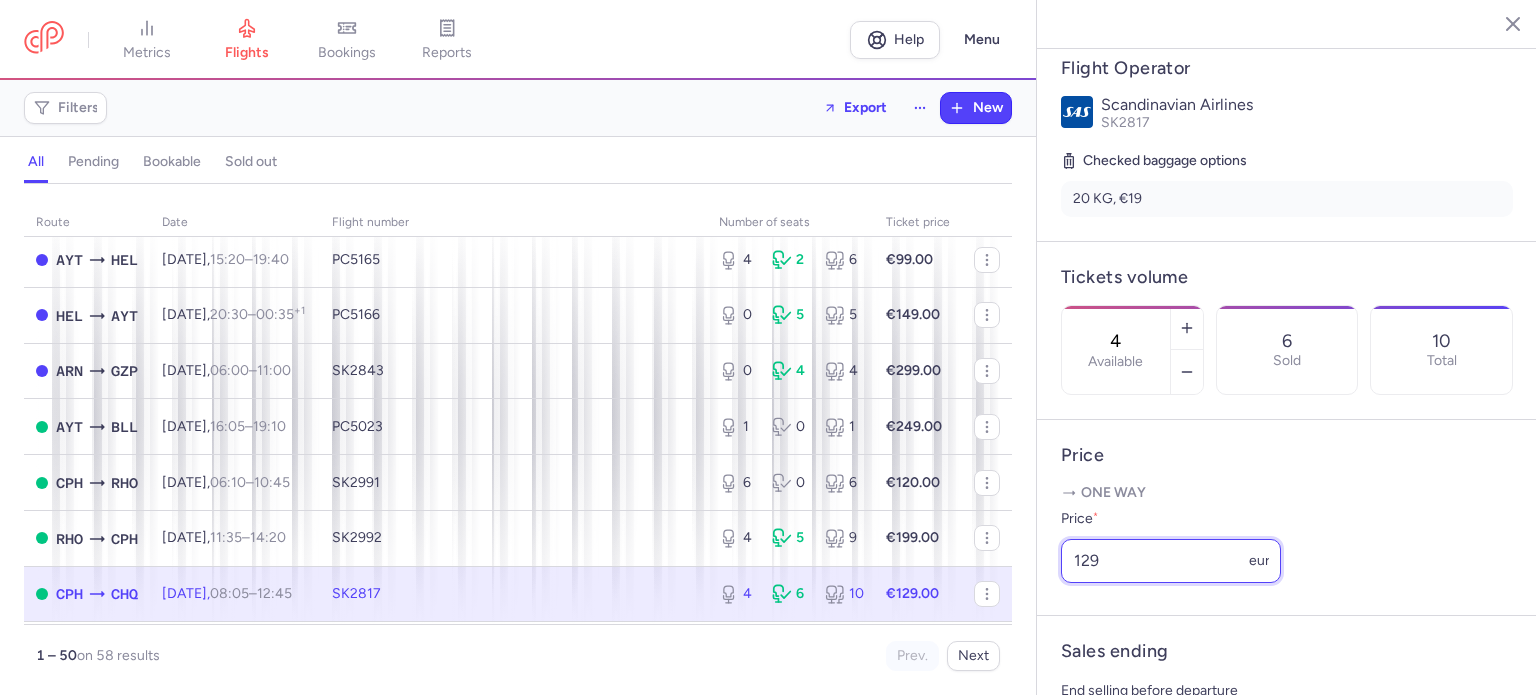 click on "129" at bounding box center [1171, 561] 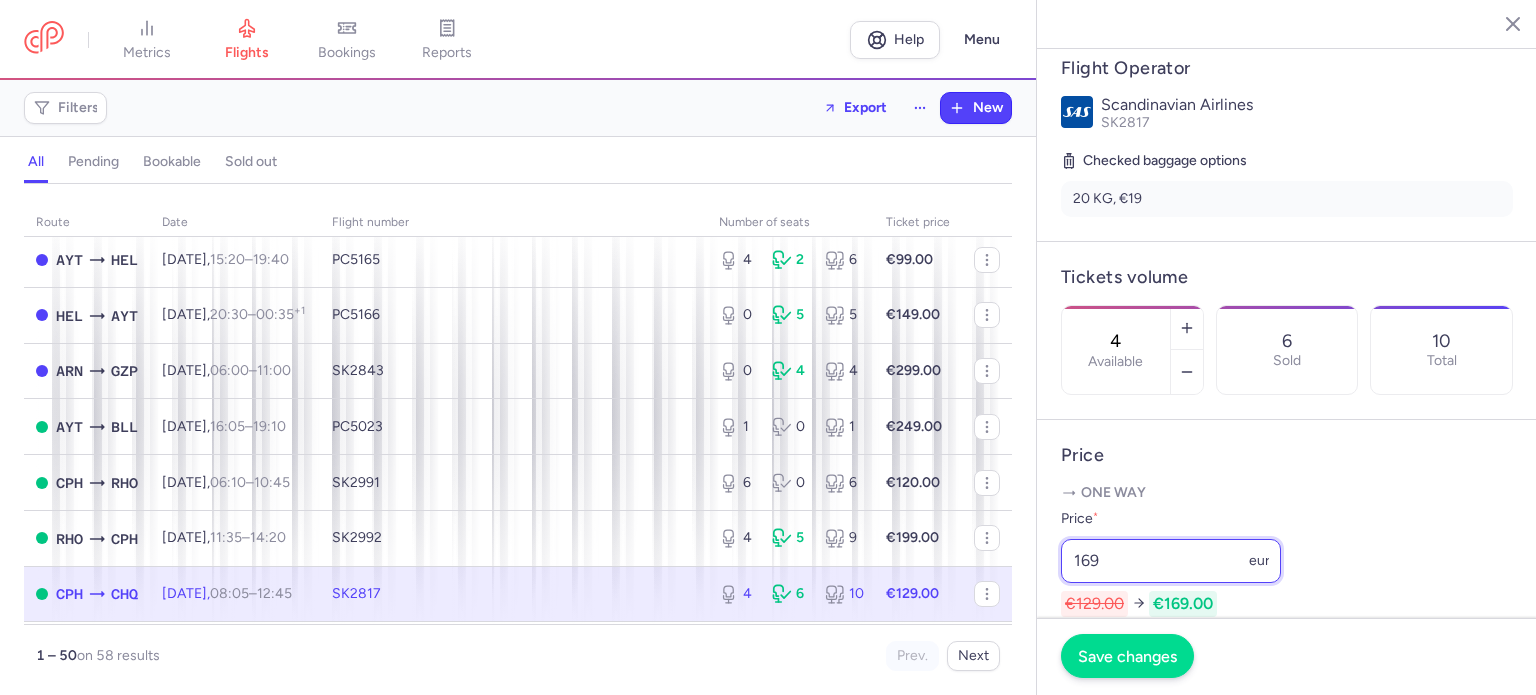 type on "169" 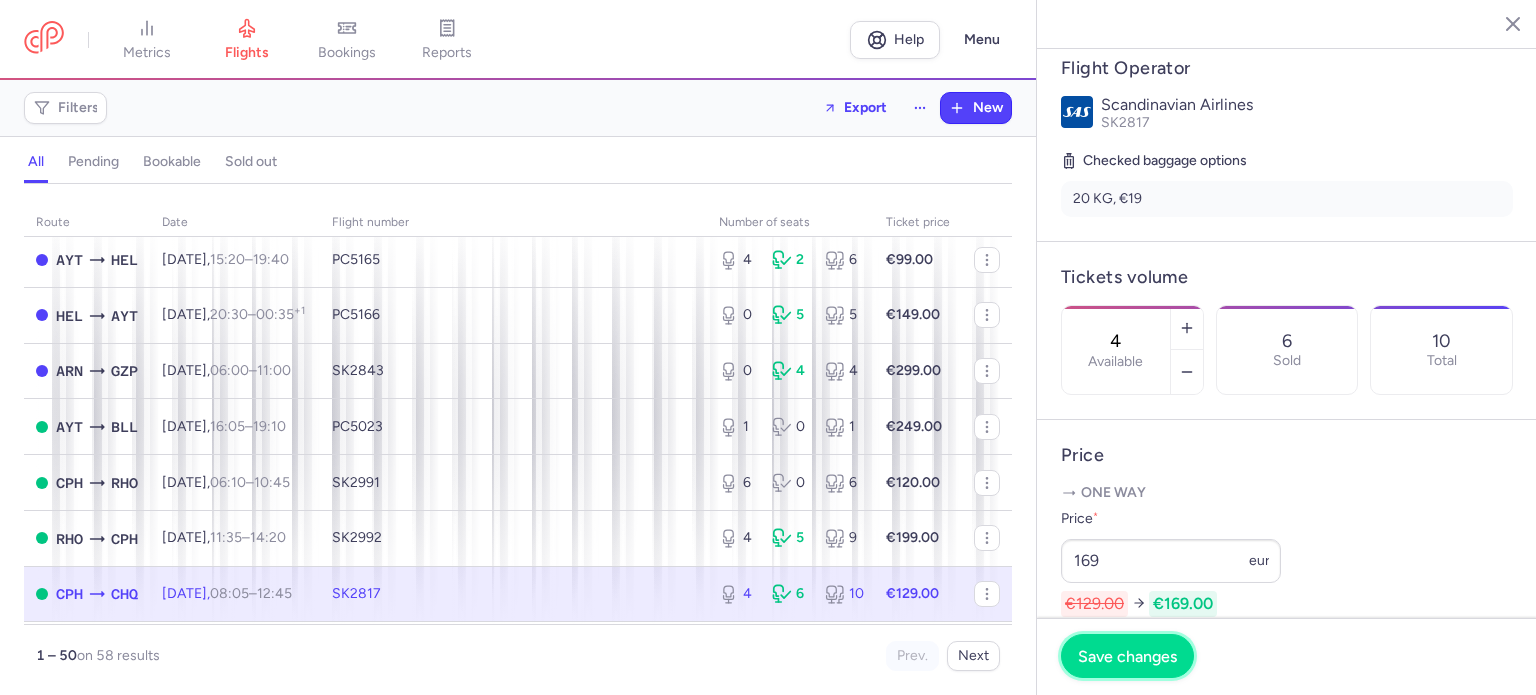 click on "Save changes" at bounding box center (1127, 656) 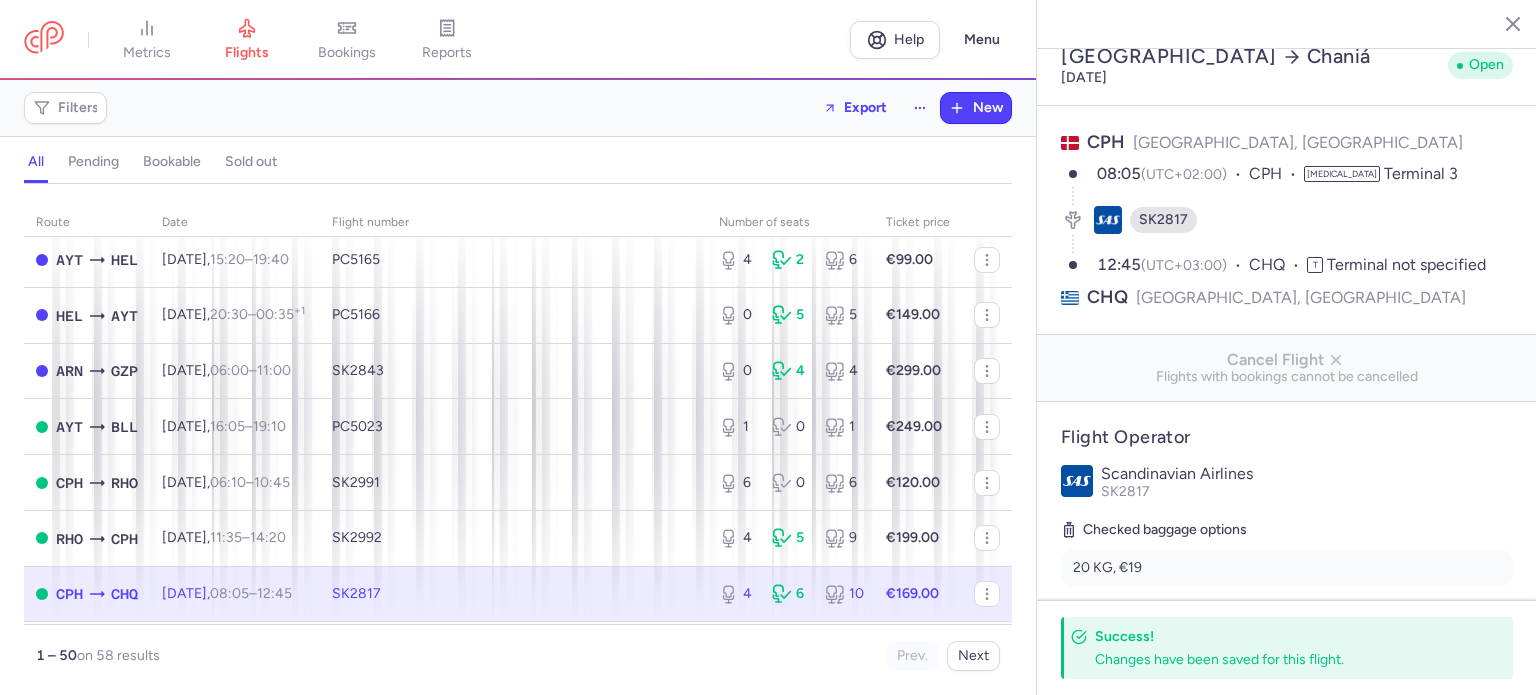 scroll, scrollTop: 0, scrollLeft: 0, axis: both 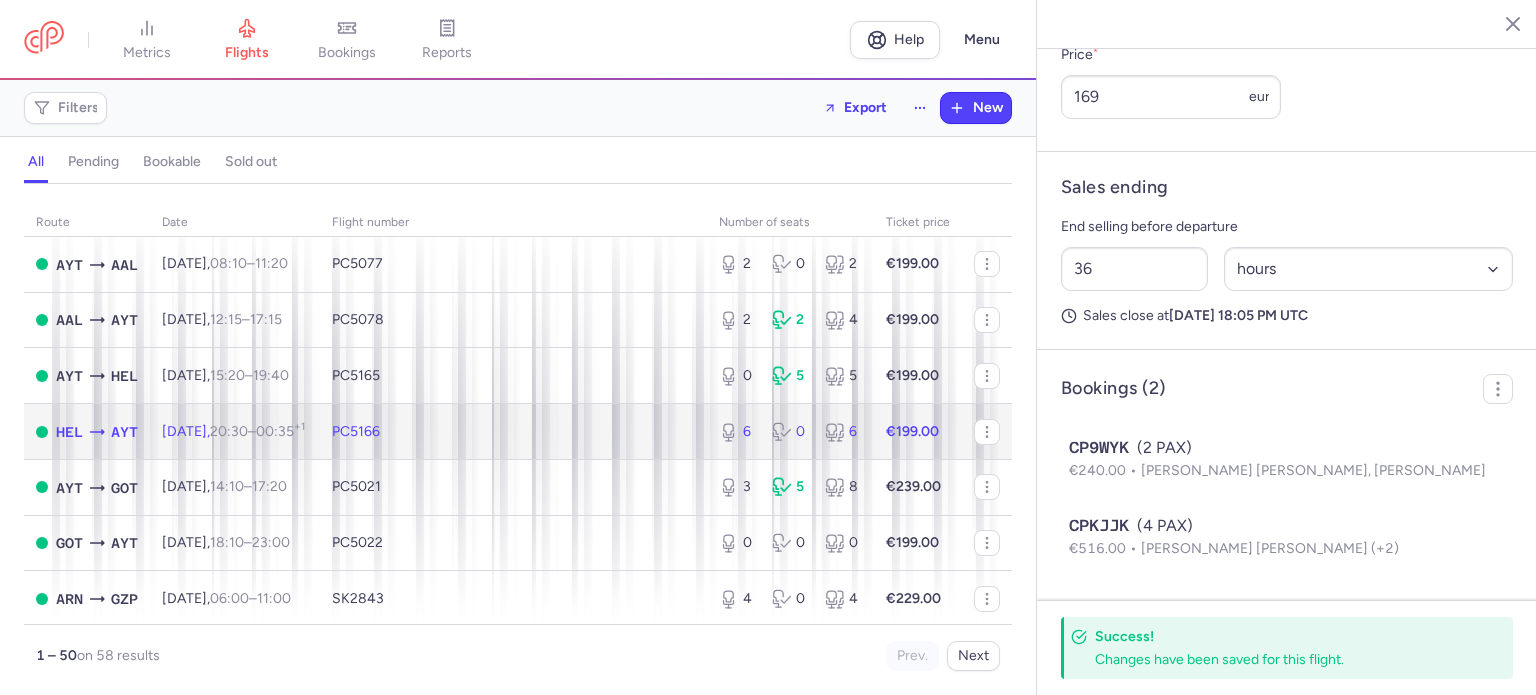 click on "€199.00" at bounding box center [912, 431] 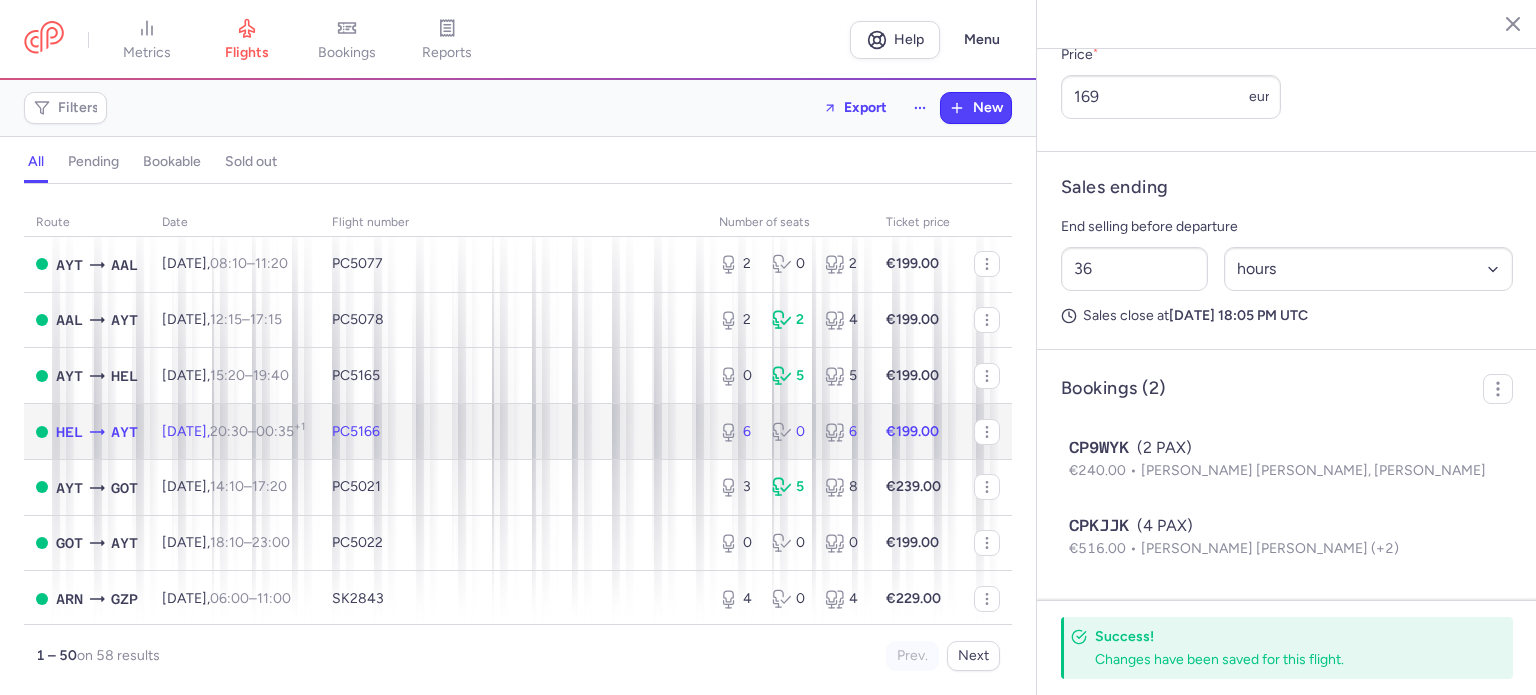 click on "6 0 6" at bounding box center (790, 432) 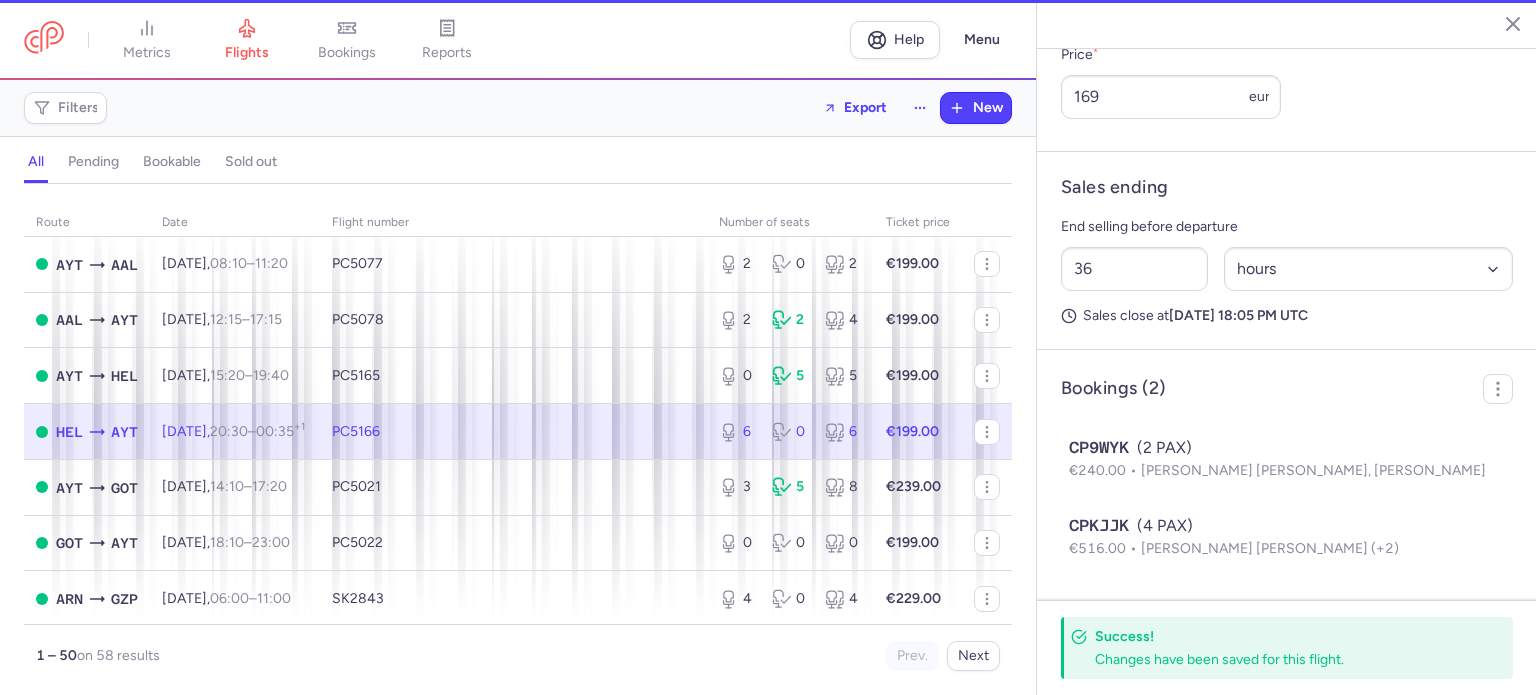 type on "6" 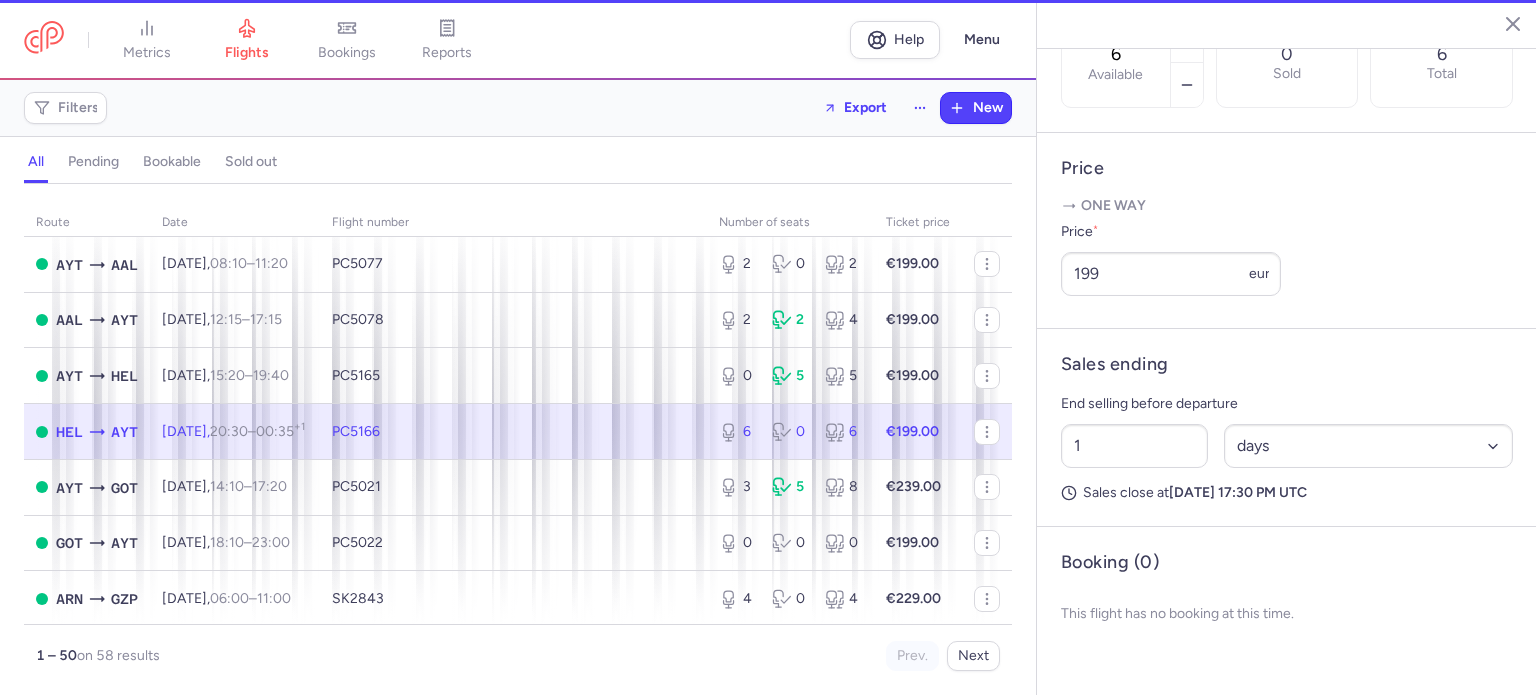 scroll, scrollTop: 683, scrollLeft: 0, axis: vertical 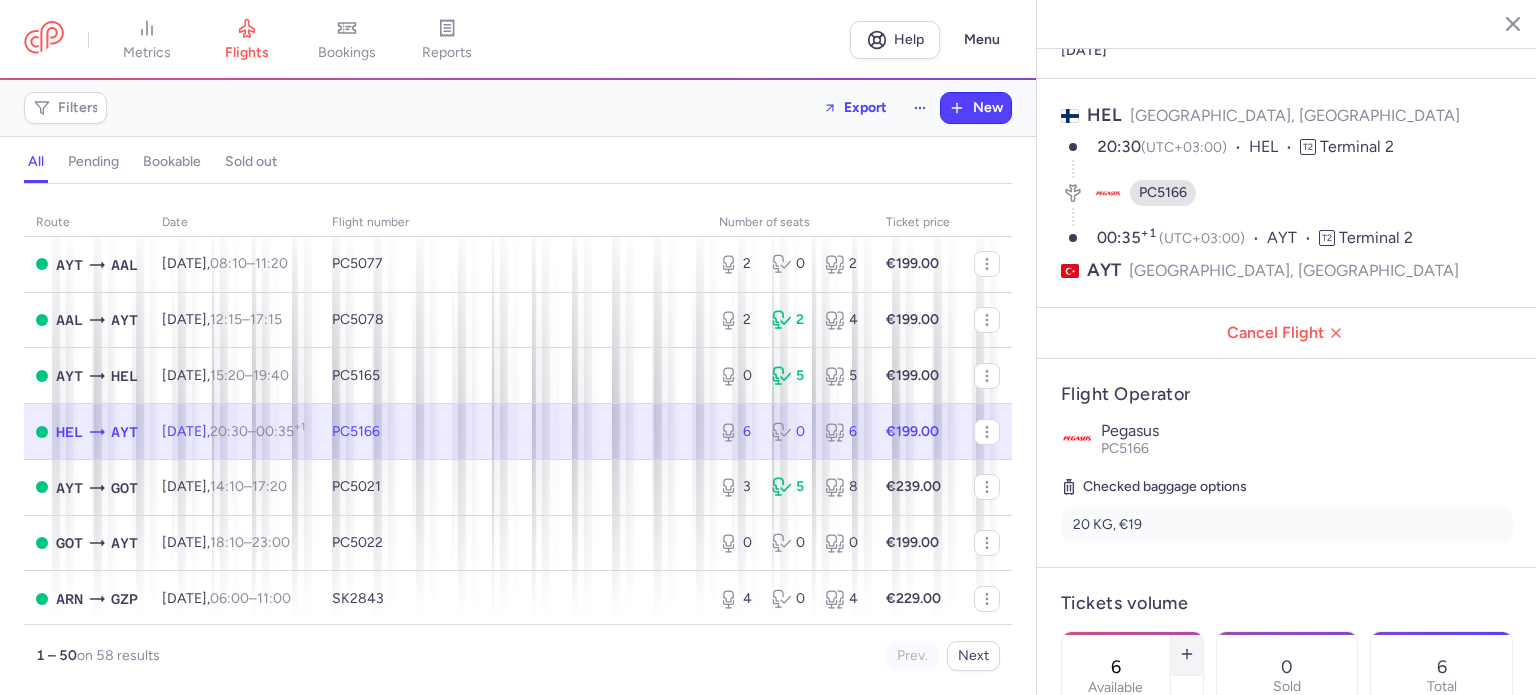 click at bounding box center (1187, 654) 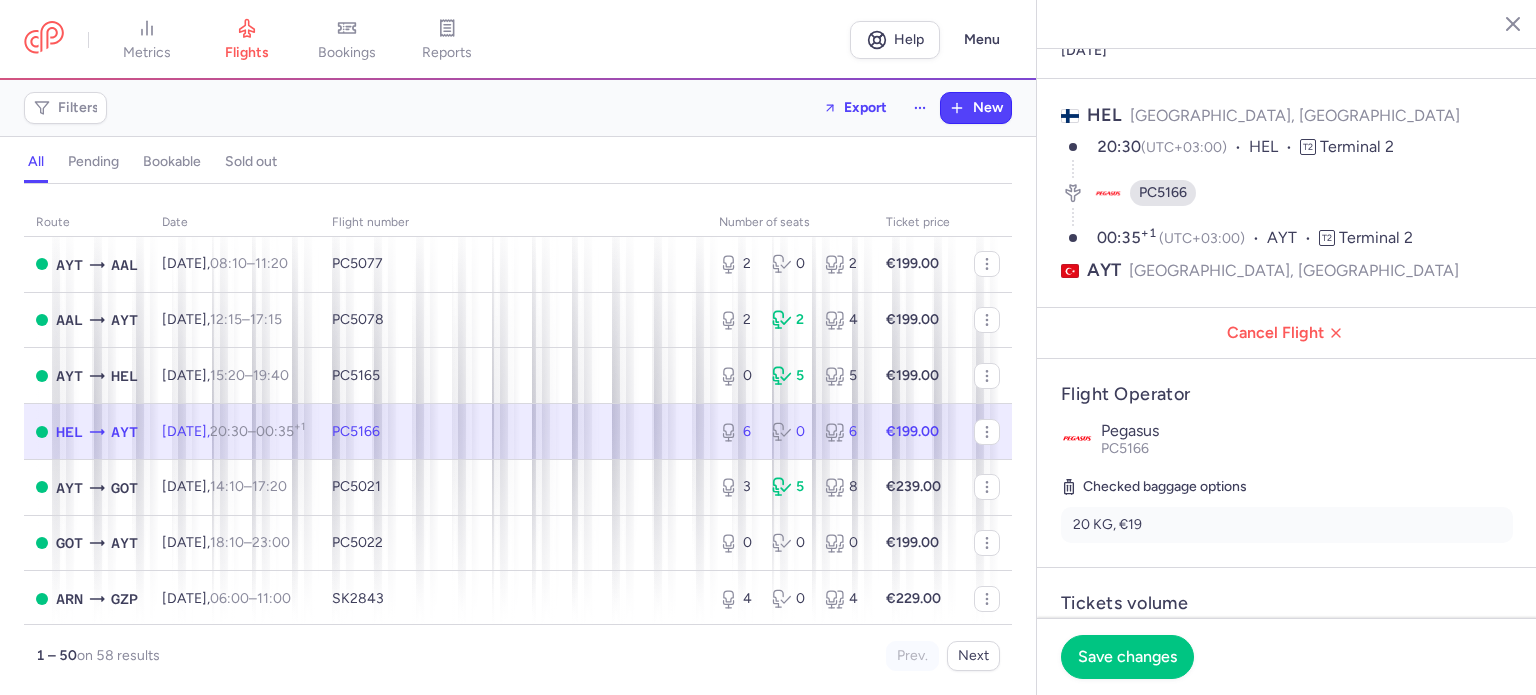 click at bounding box center (1187, 654) 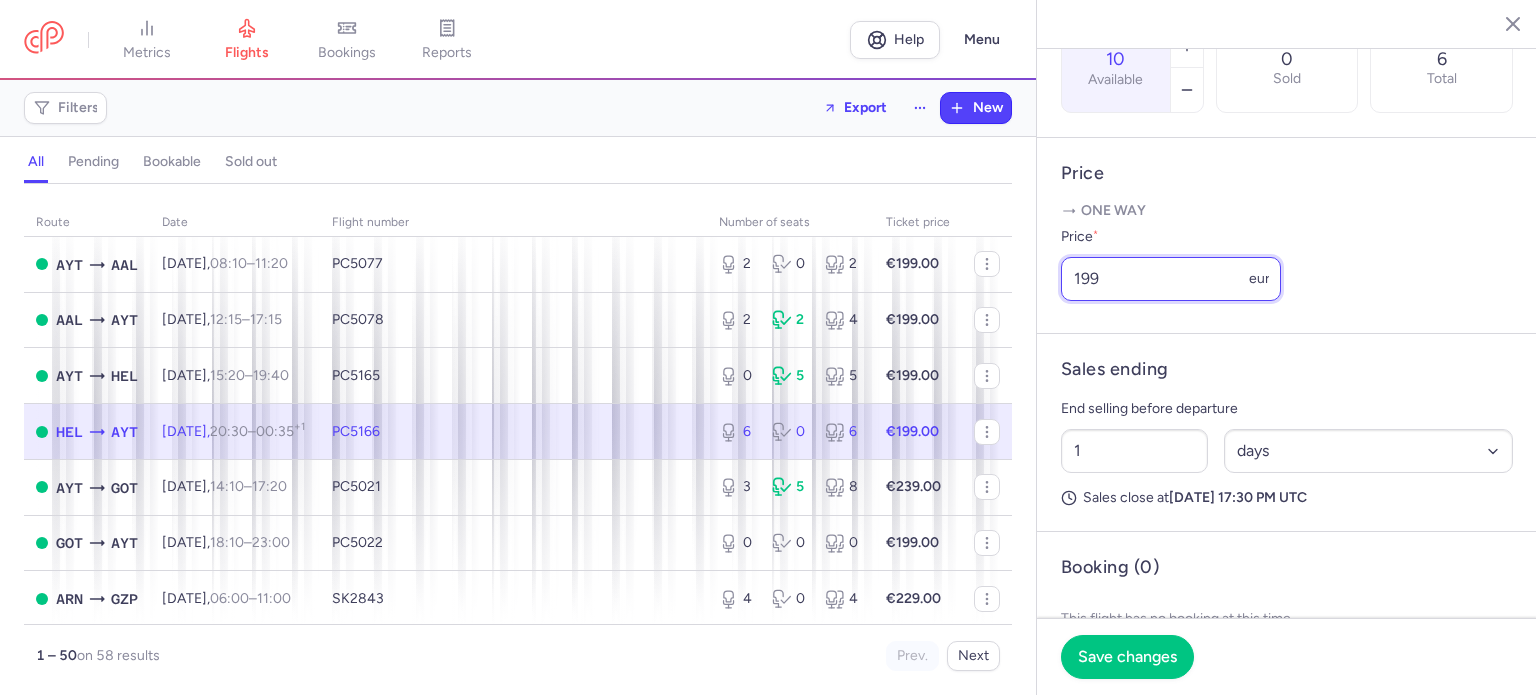 click on "199" at bounding box center (1171, 279) 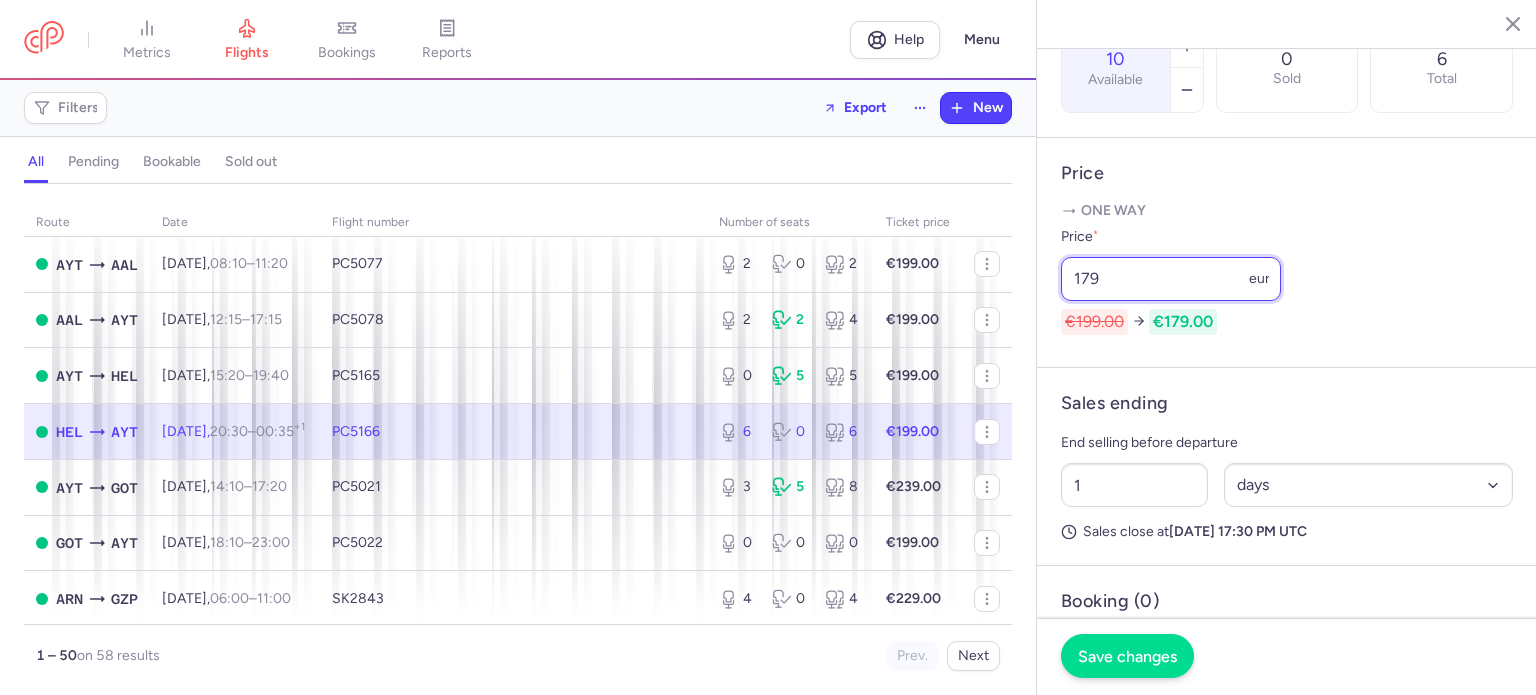 type on "179" 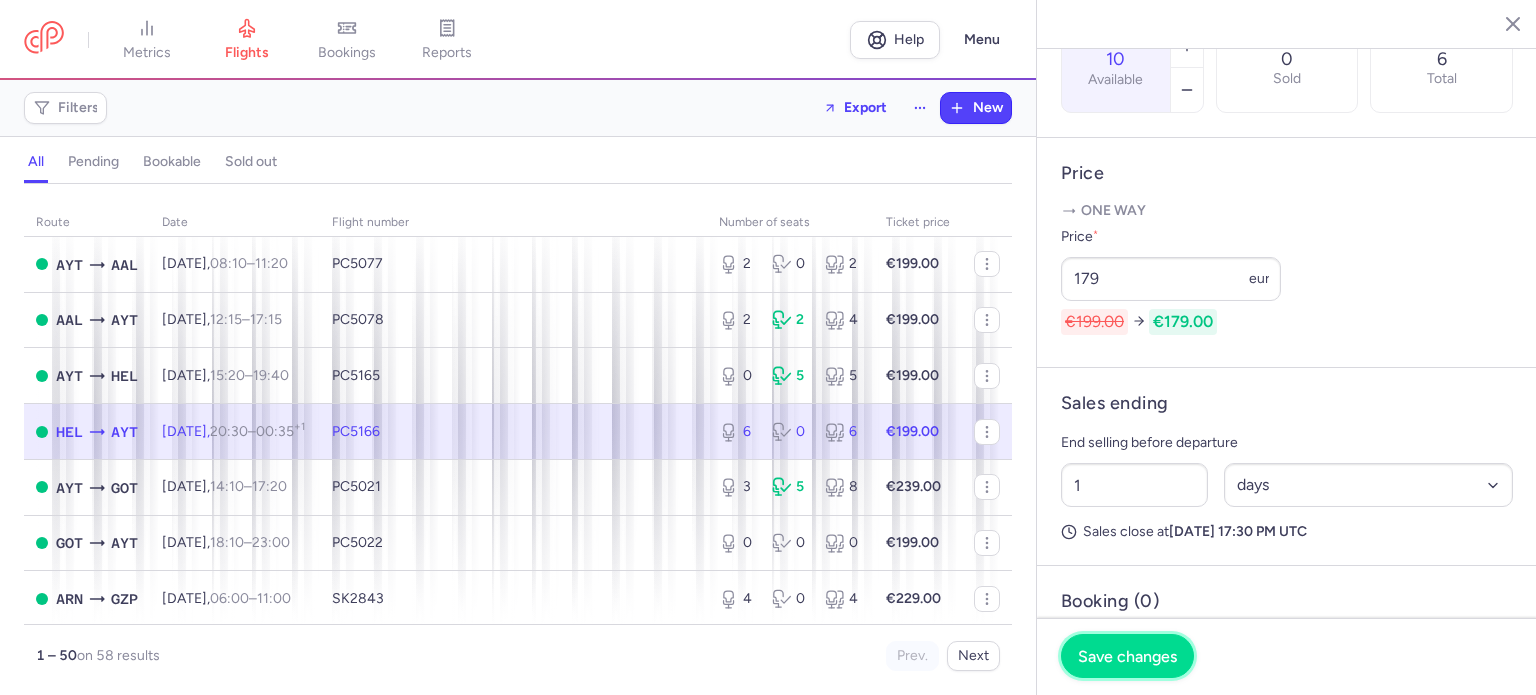 click on "Save changes" at bounding box center [1127, 656] 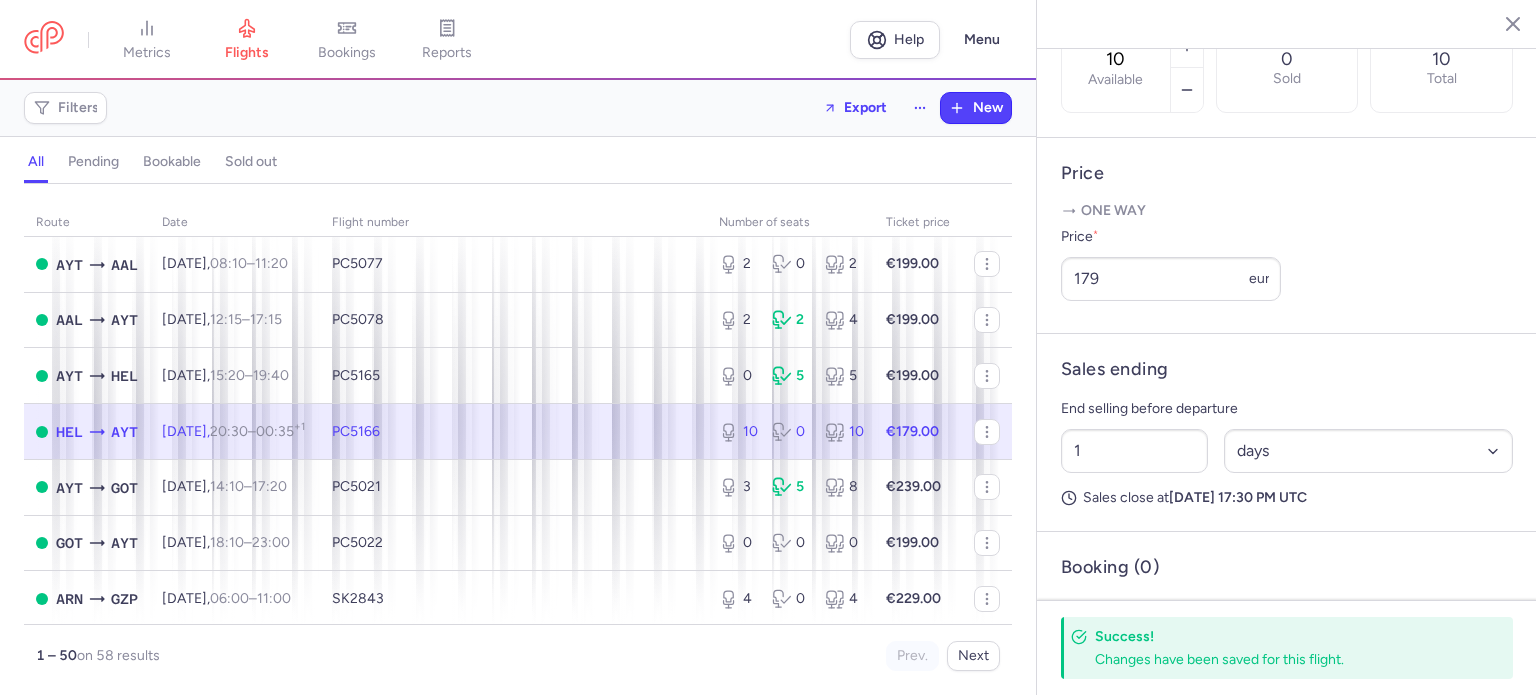 scroll, scrollTop: 75, scrollLeft: 0, axis: vertical 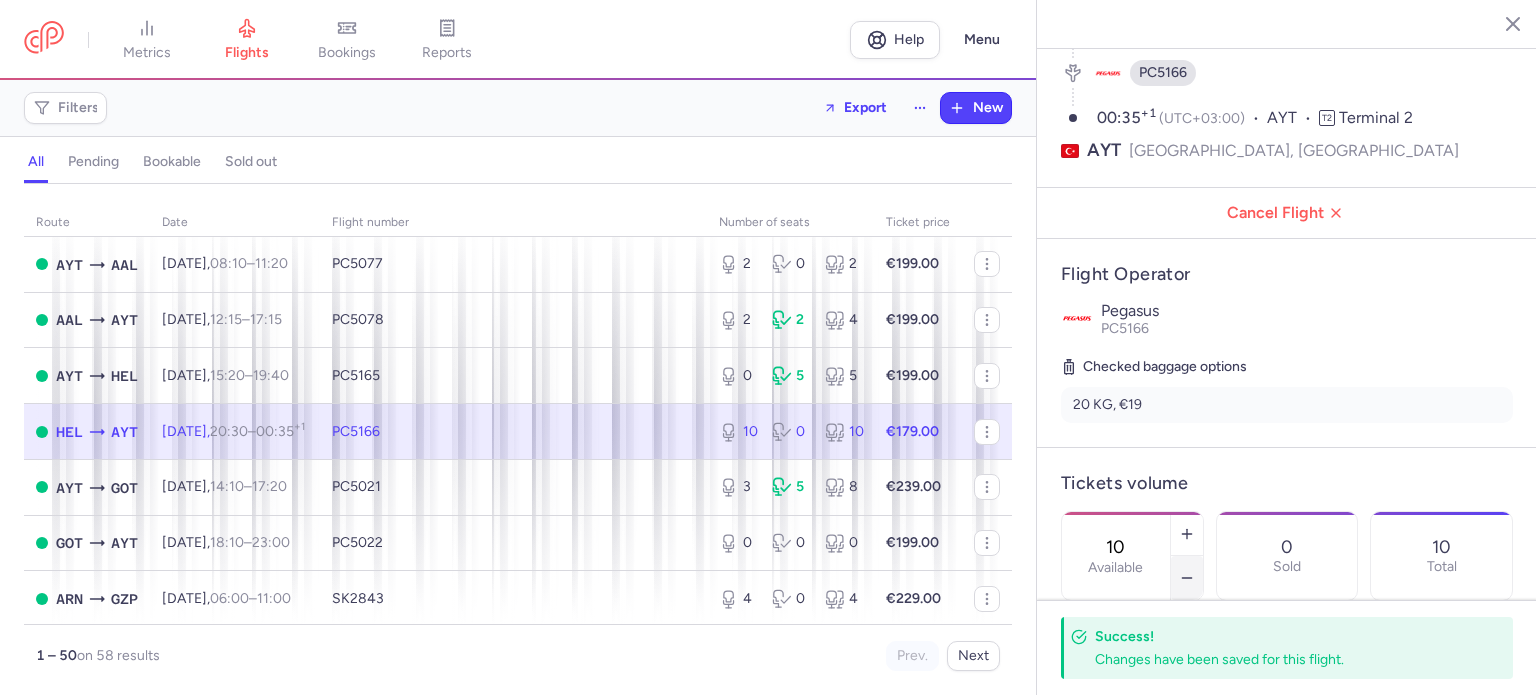 click at bounding box center (1187, 578) 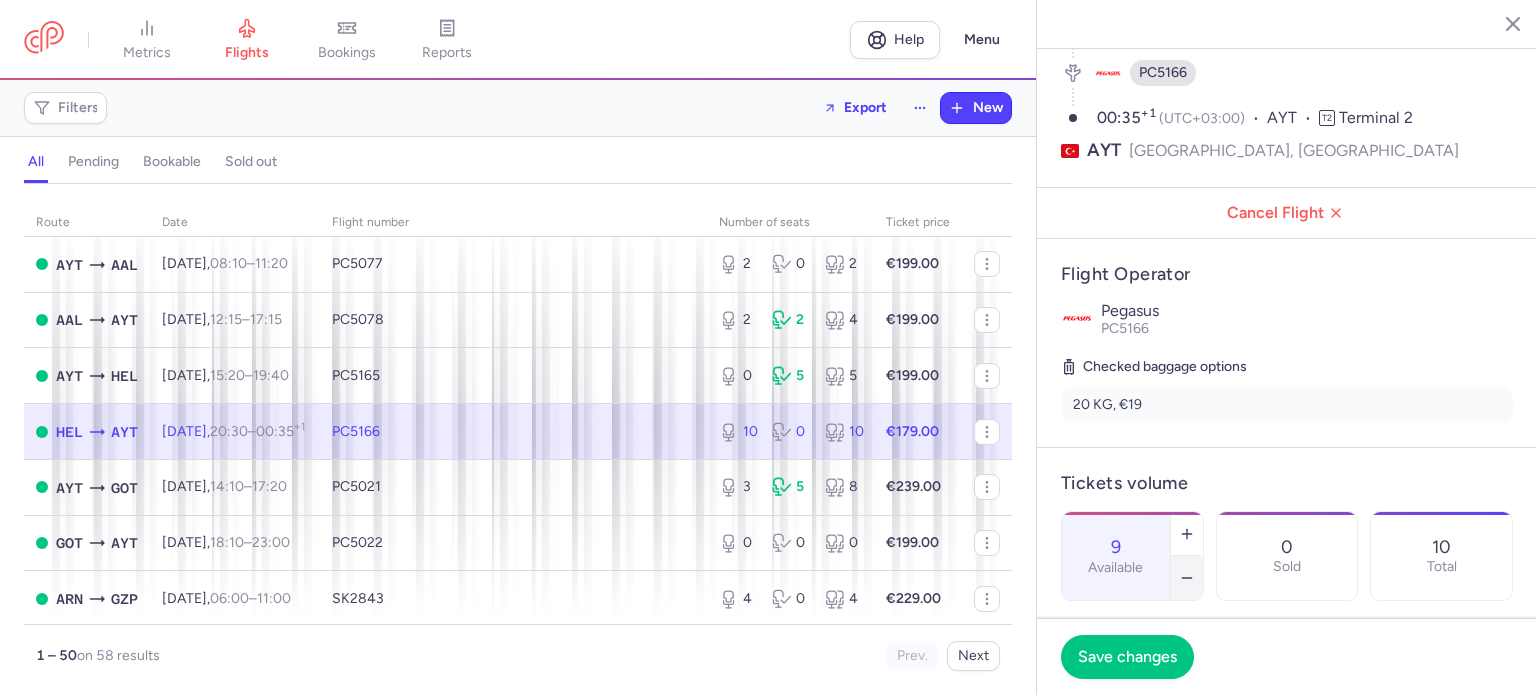 click at bounding box center [1187, 578] 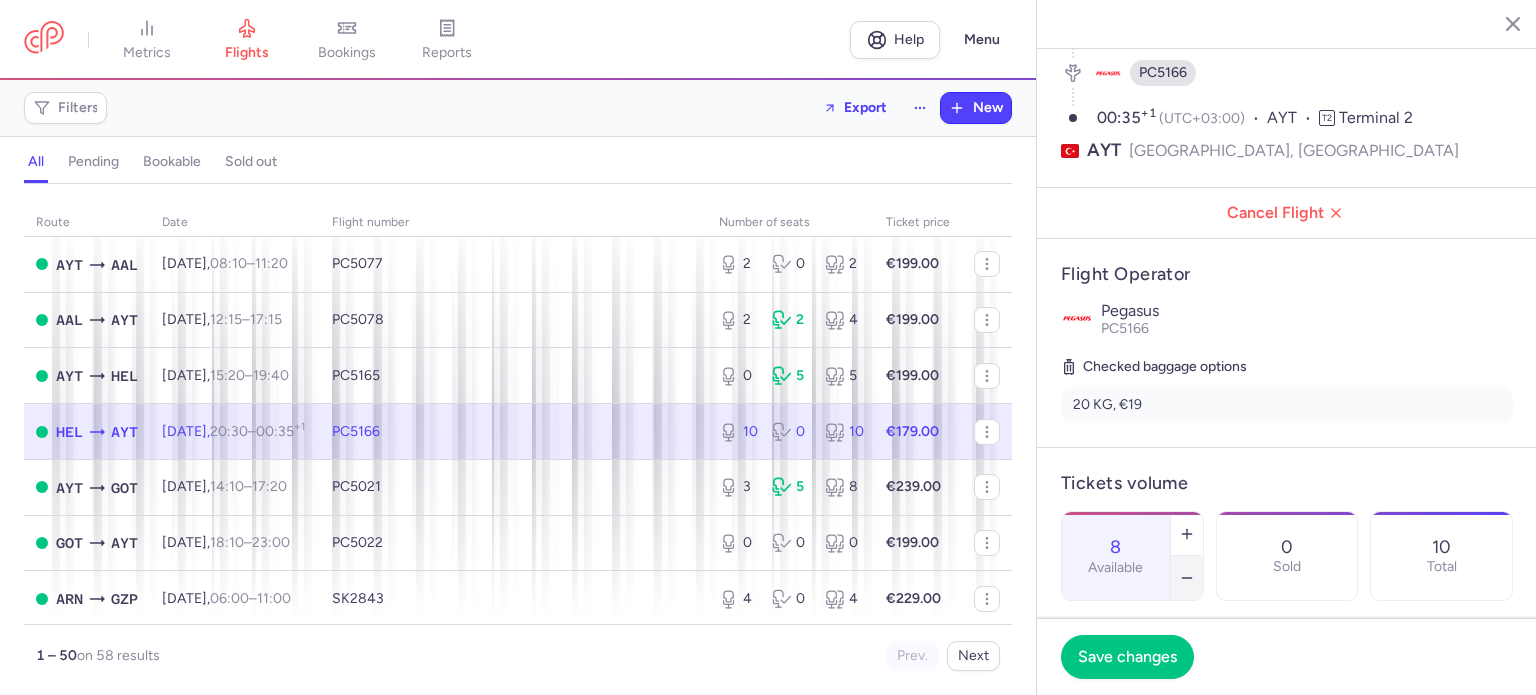 click at bounding box center (1187, 578) 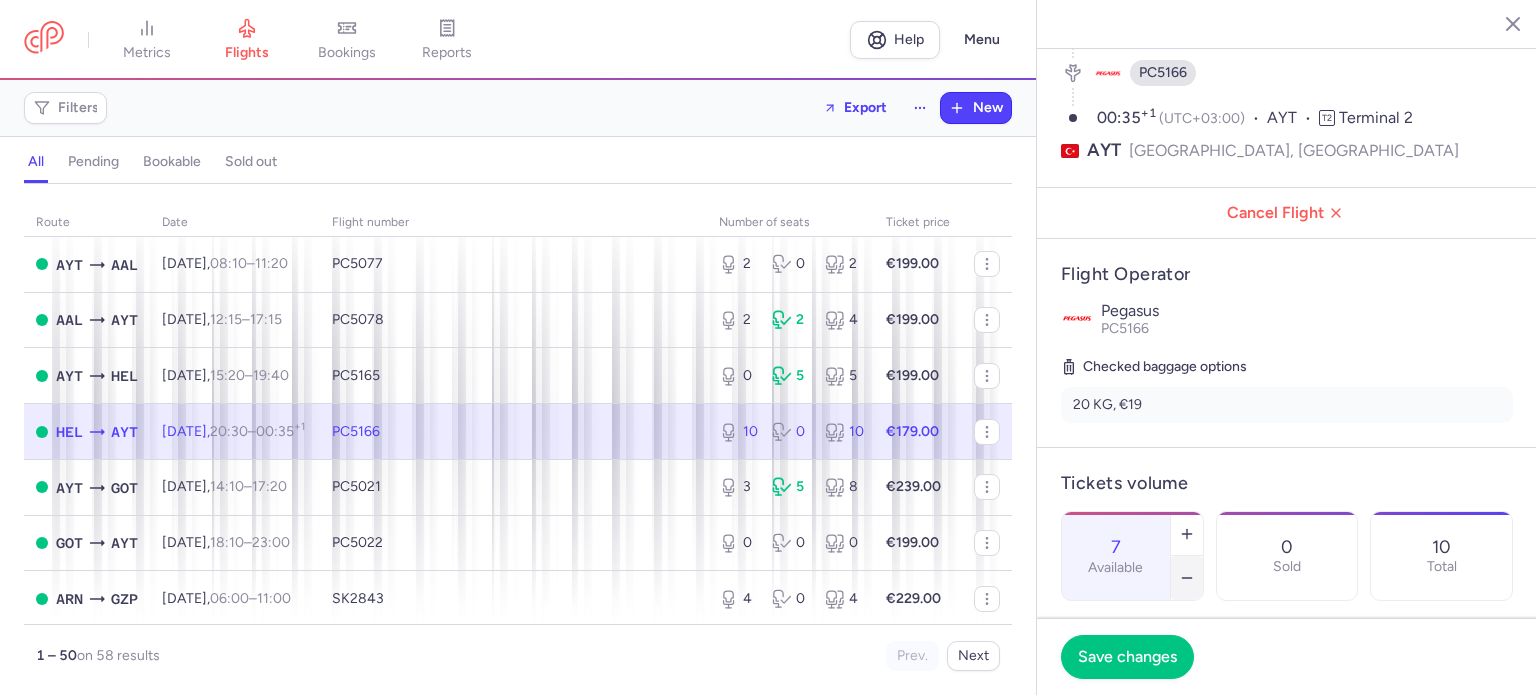 click at bounding box center [1187, 578] 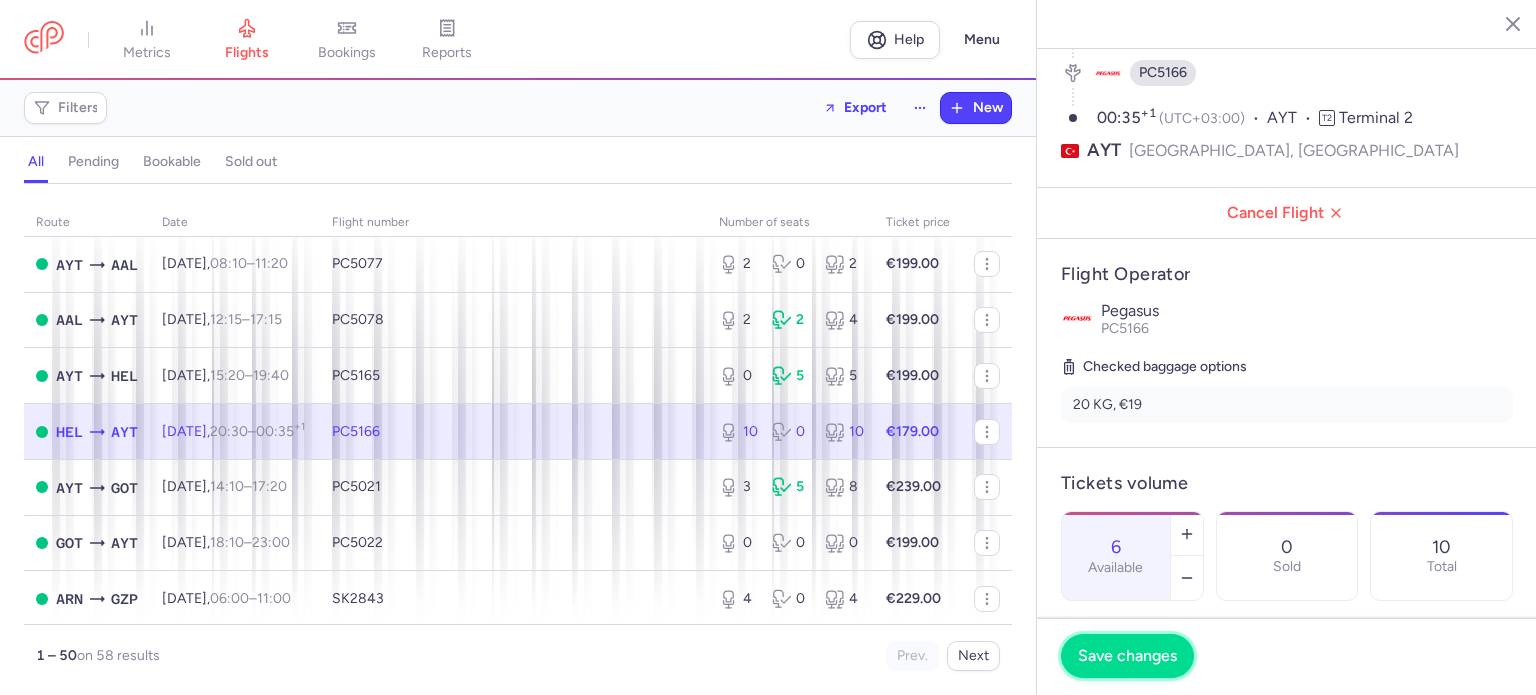 click on "Save changes" at bounding box center (1127, 656) 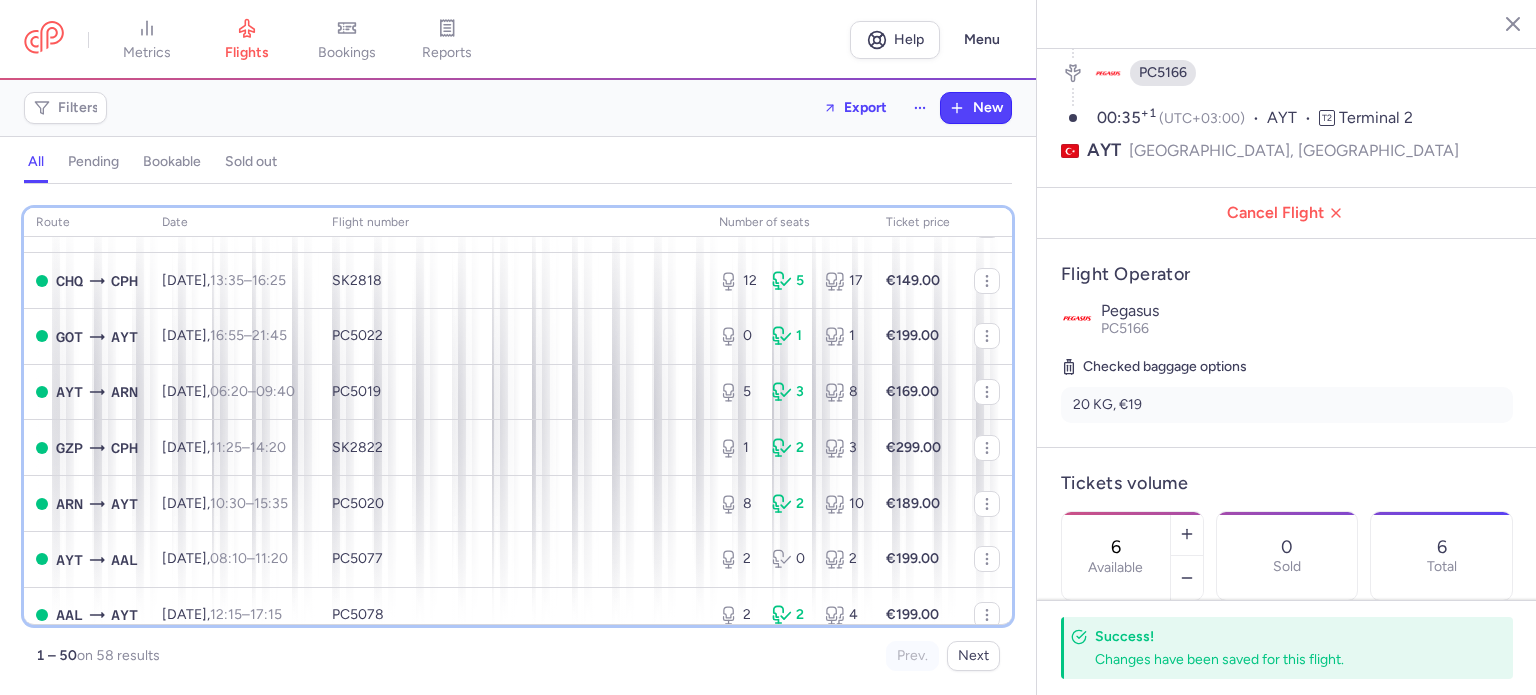 scroll, scrollTop: 524, scrollLeft: 0, axis: vertical 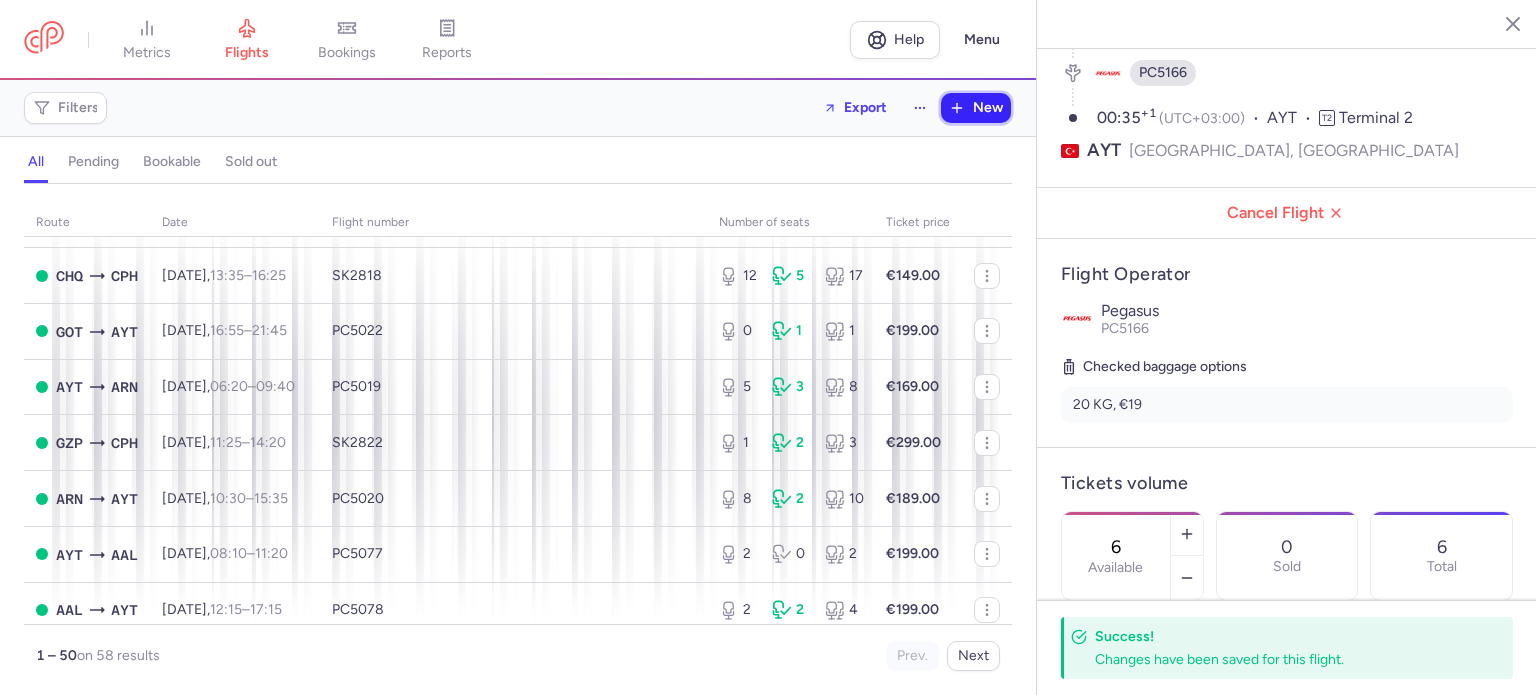 click on "New" at bounding box center (988, 108) 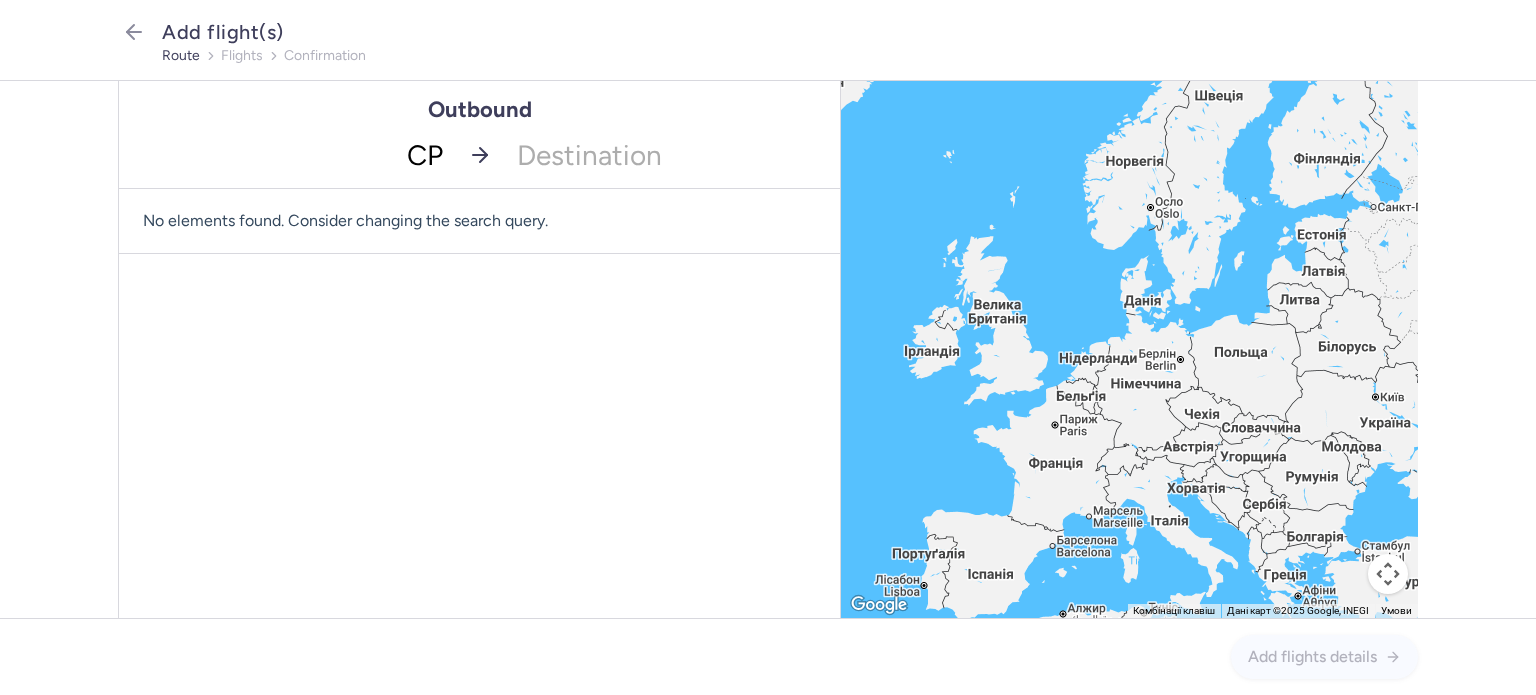 type on "CPH" 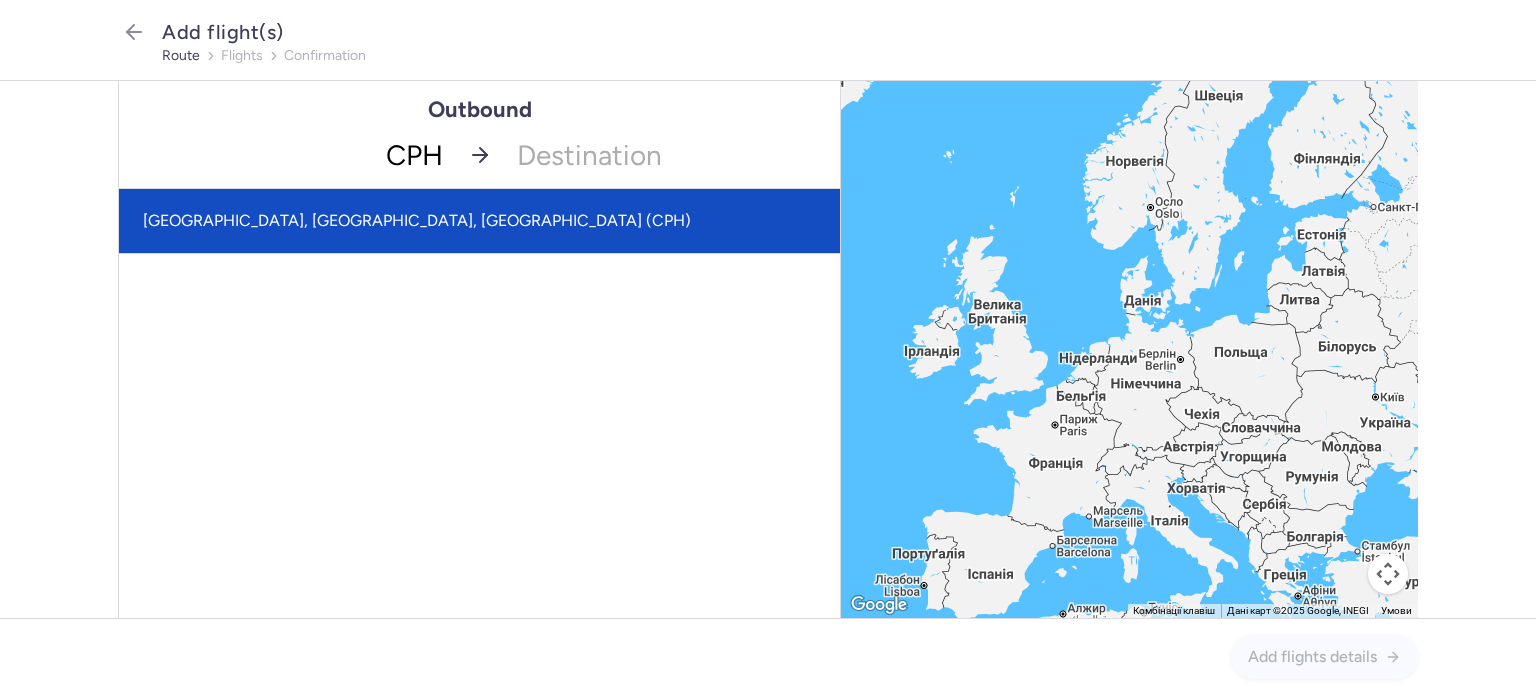 click on "[GEOGRAPHIC_DATA], [GEOGRAPHIC_DATA], [GEOGRAPHIC_DATA] (CPH)" 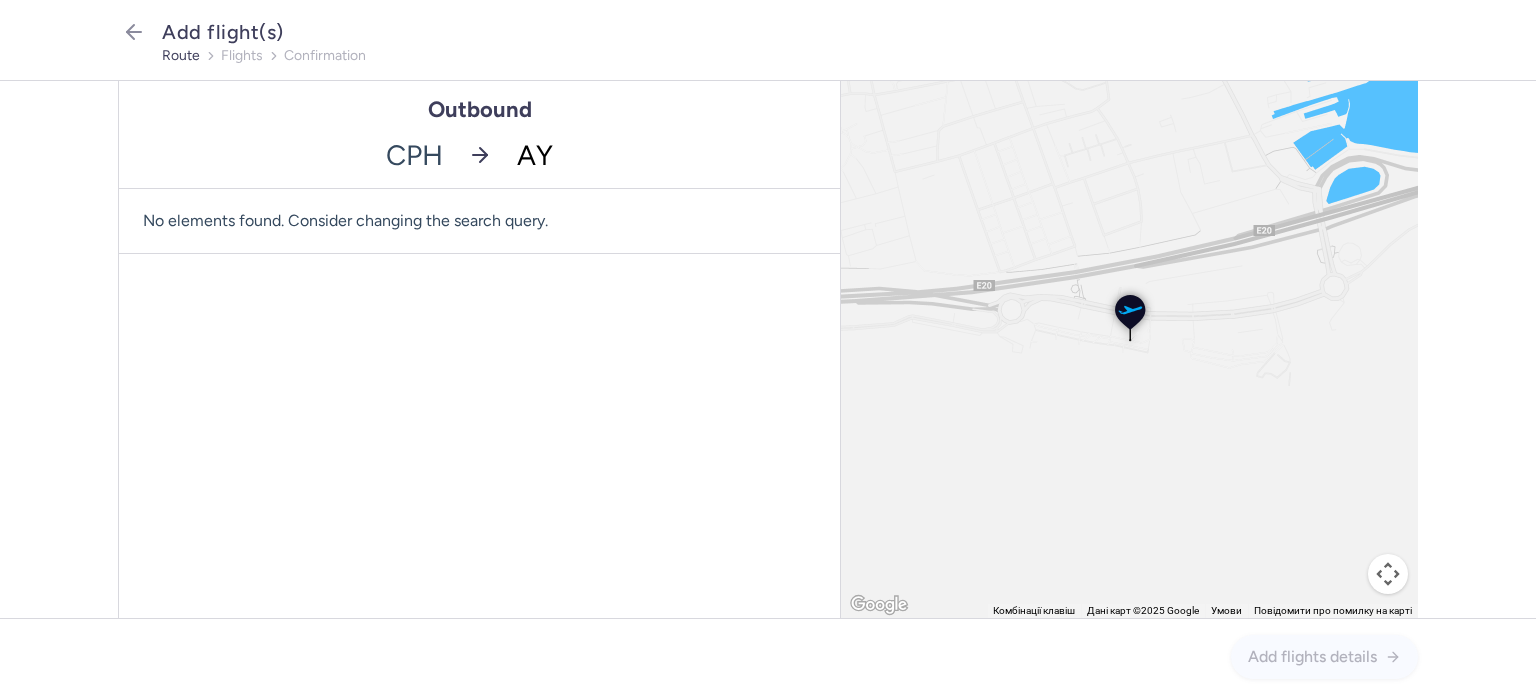 type on "AYT" 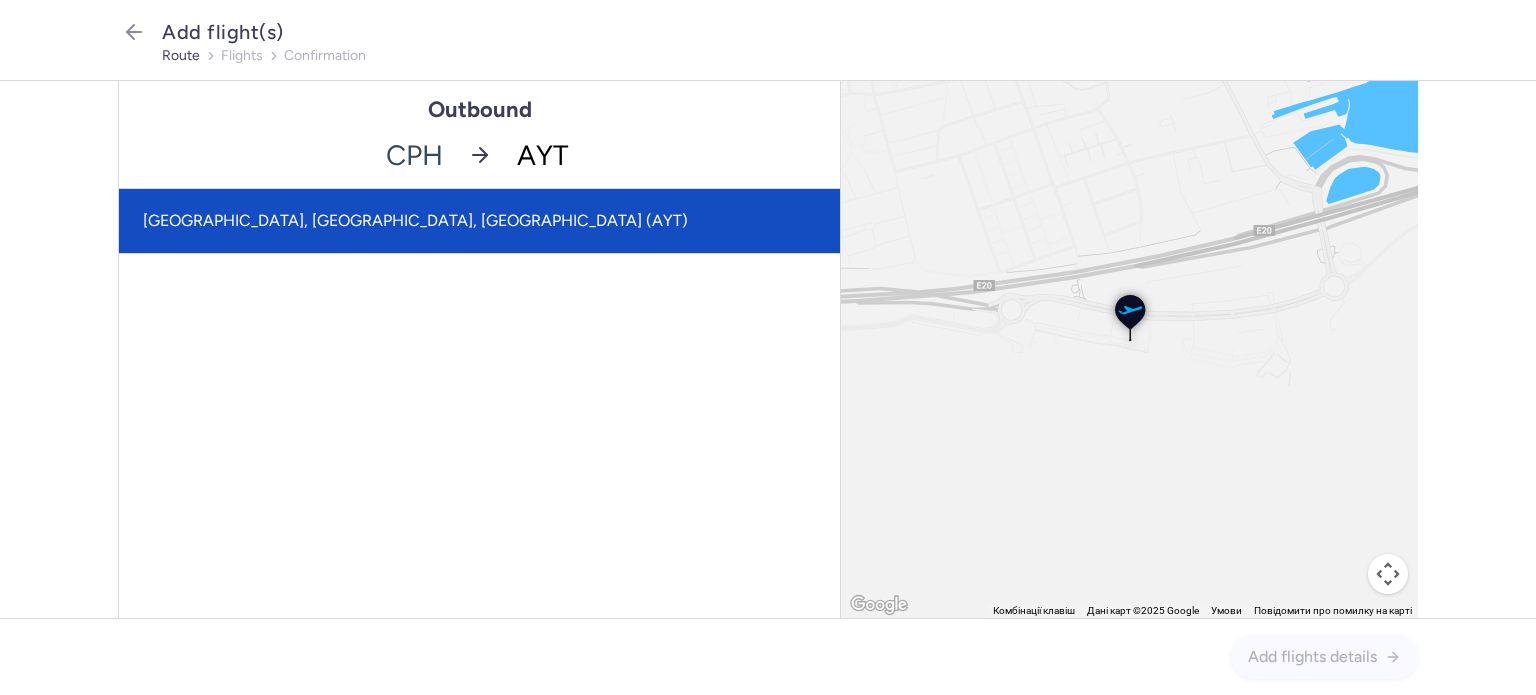 click on "[GEOGRAPHIC_DATA], [GEOGRAPHIC_DATA], [GEOGRAPHIC_DATA] (AYT)" at bounding box center [479, 221] 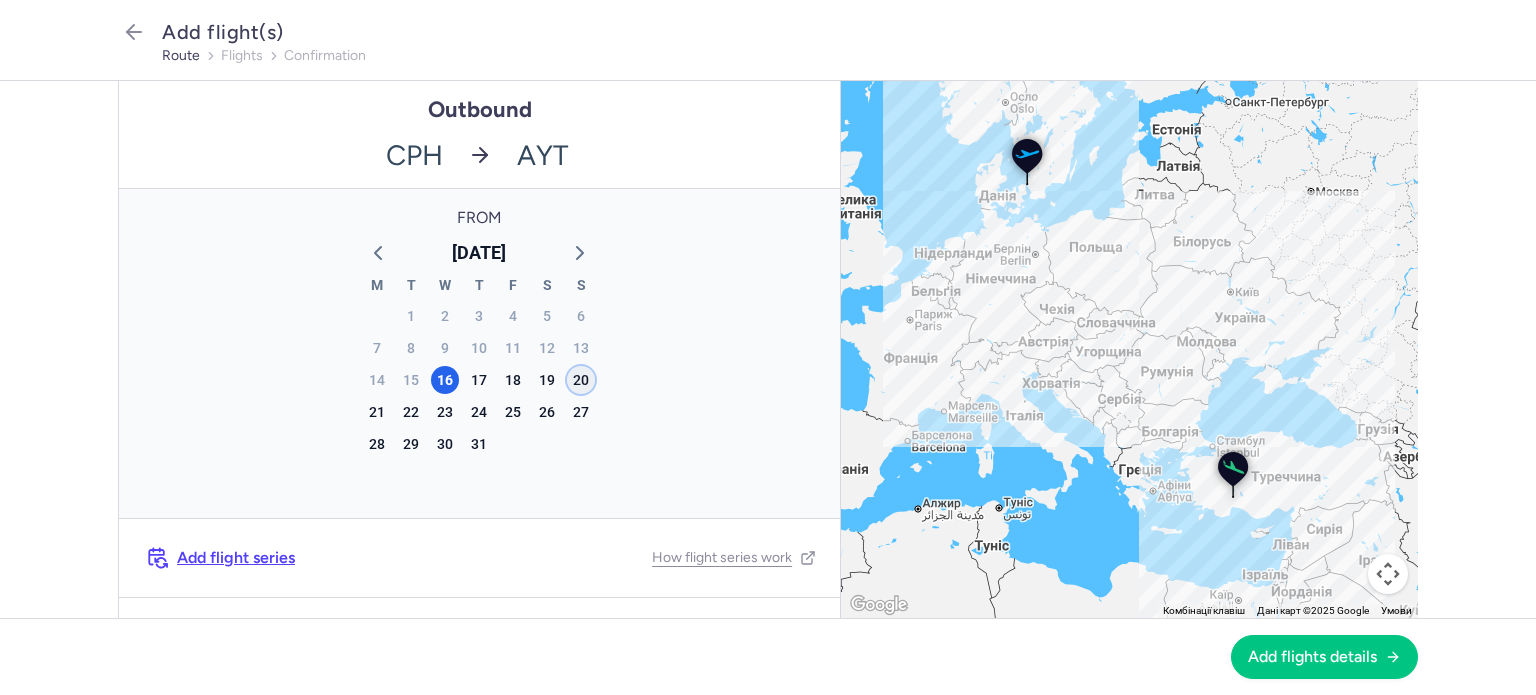 click on "20" 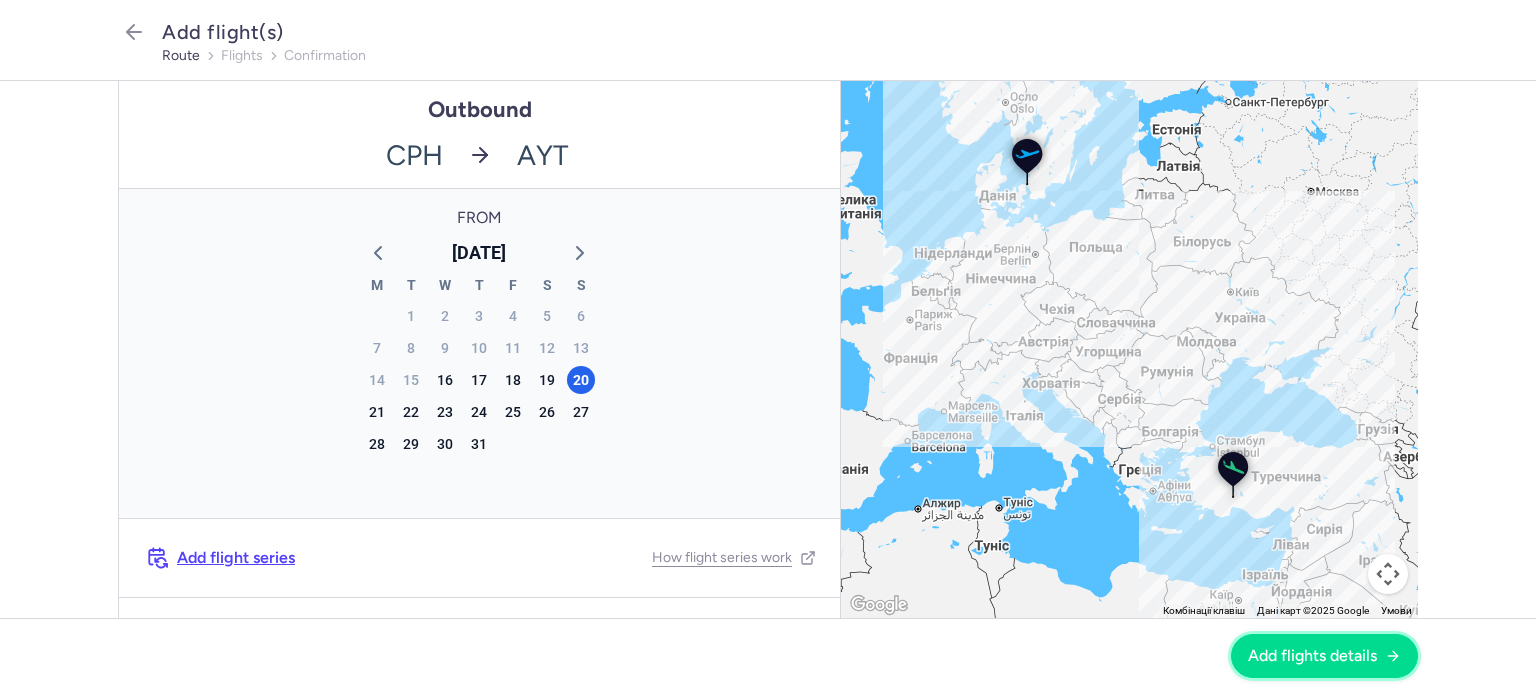 click on "Add flights details" at bounding box center [1312, 656] 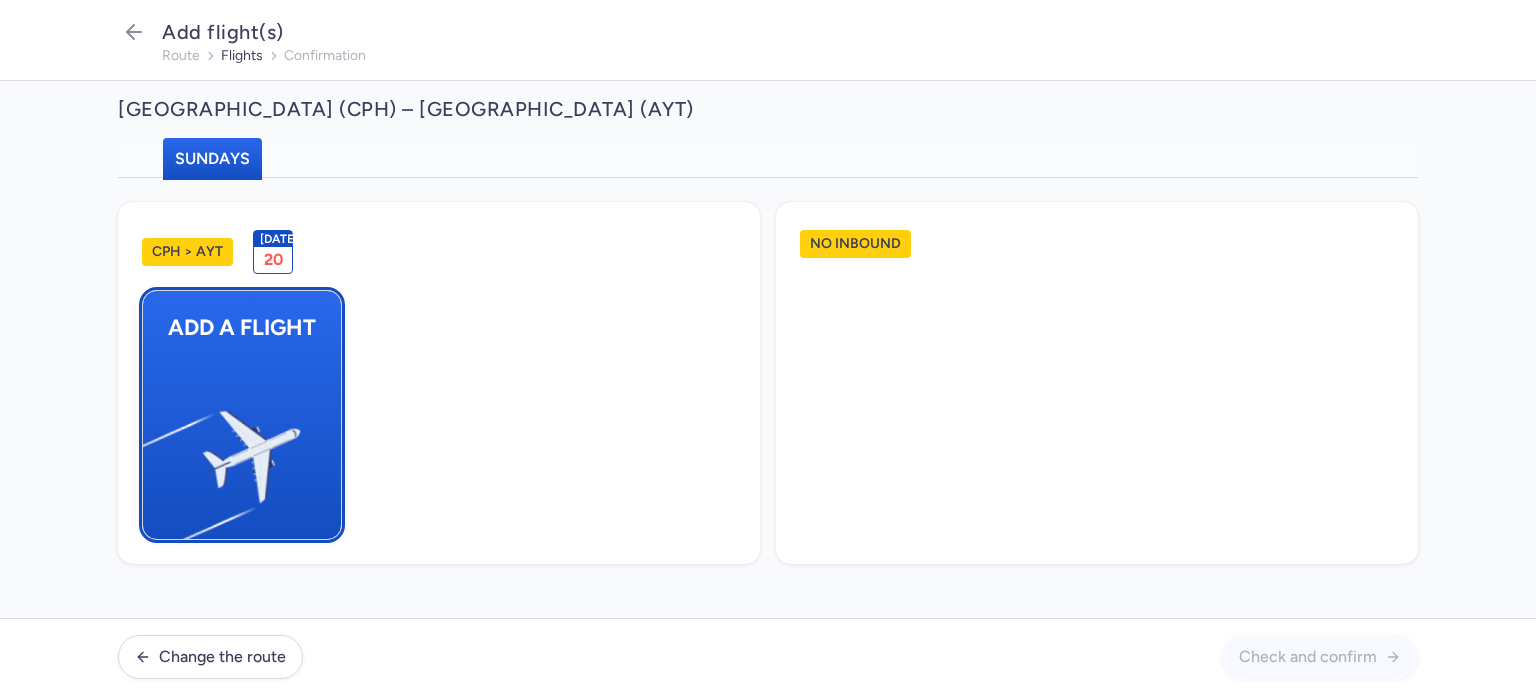 click at bounding box center (153, 448) 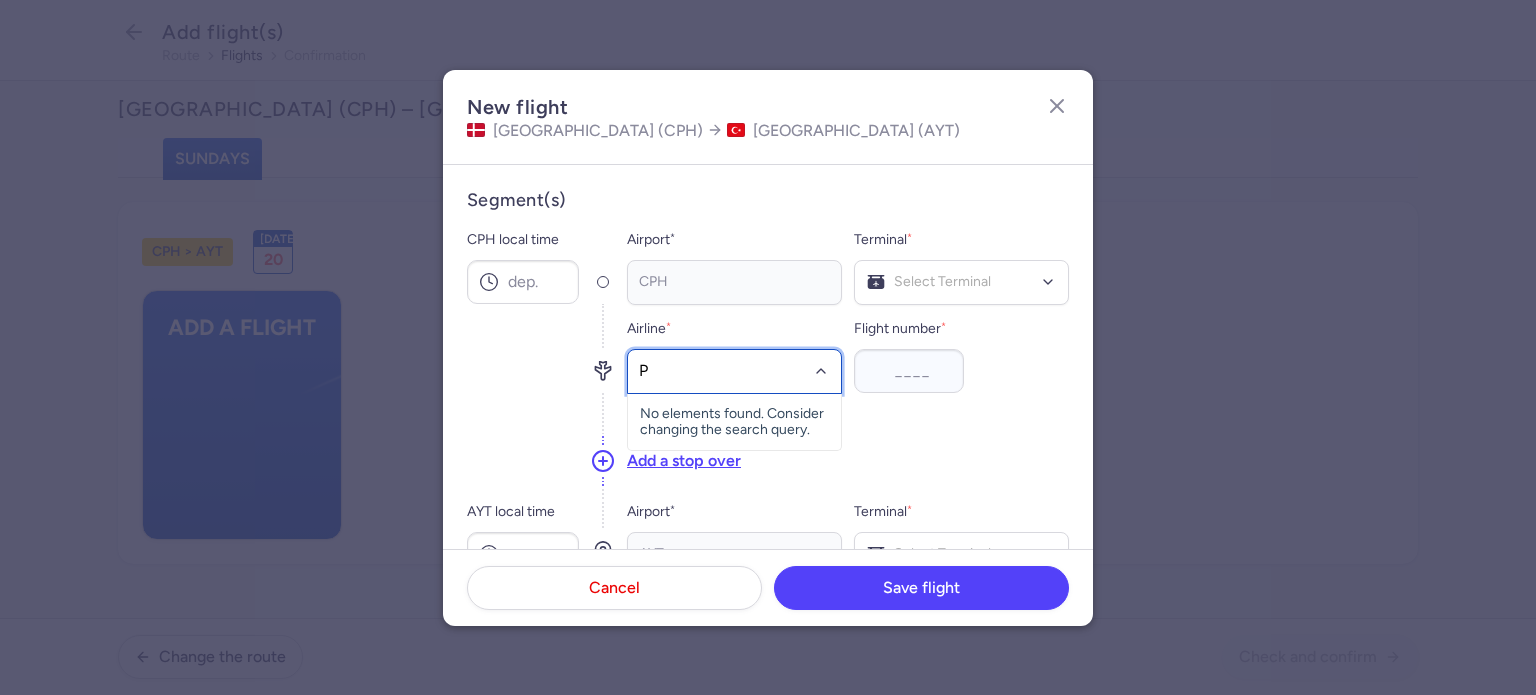 type on "PC" 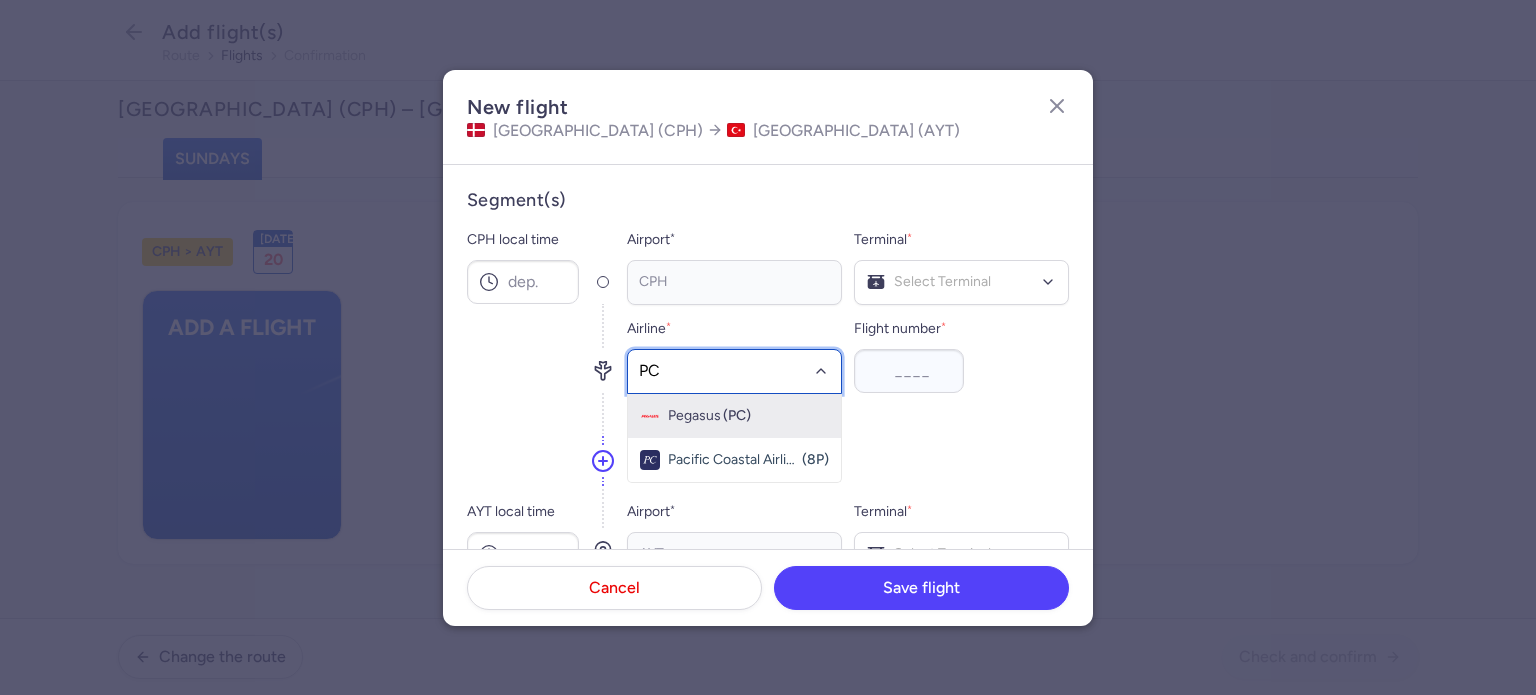 click on "(PC)" at bounding box center [737, 416] 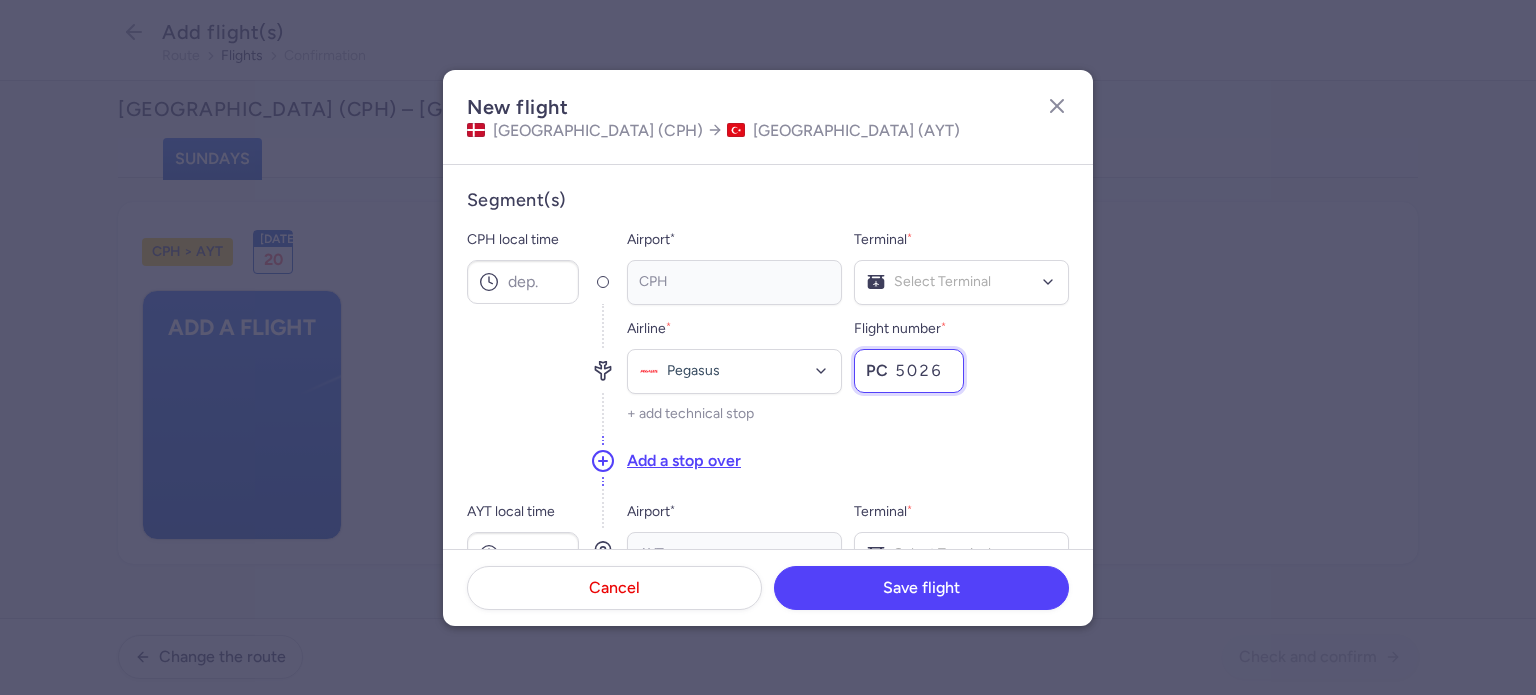 type on "5026" 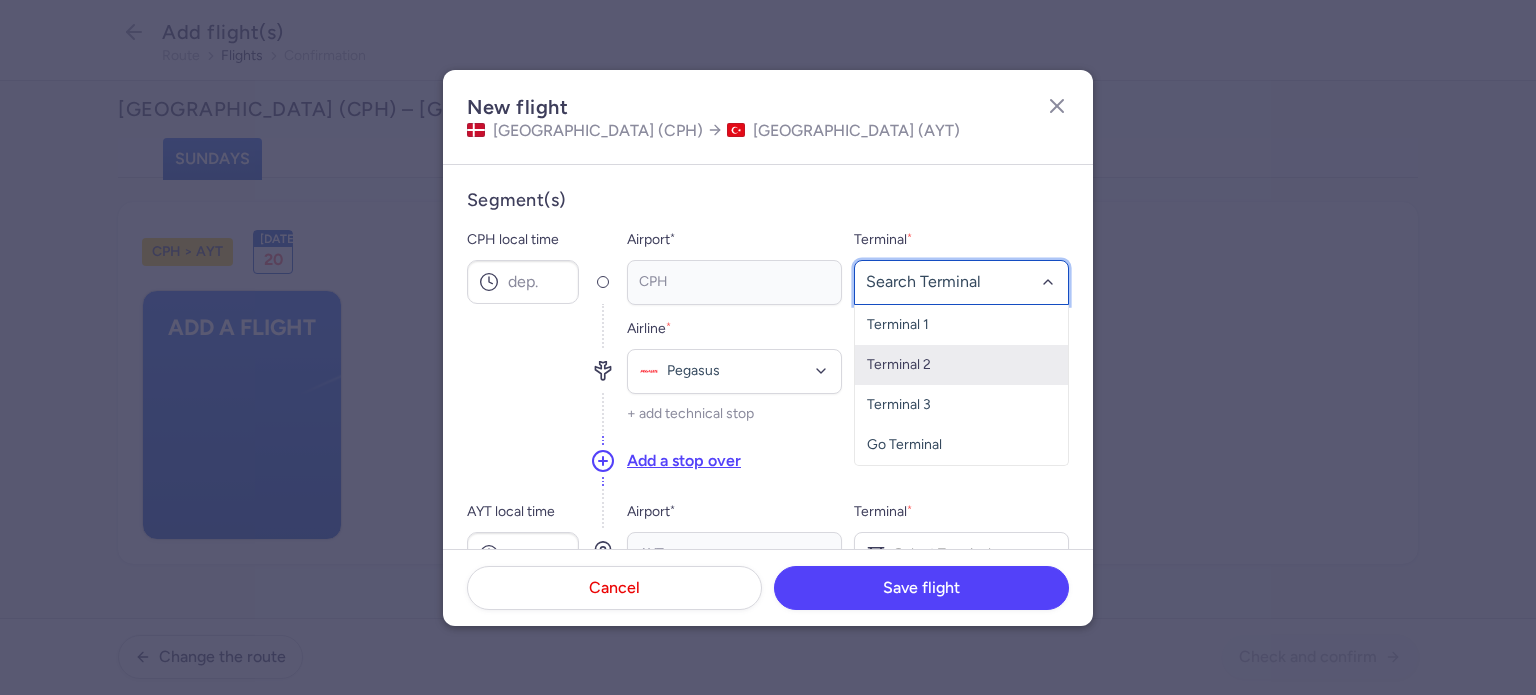click on "Terminal 2" 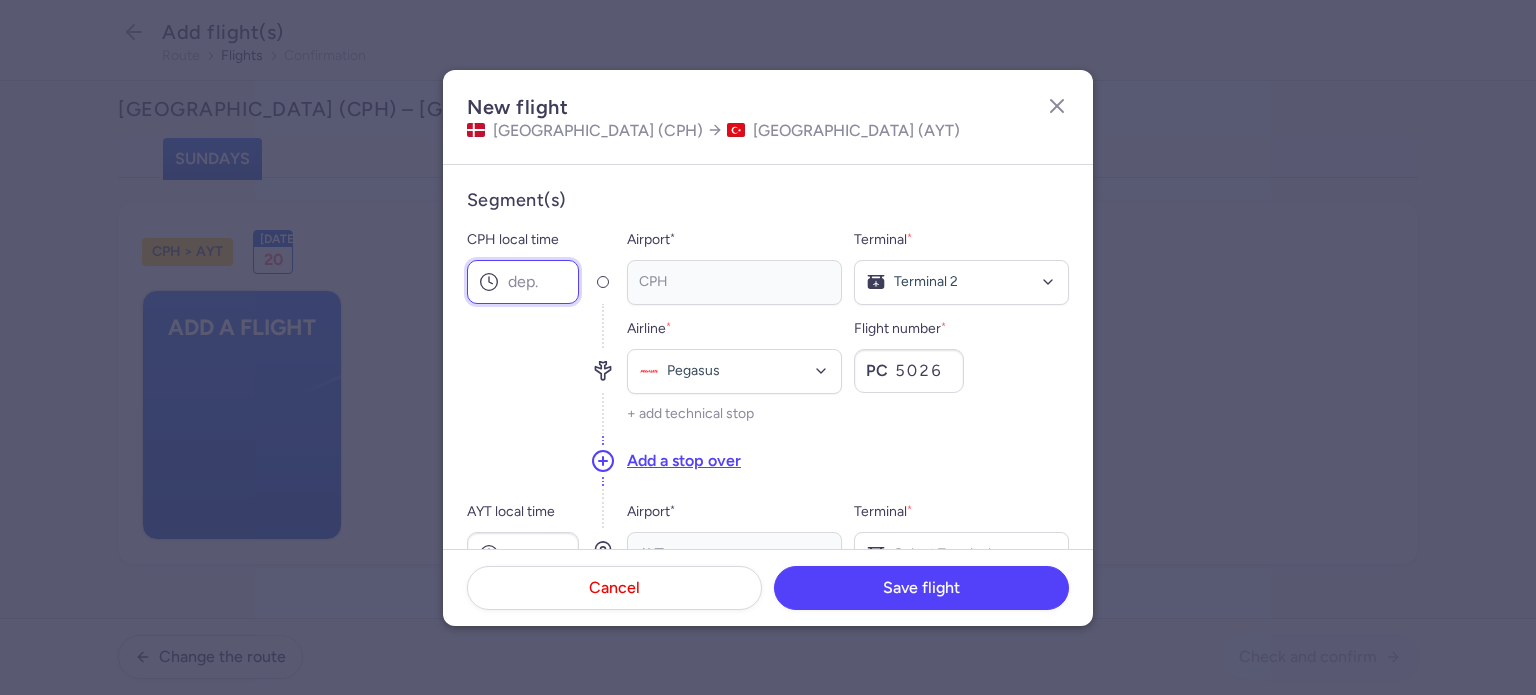 click on "CPH local time" at bounding box center (523, 282) 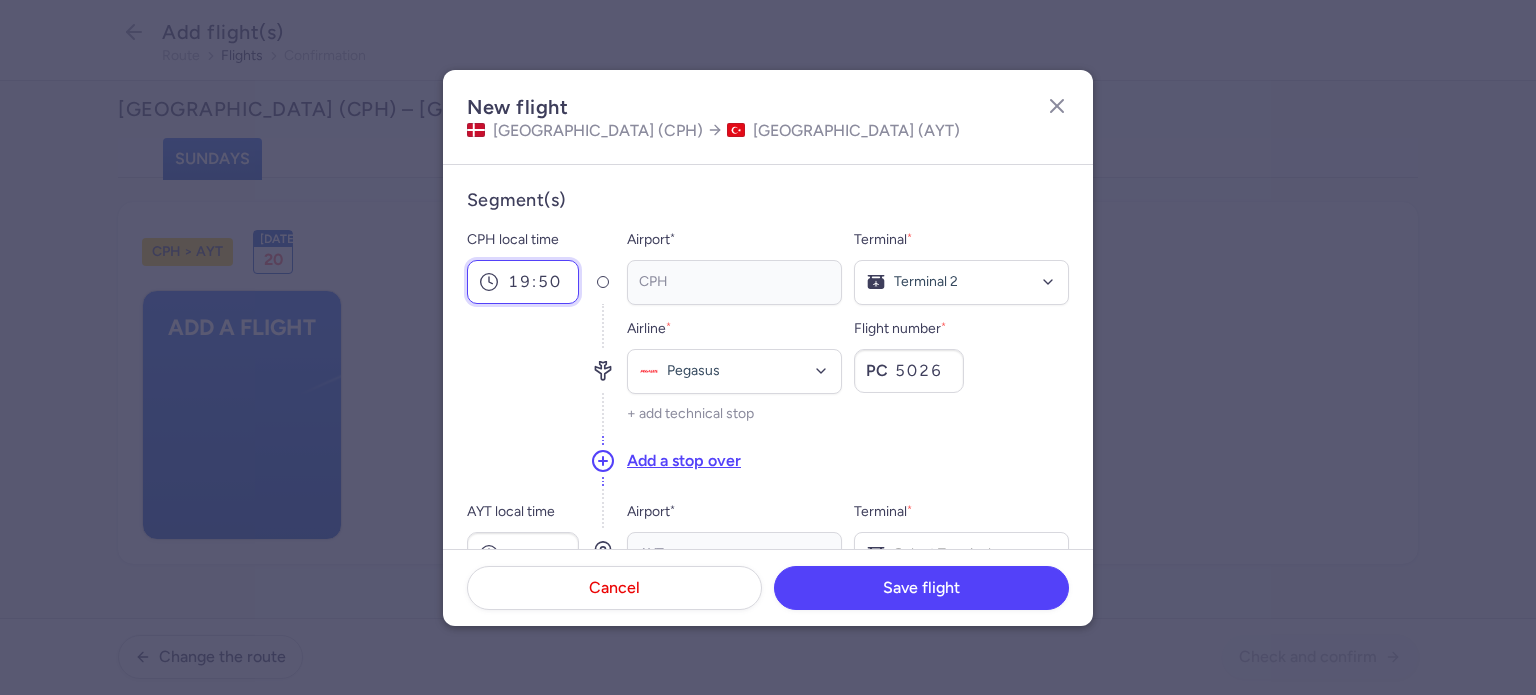 type on "19:50" 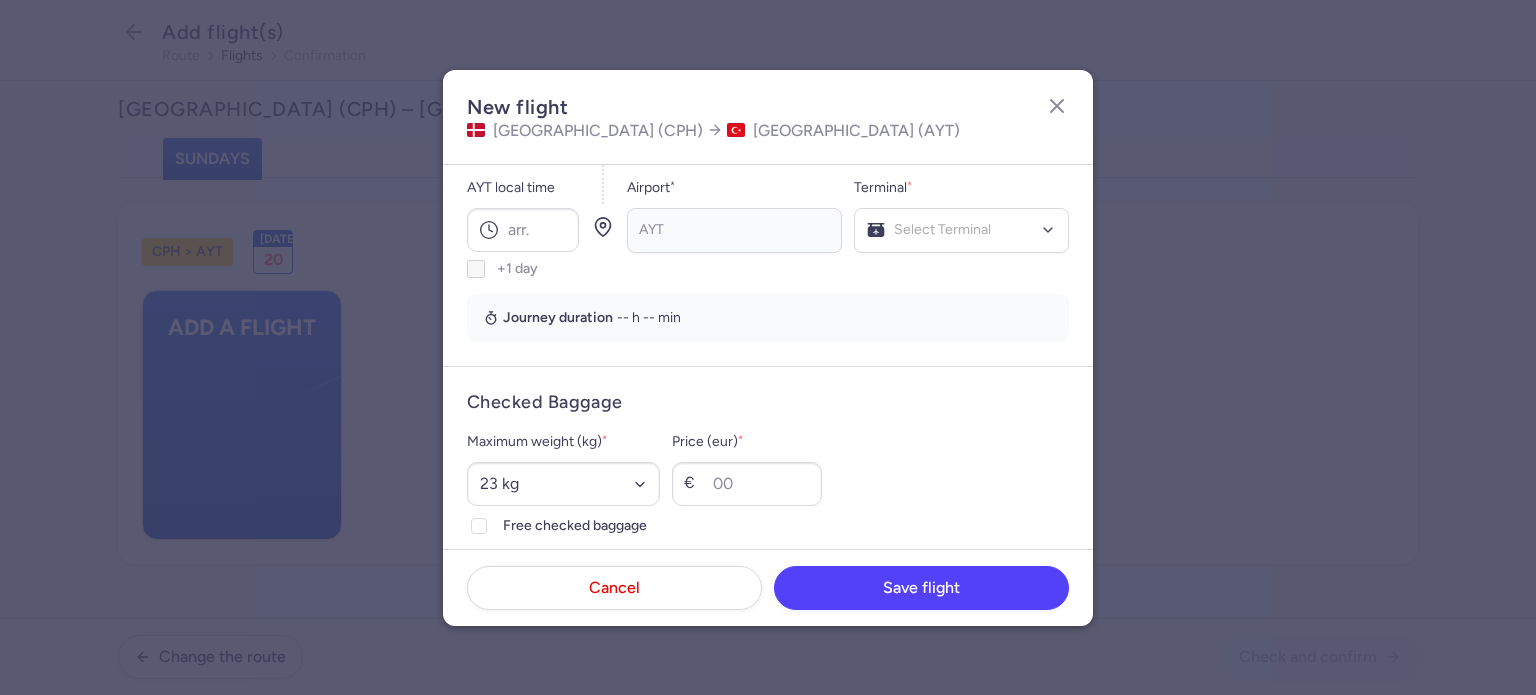 scroll, scrollTop: 332, scrollLeft: 0, axis: vertical 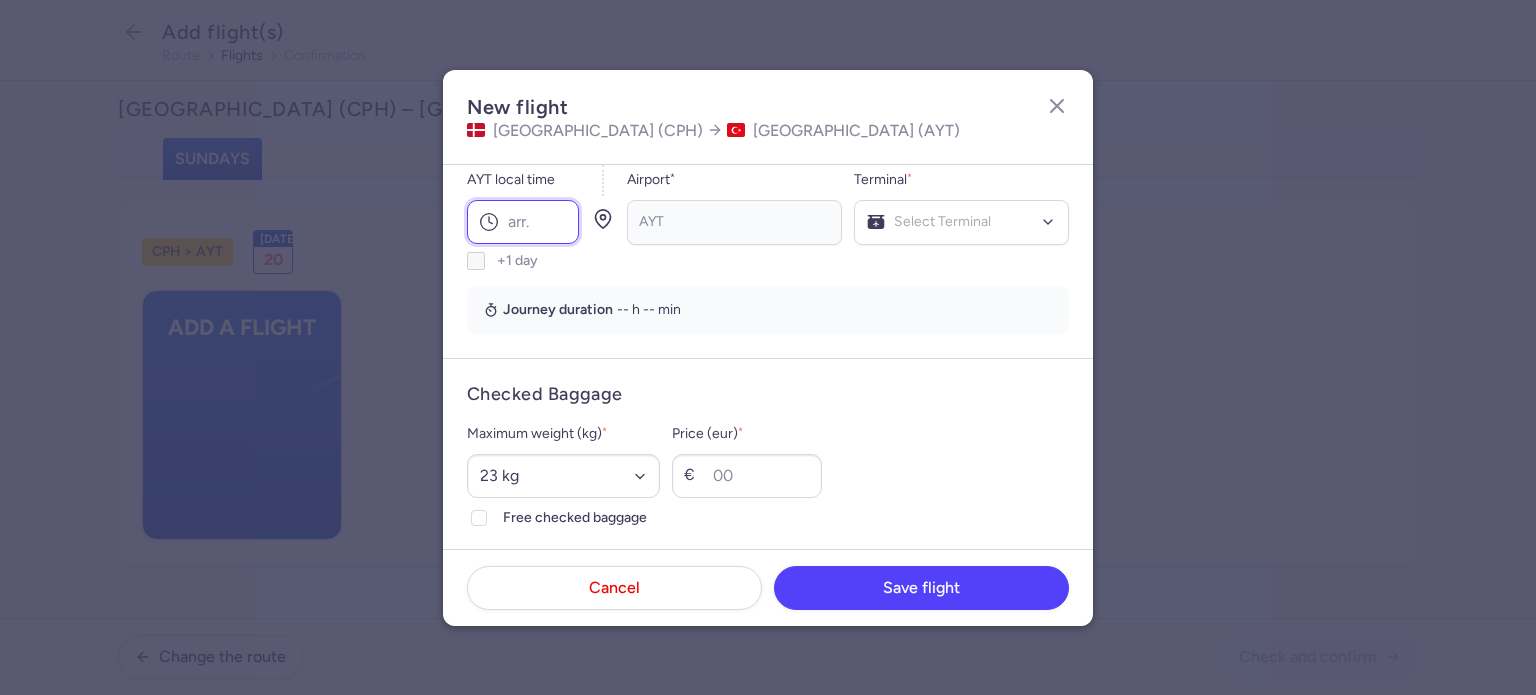 click on "AYT local time" at bounding box center [523, 222] 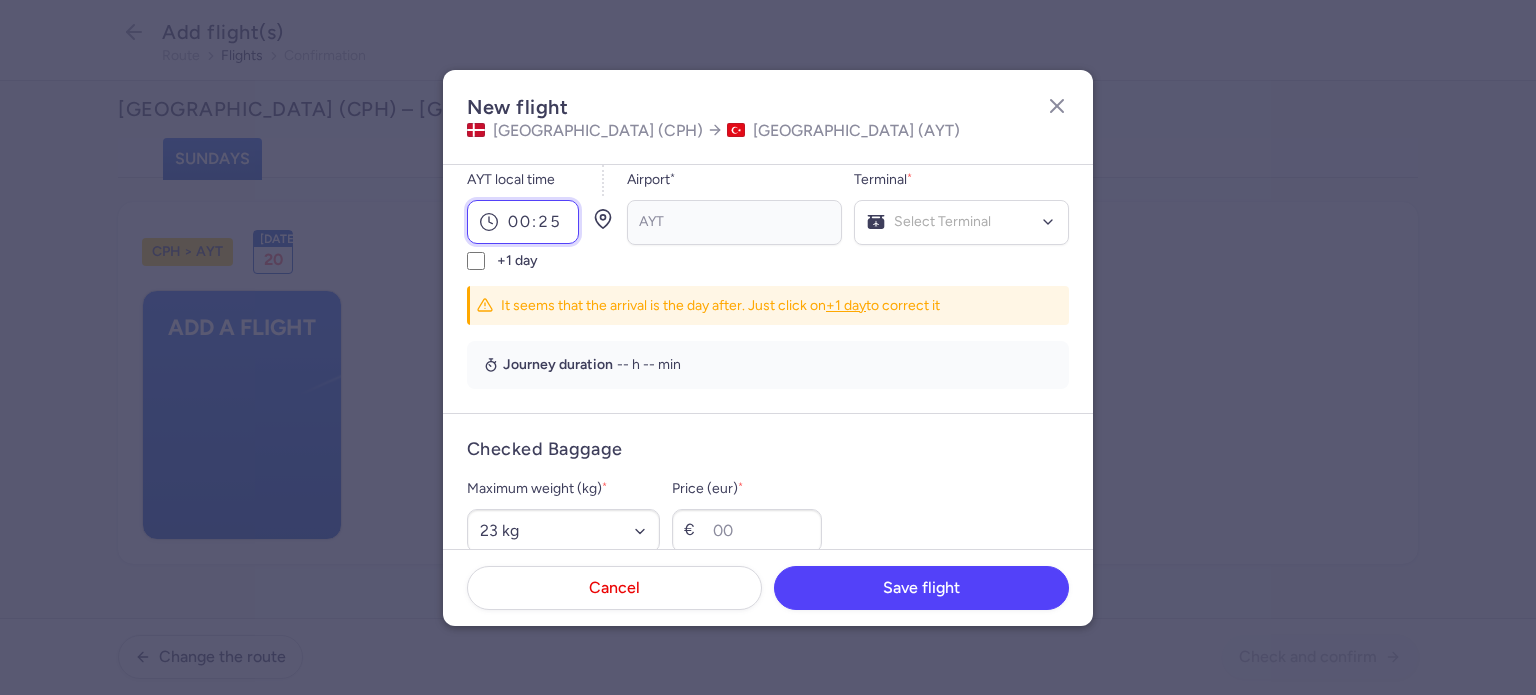 type on "00:25" 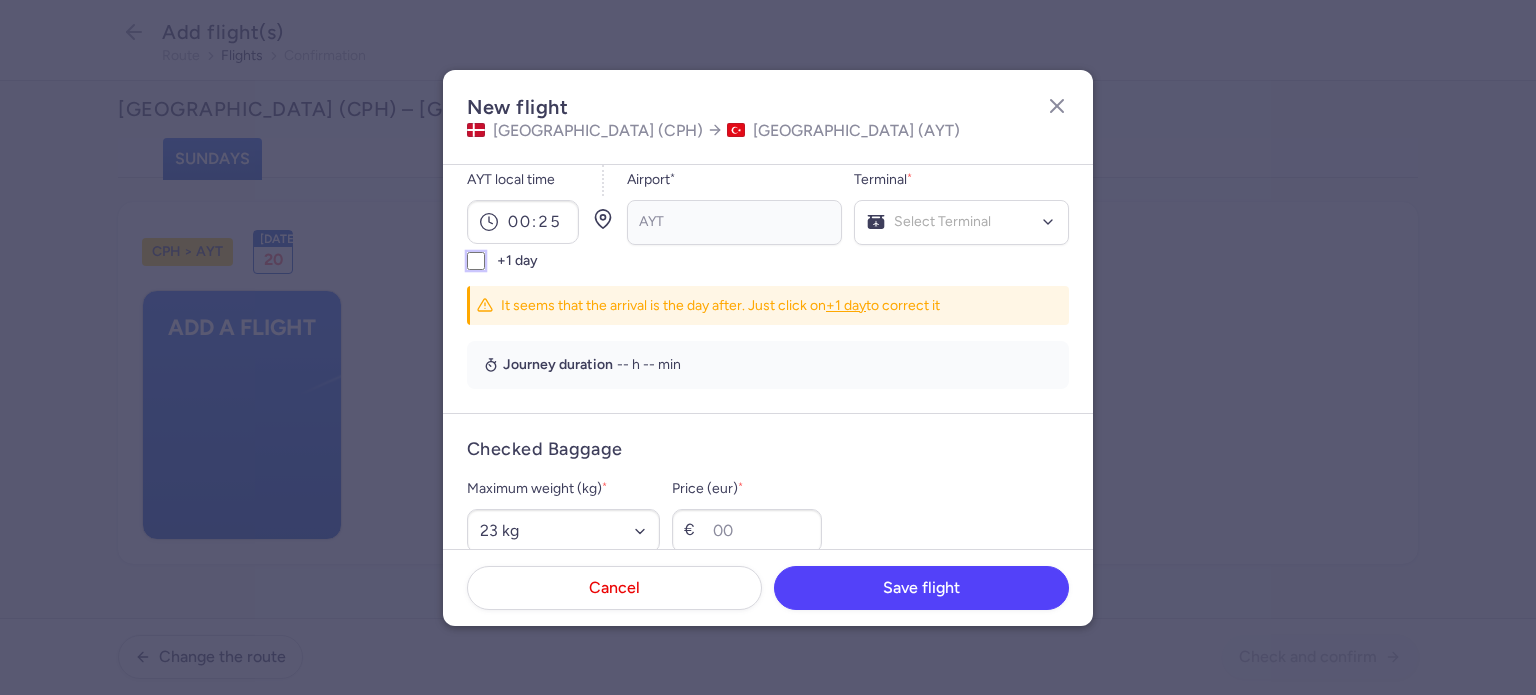 click on "+1 day" at bounding box center (476, 261) 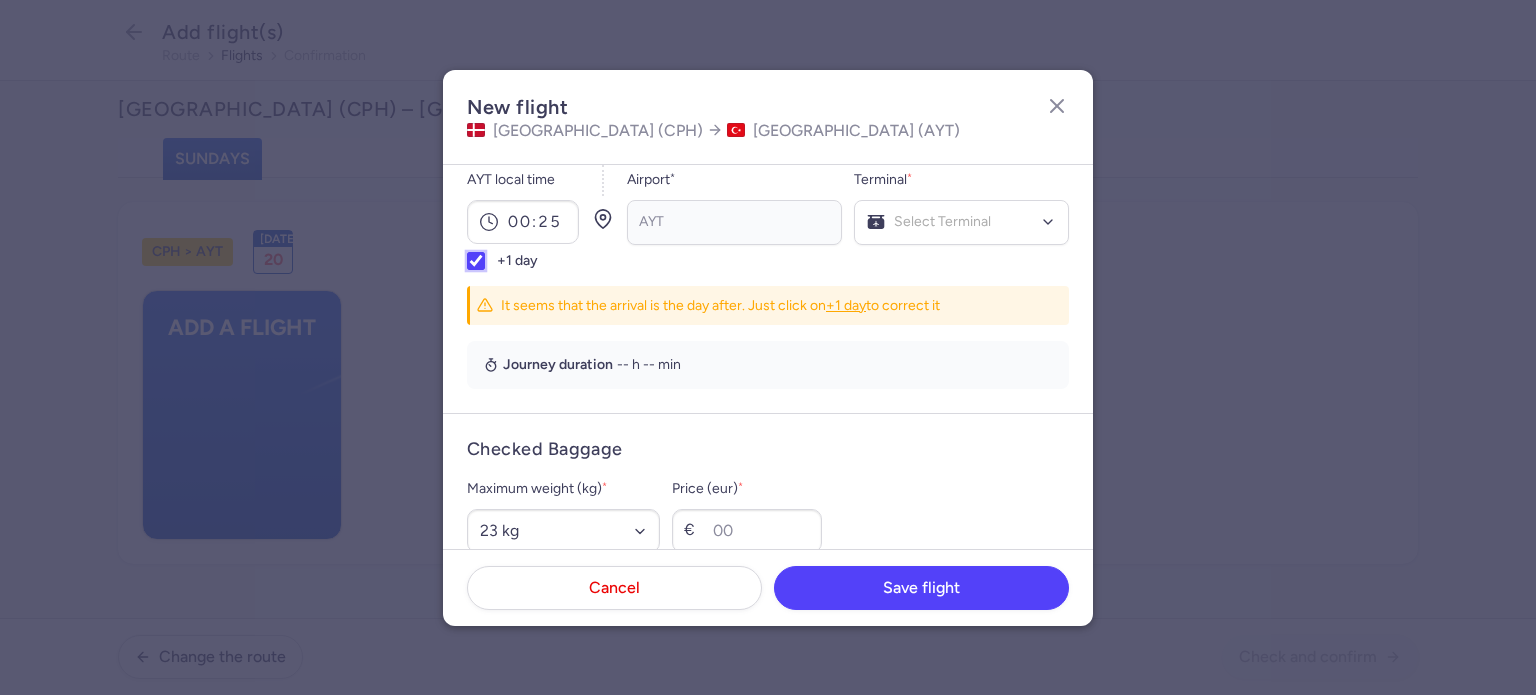 checkbox on "true" 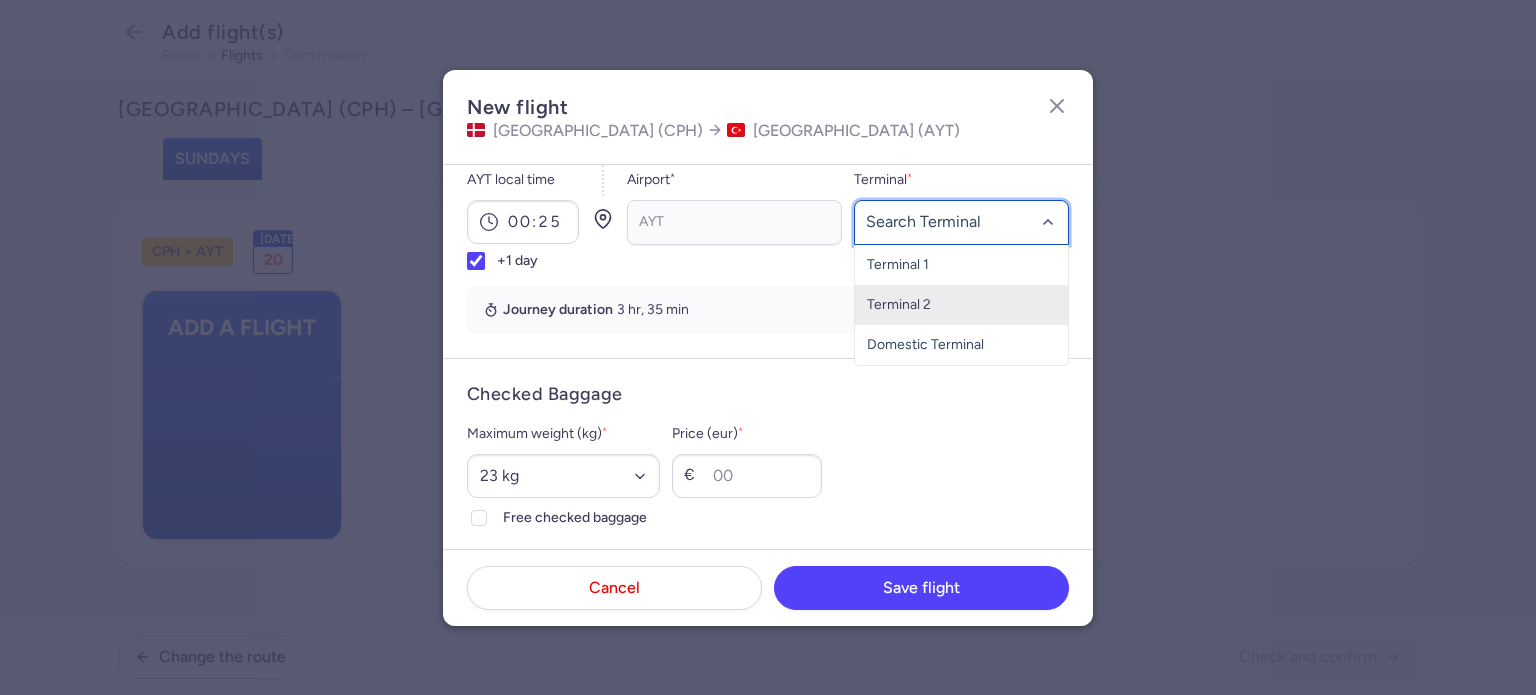 click on "Terminal 2" 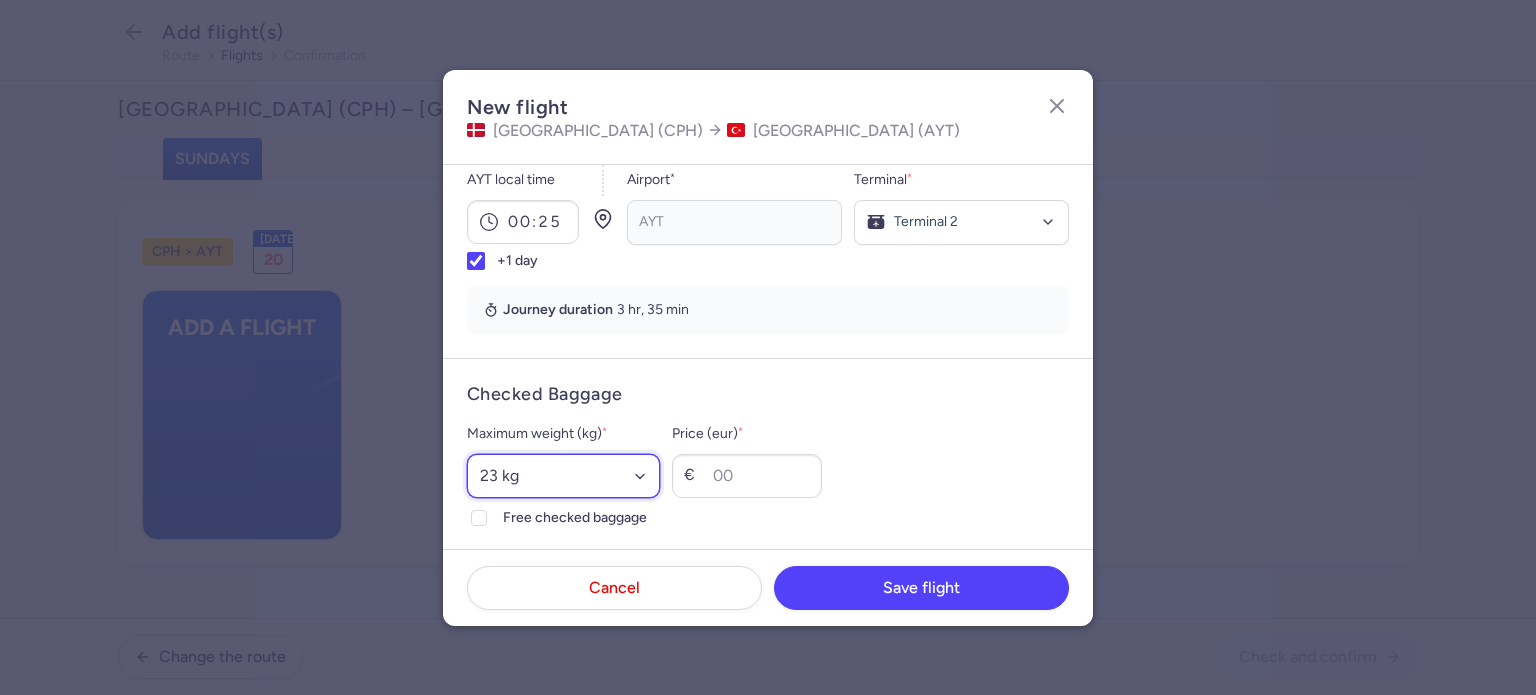 click on "Select an option 15 kg 16 kg 17 kg 18 kg 19 kg 20 kg 21 kg 22 kg 23 kg 24 kg 25 kg 26 kg 27 kg 28 kg 29 kg 30 kg 31 kg 32 kg 33 kg 34 kg 35 kg" at bounding box center [563, 476] 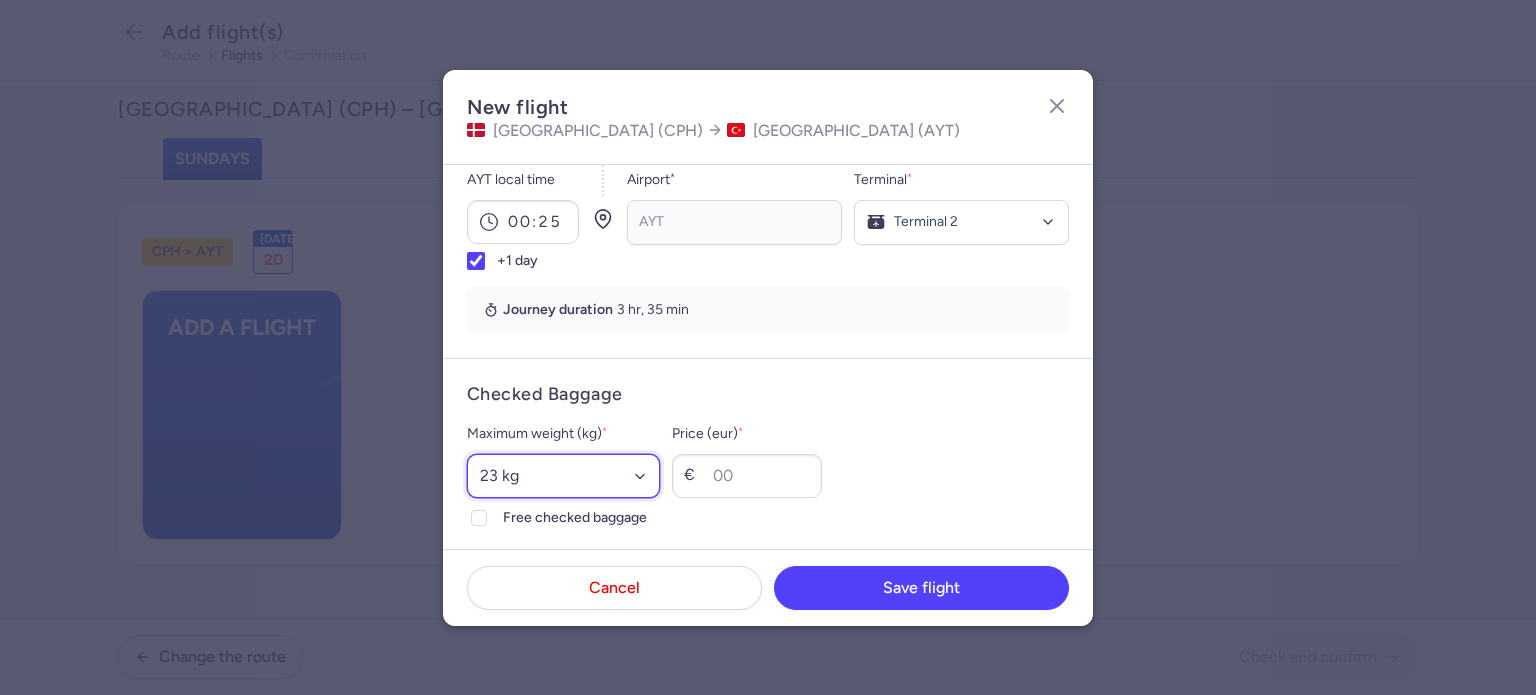 select on "20" 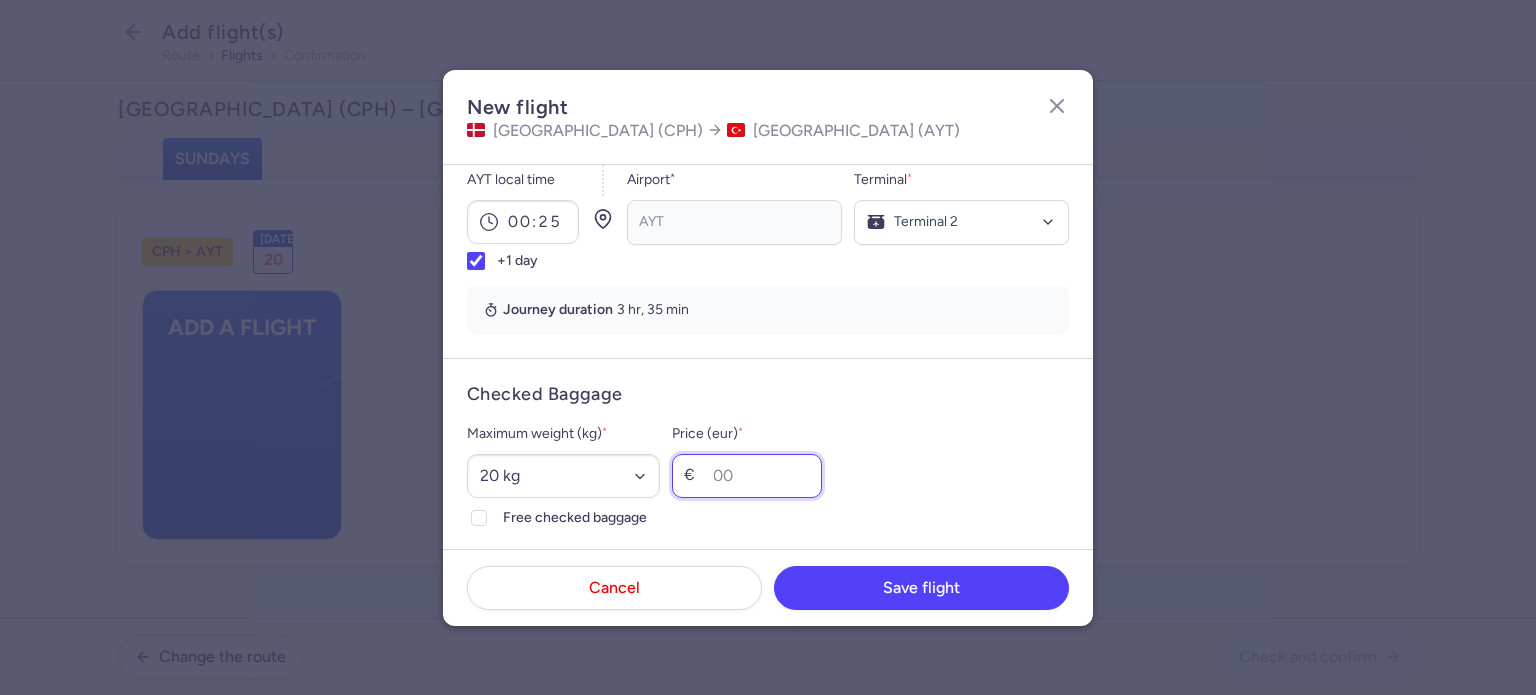 click on "Price (eur)  *" at bounding box center [747, 476] 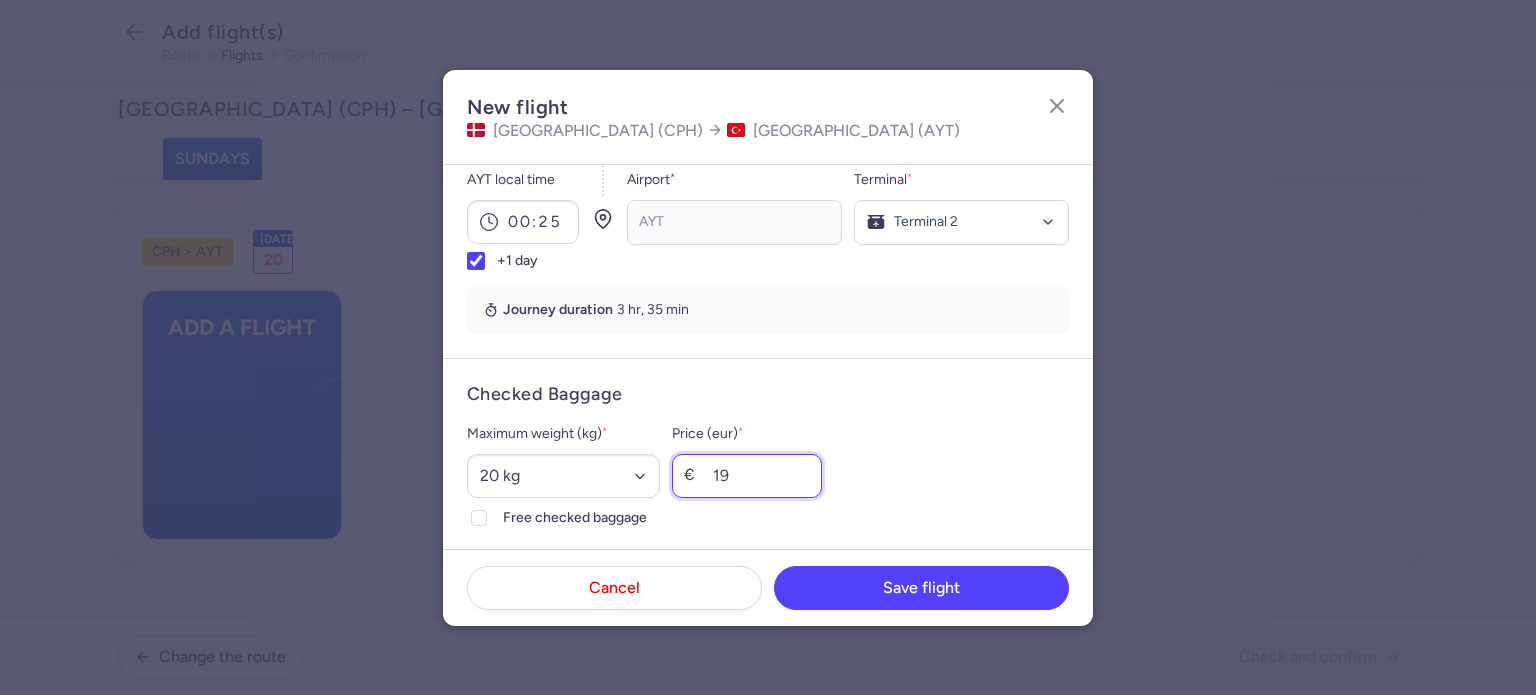 type on "19" 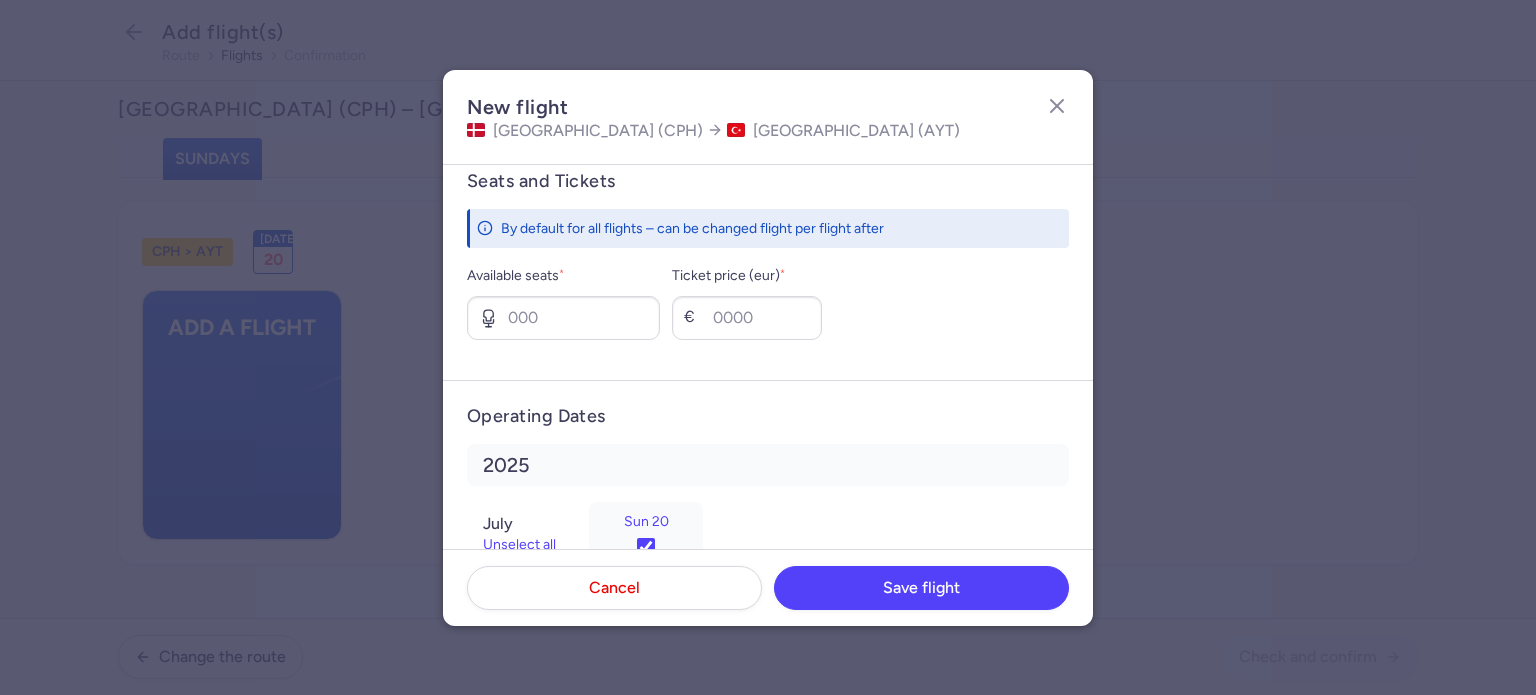 scroll, scrollTop: 760, scrollLeft: 0, axis: vertical 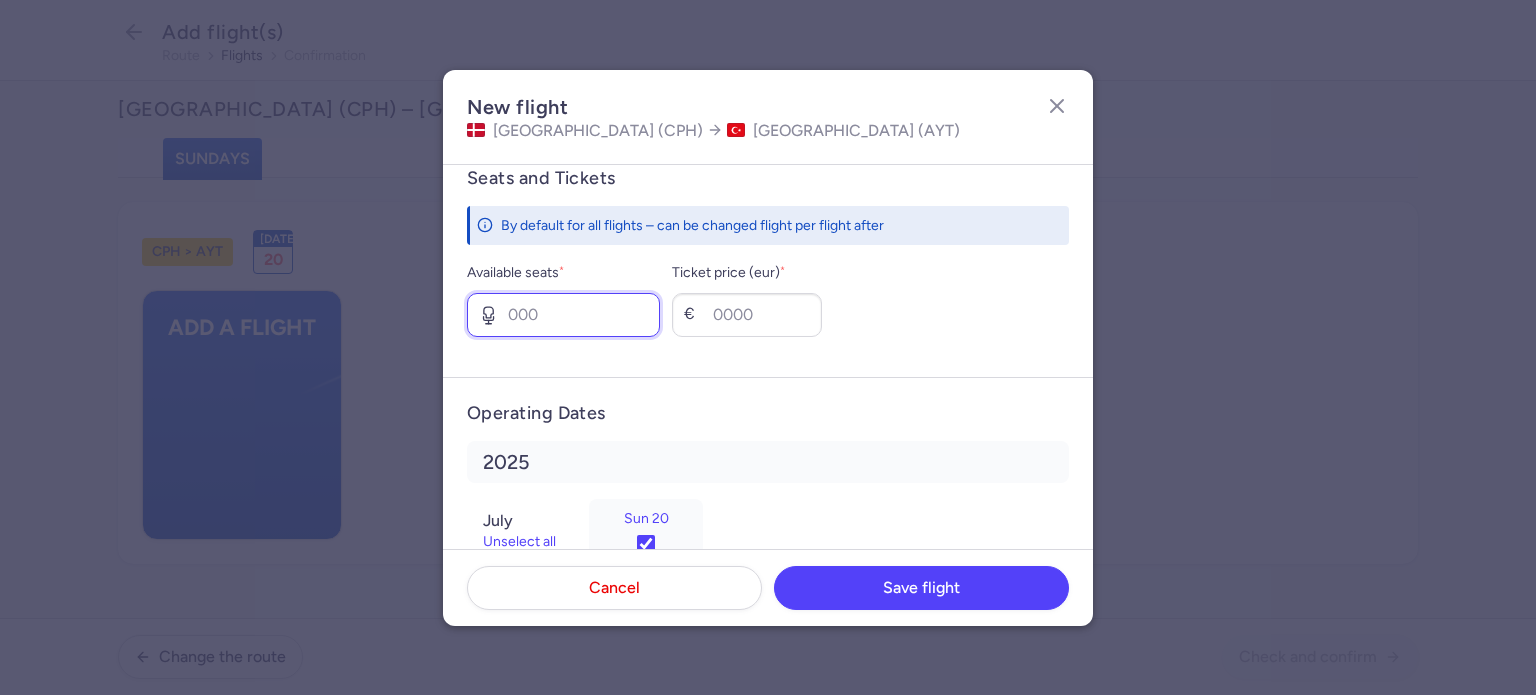 click on "Available seats  *" at bounding box center [563, 315] 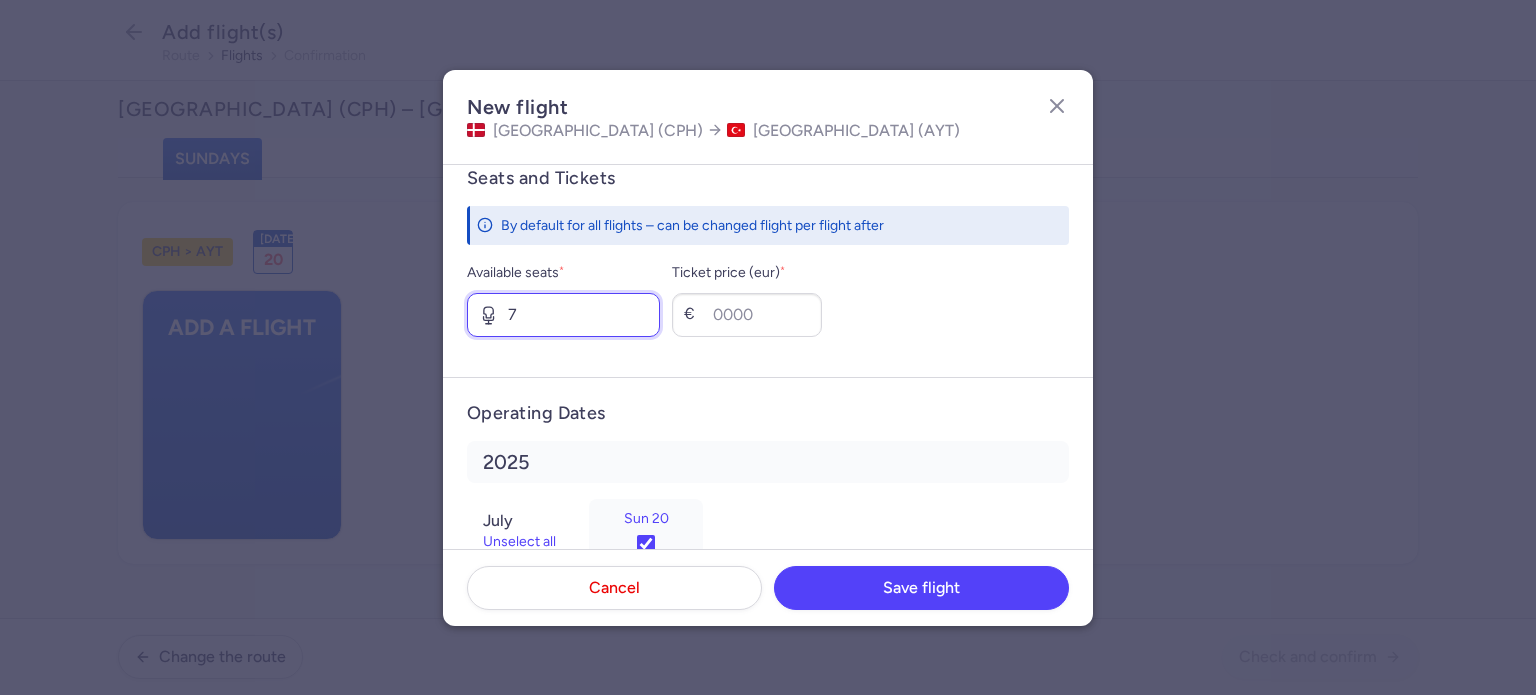 type on "7" 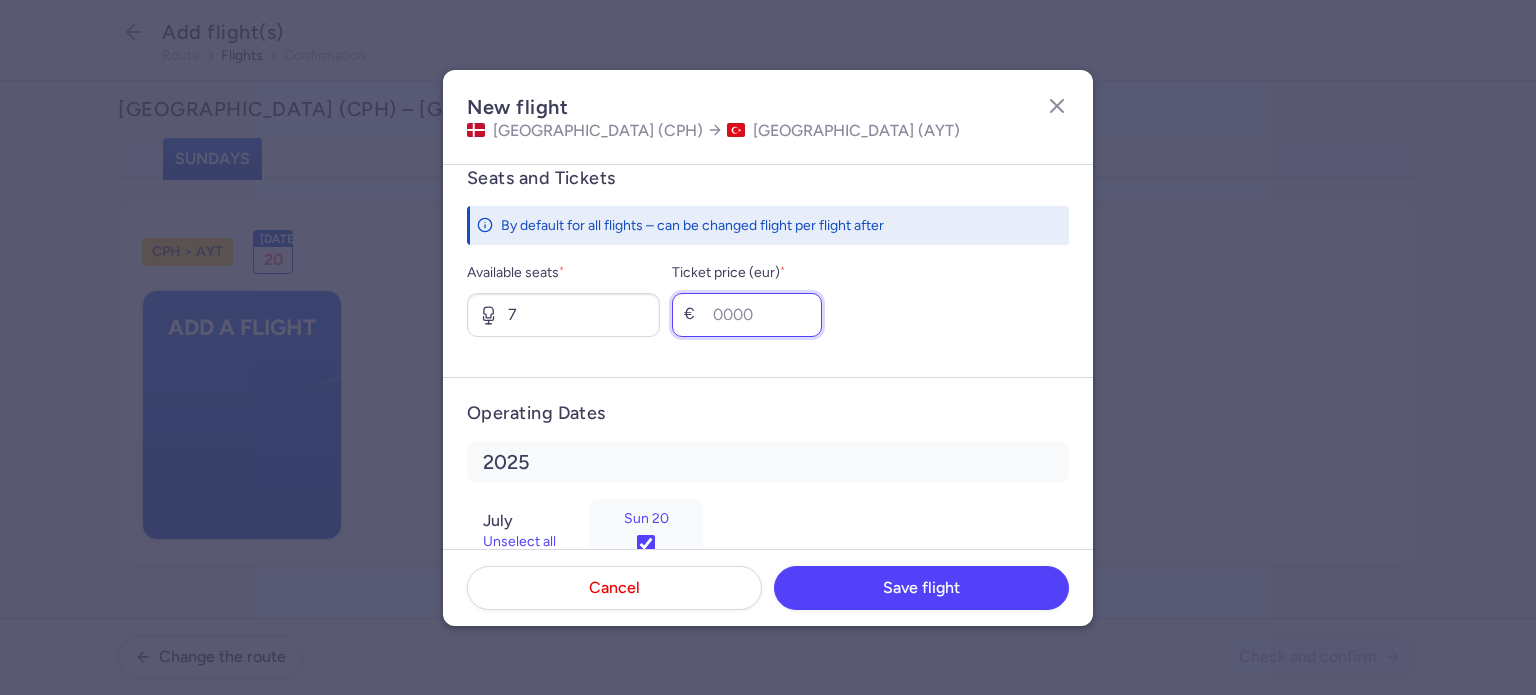 click on "Ticket price (eur)  *" at bounding box center (747, 315) 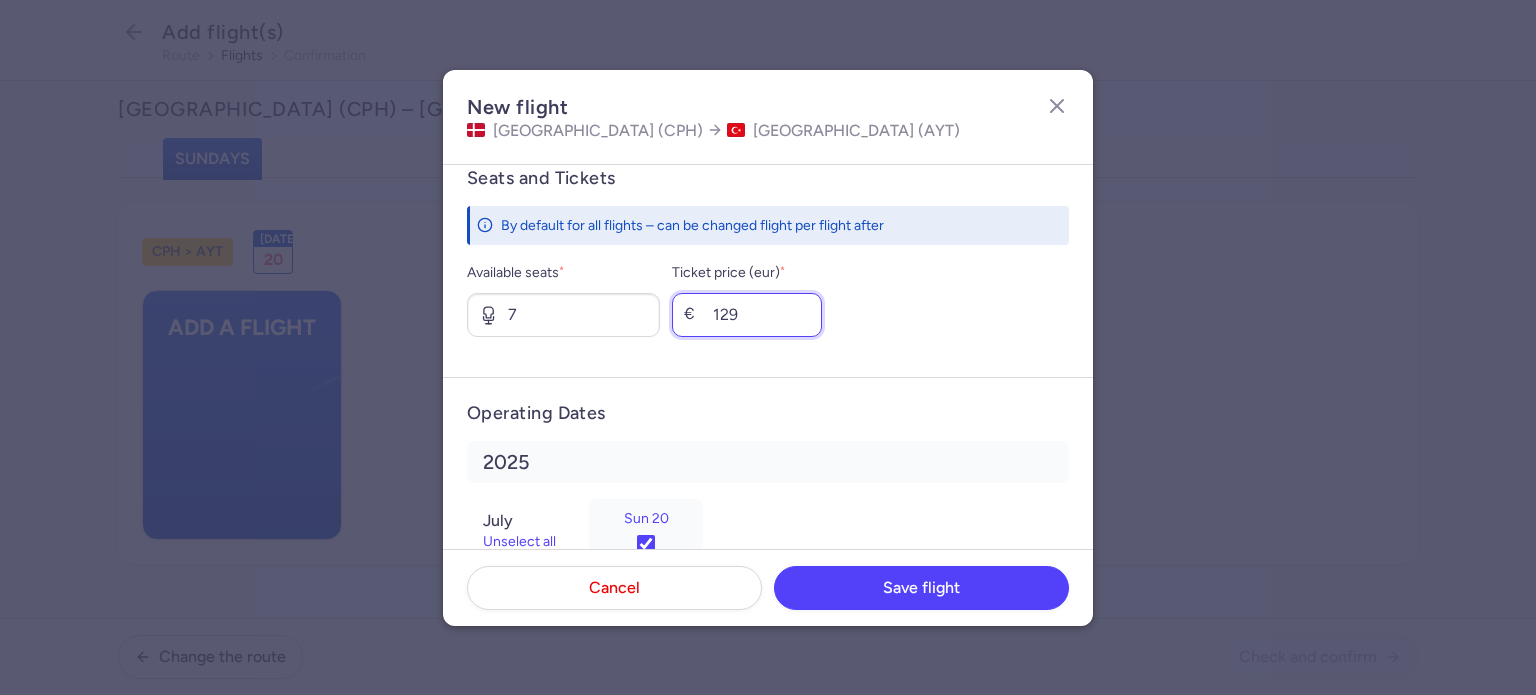 type on "129" 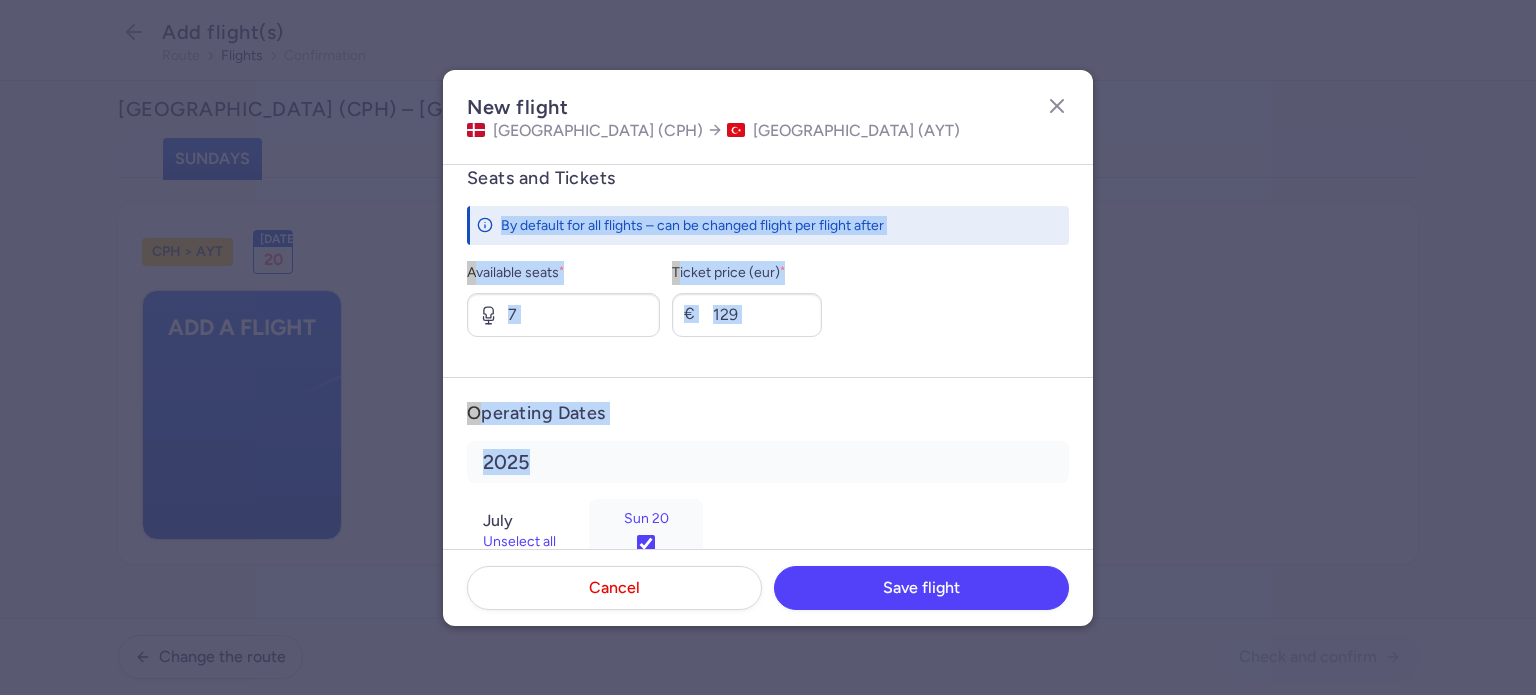 drag, startPoint x: 1092, startPoint y: 464, endPoint x: 1084, endPoint y: 183, distance: 281.11386 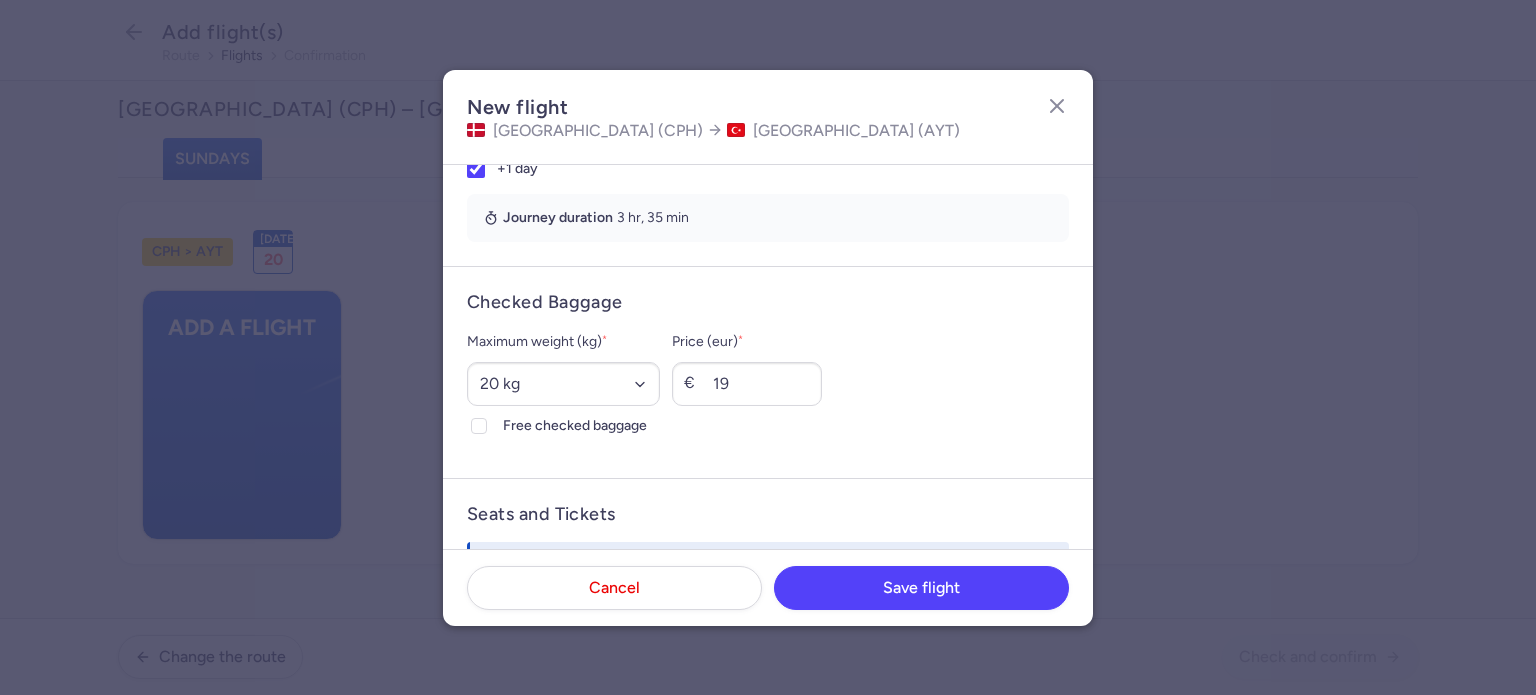 scroll, scrollTop: 88, scrollLeft: 0, axis: vertical 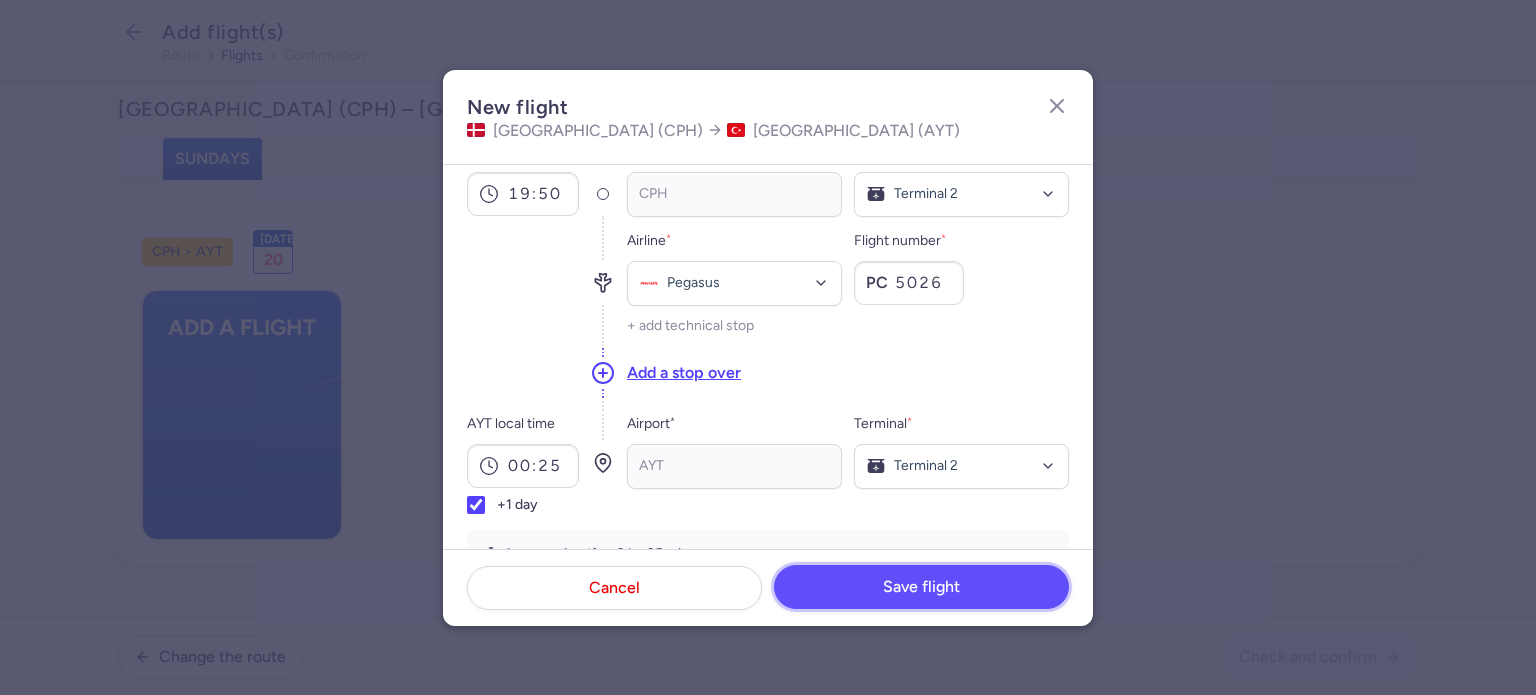 click on "Save flight" at bounding box center (921, 587) 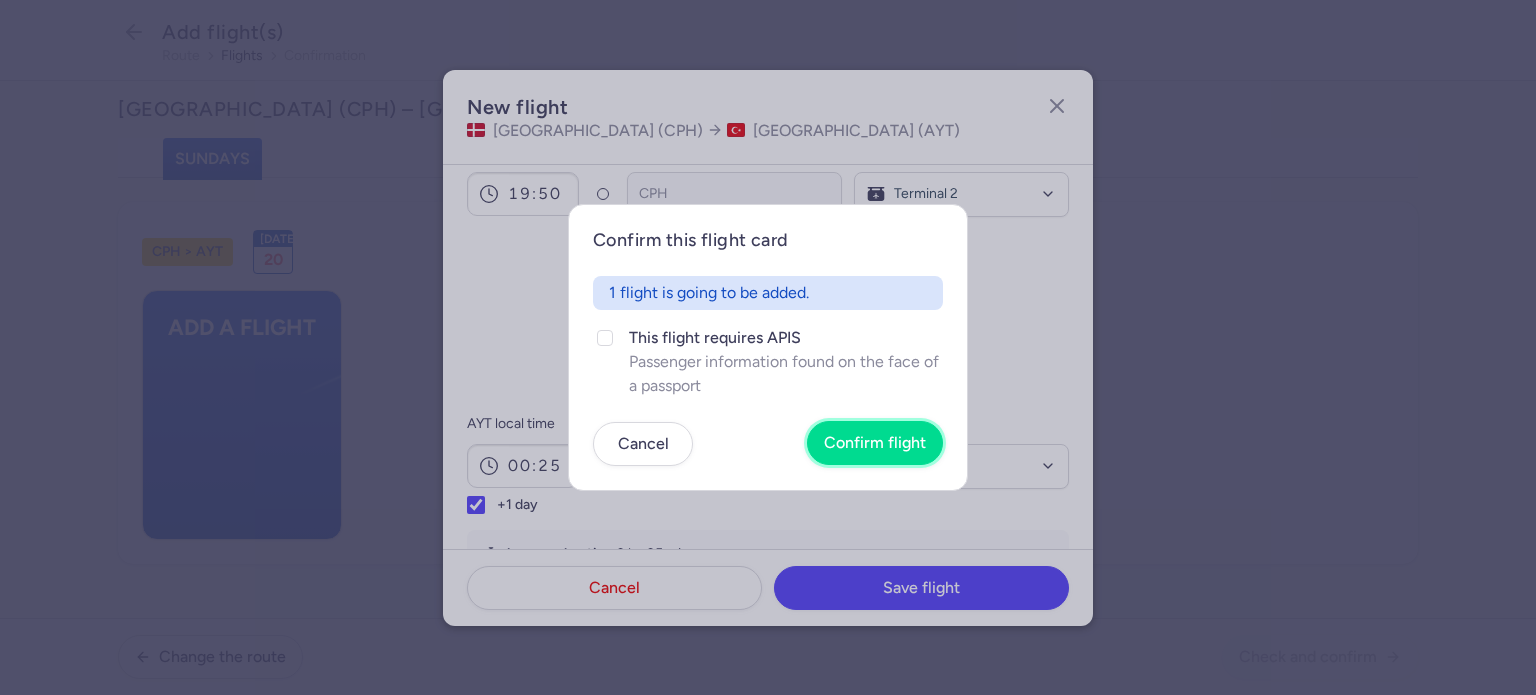 click on "Confirm flight" at bounding box center [875, 443] 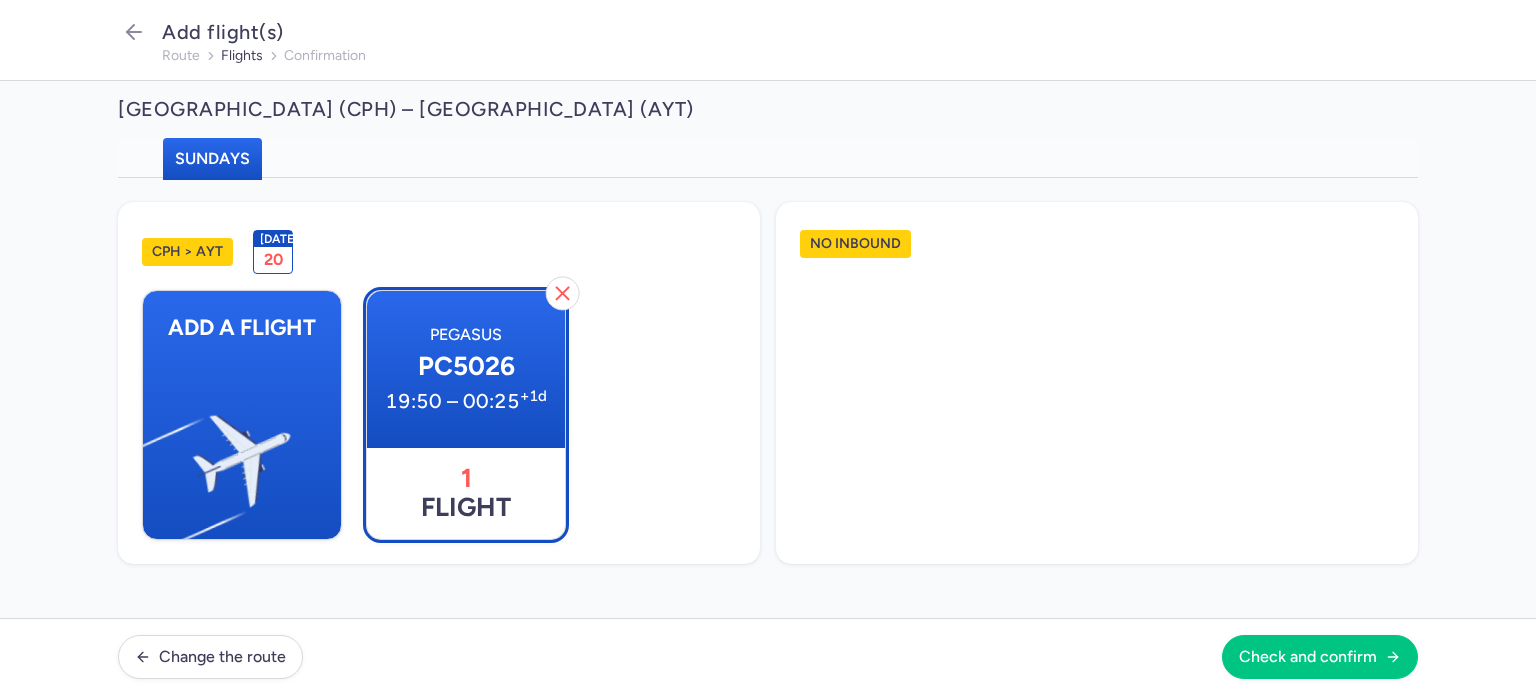 click on "19:50 – 00:25   +1d" at bounding box center [466, 401] 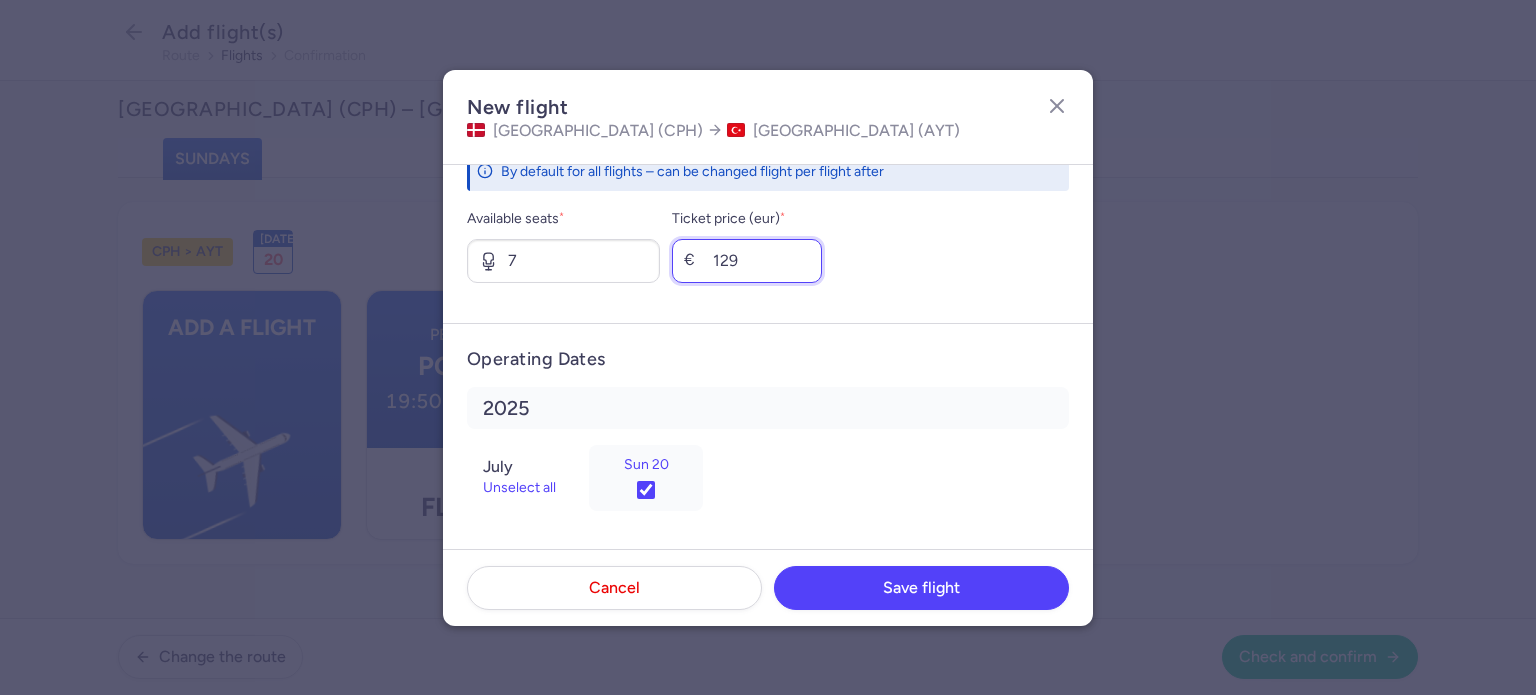 click on "129" at bounding box center [747, 261] 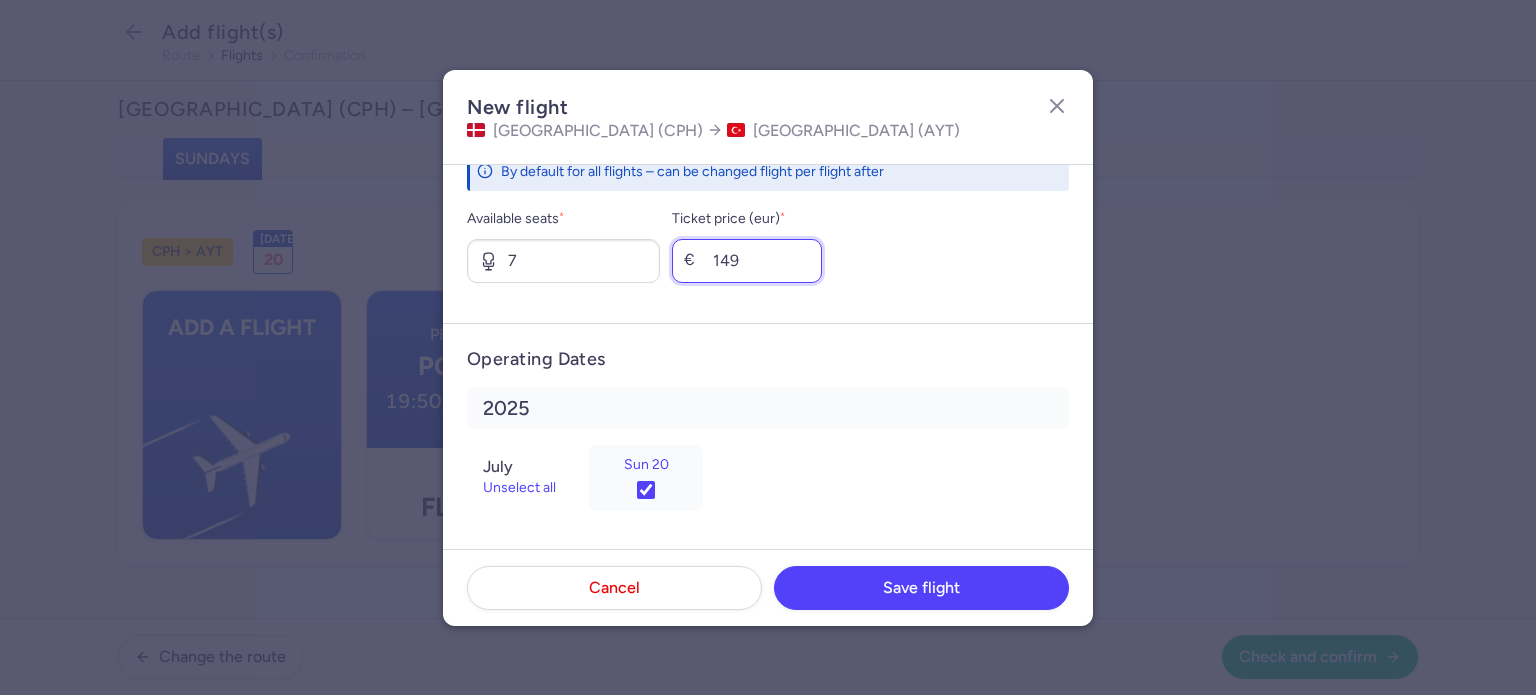 type on "149" 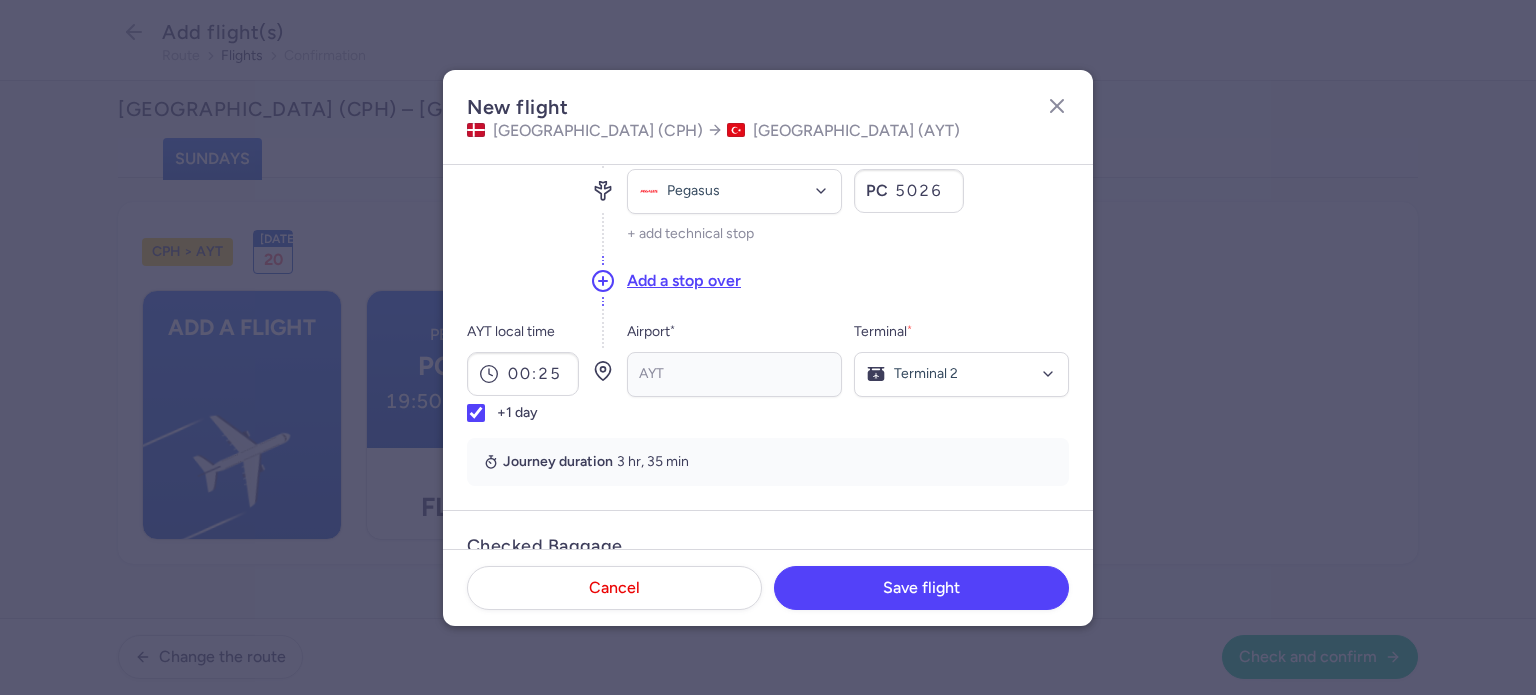 scroll, scrollTop: 0, scrollLeft: 0, axis: both 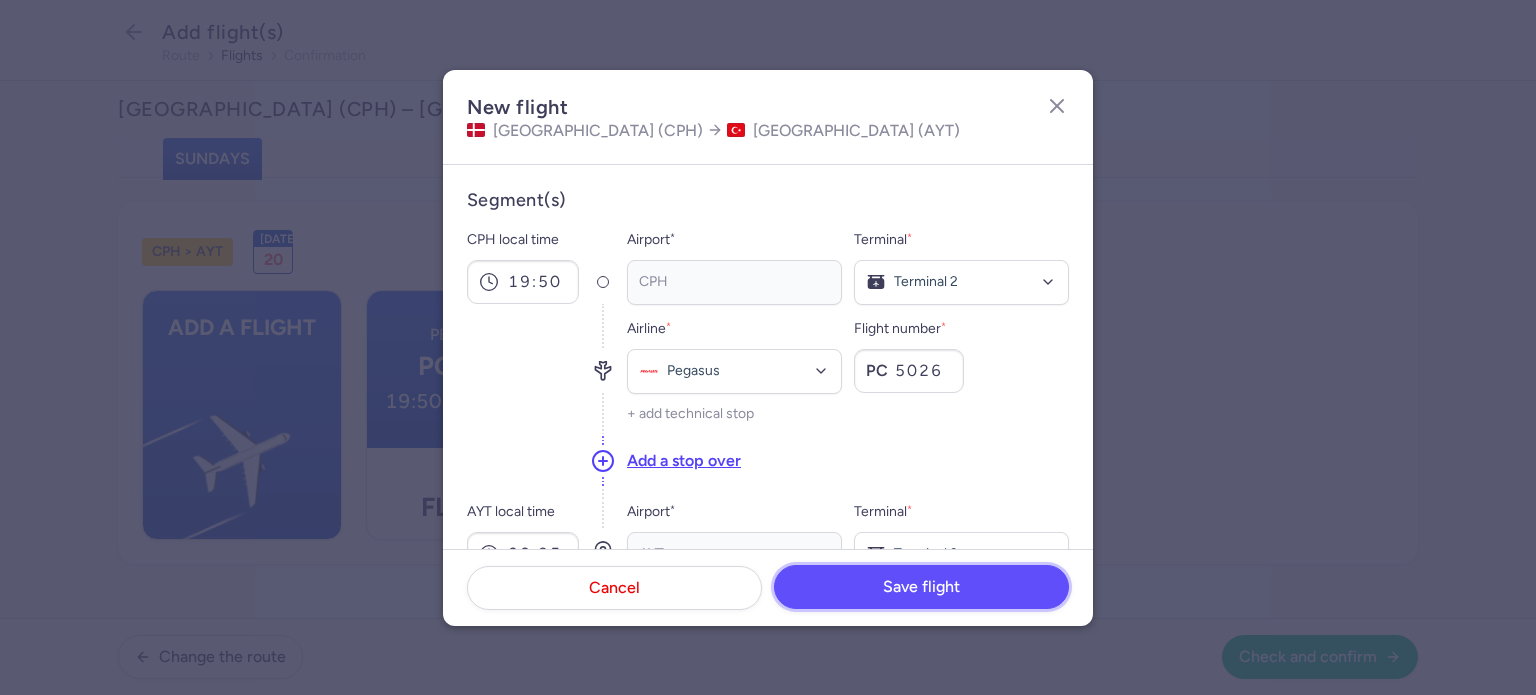 click on "Save flight" at bounding box center [921, 587] 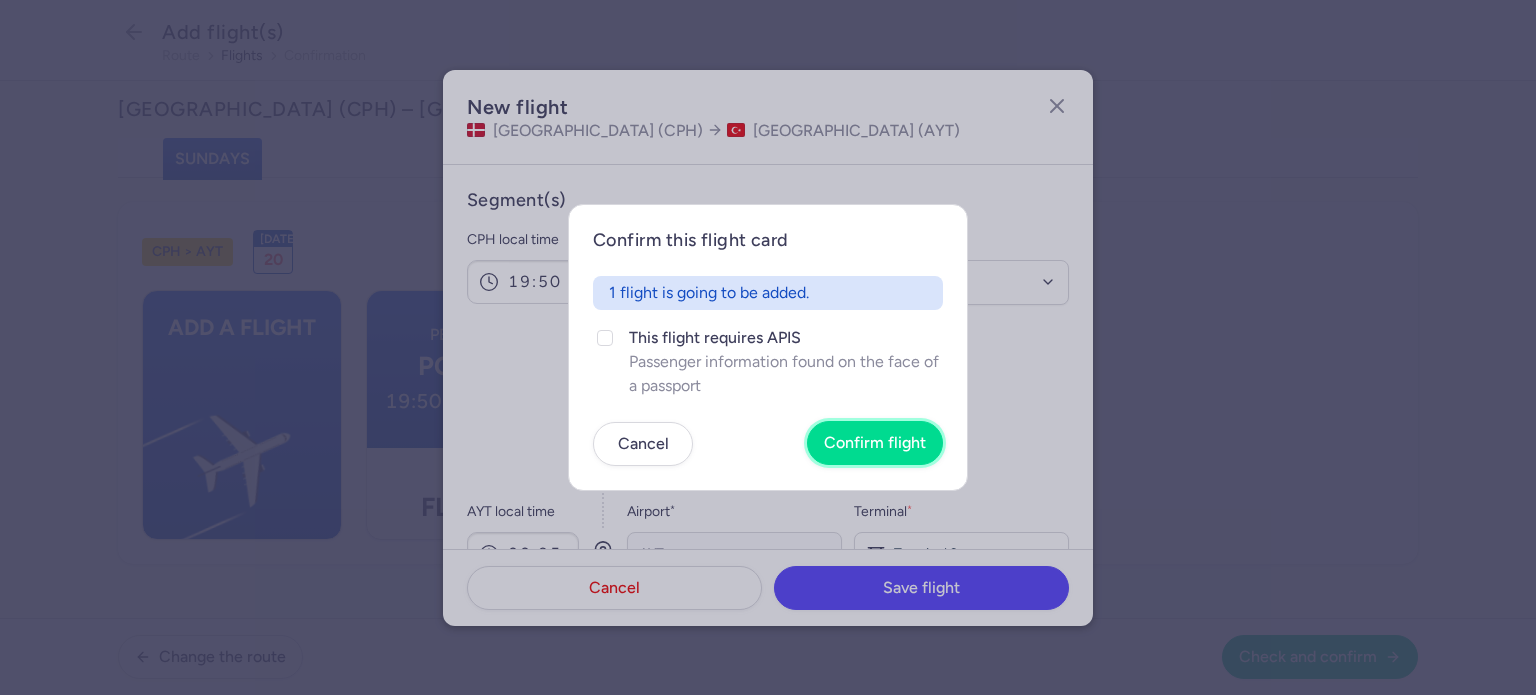click on "Confirm flight" at bounding box center (875, 443) 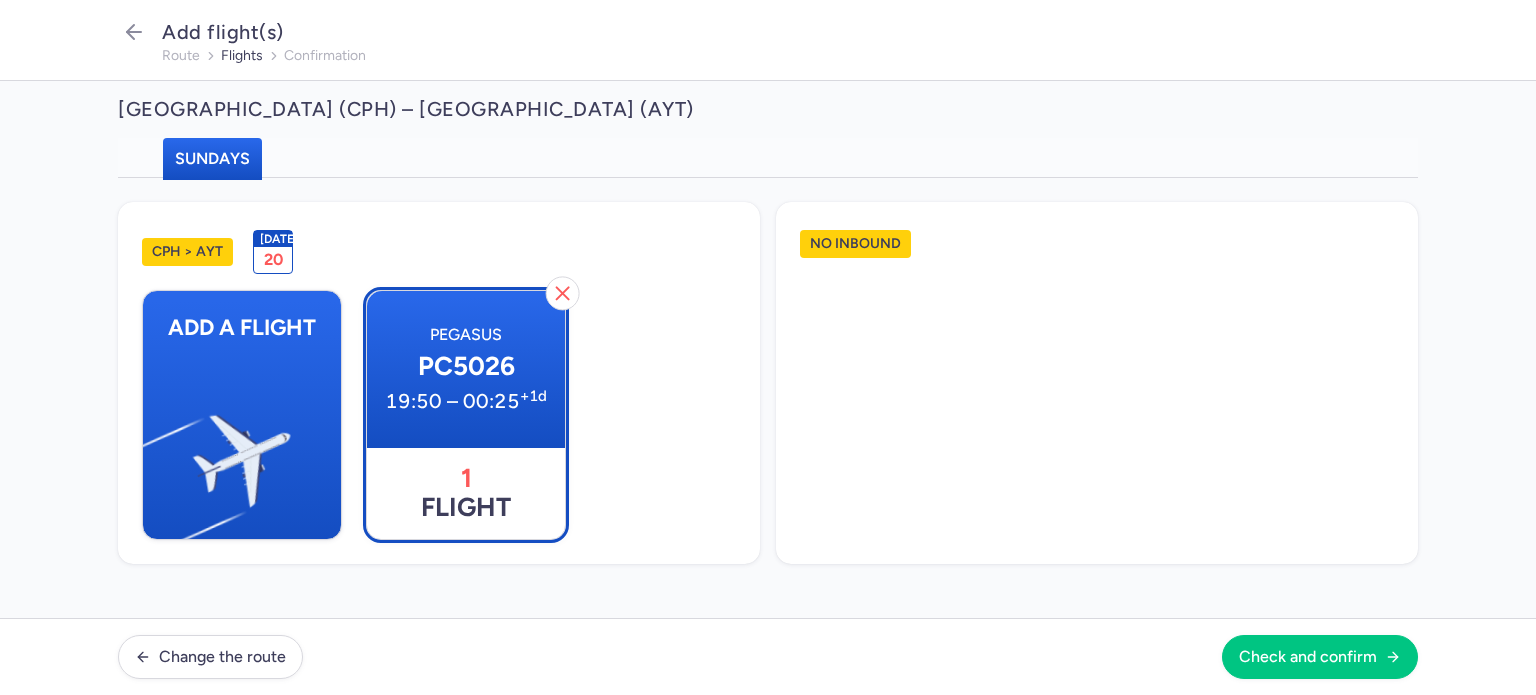 click on "19:50 – 00:25   +1d" at bounding box center [466, 401] 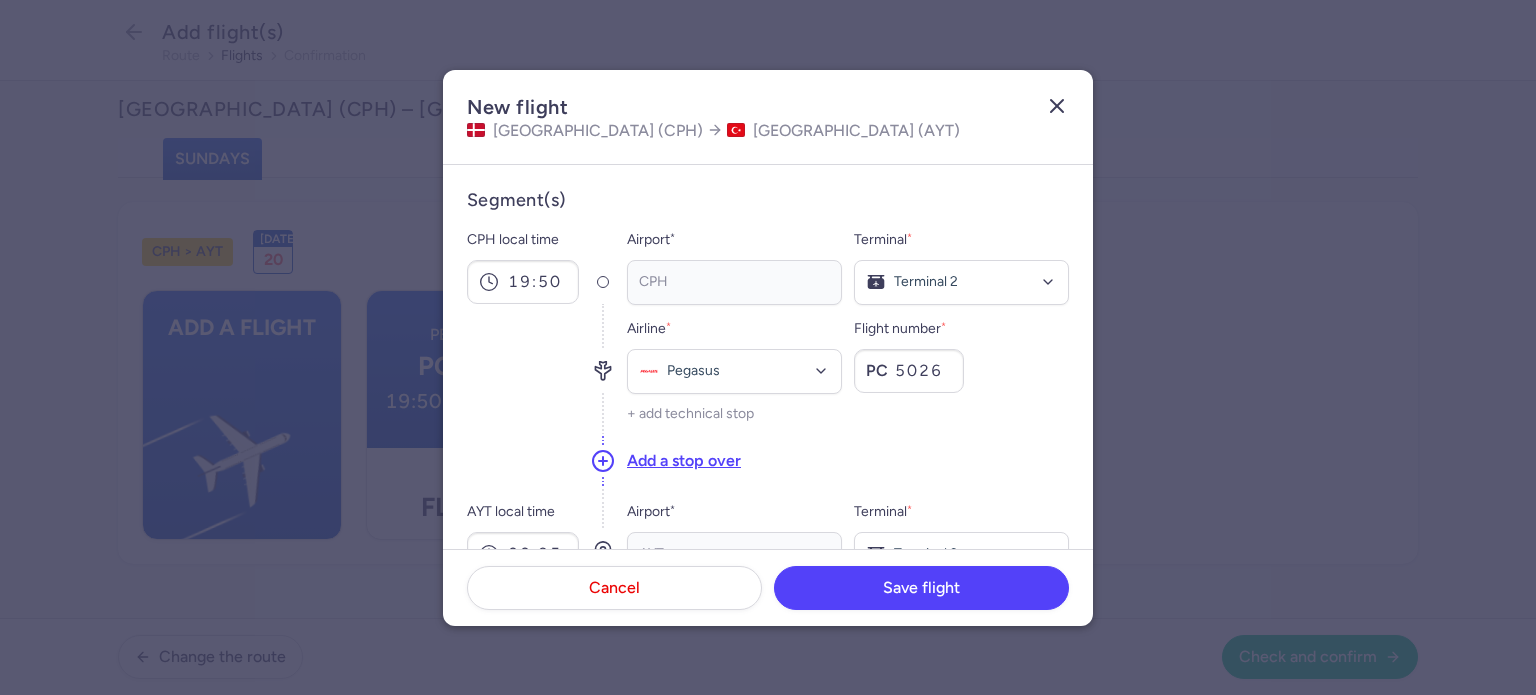 click 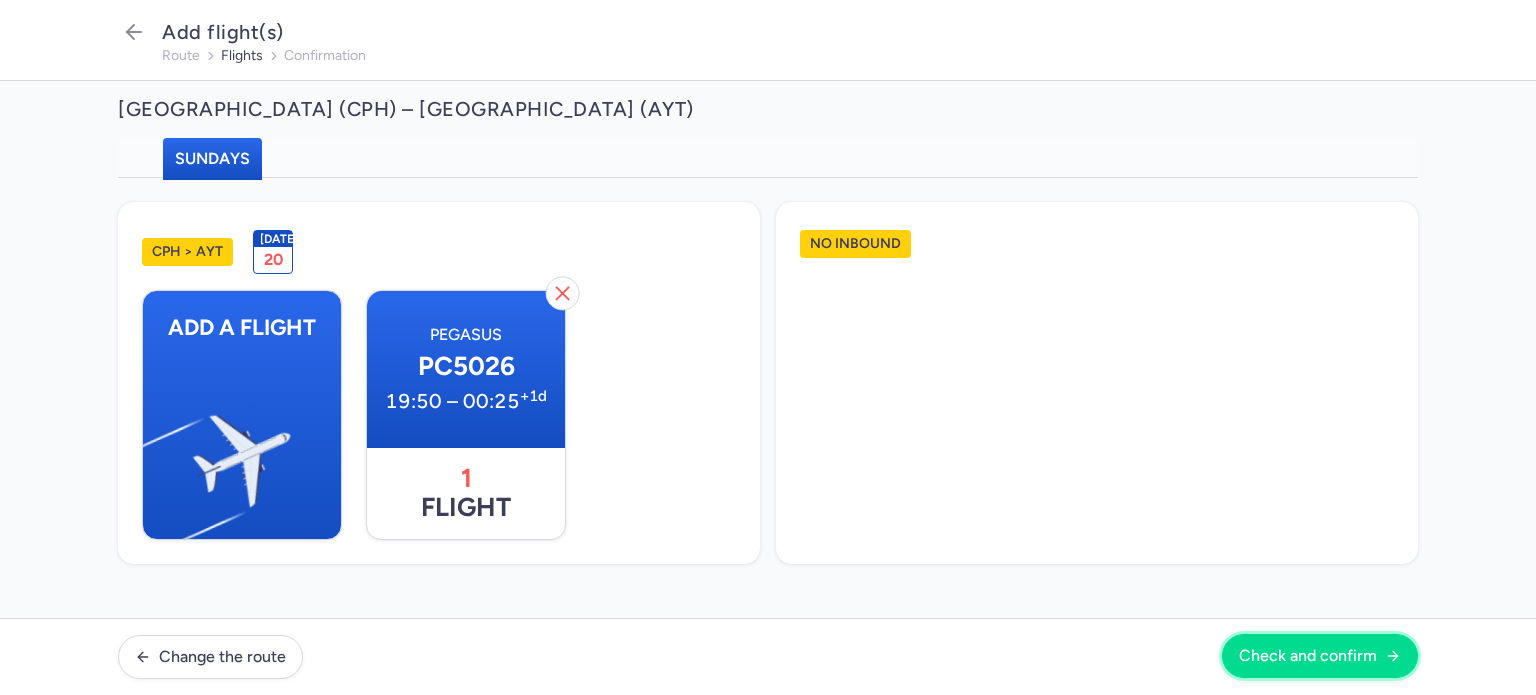 click on "Check and confirm" at bounding box center (1308, 656) 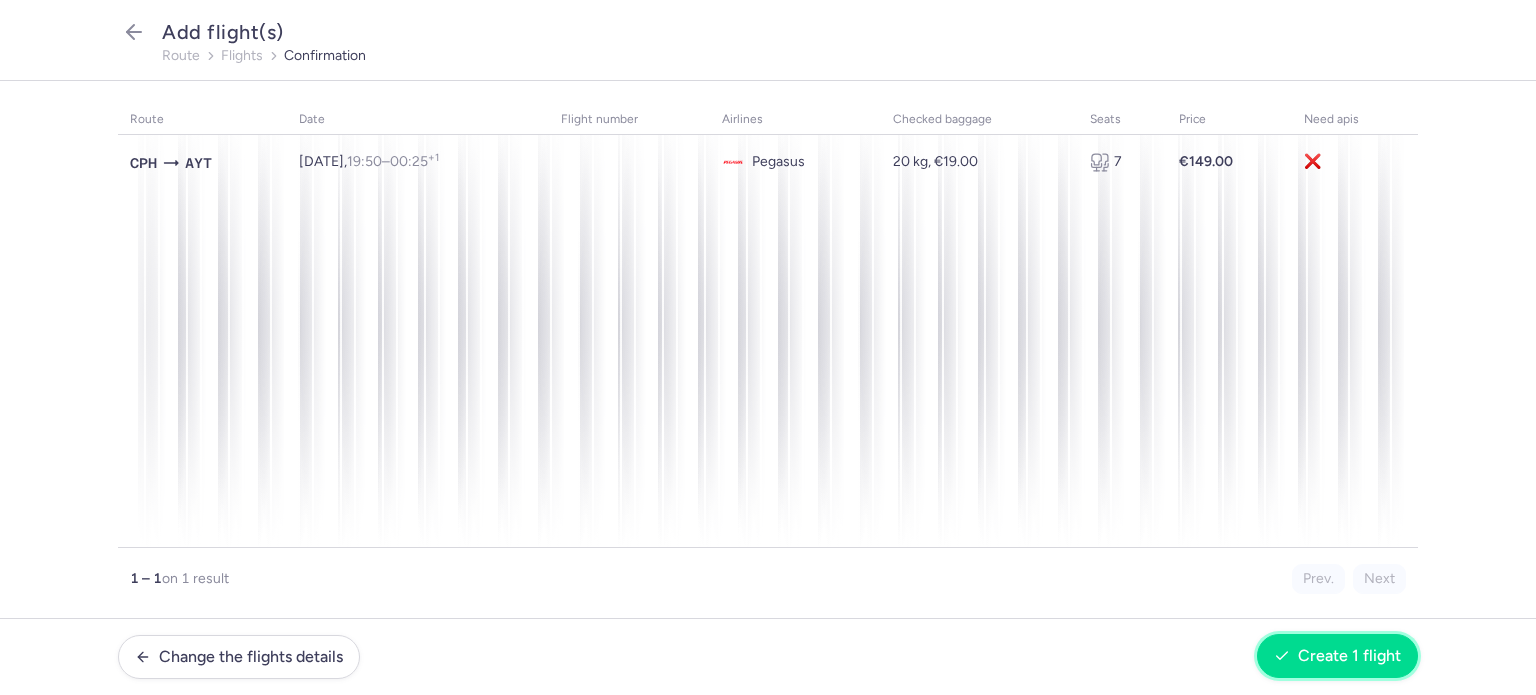 click on "Create 1 flight" at bounding box center [1349, 656] 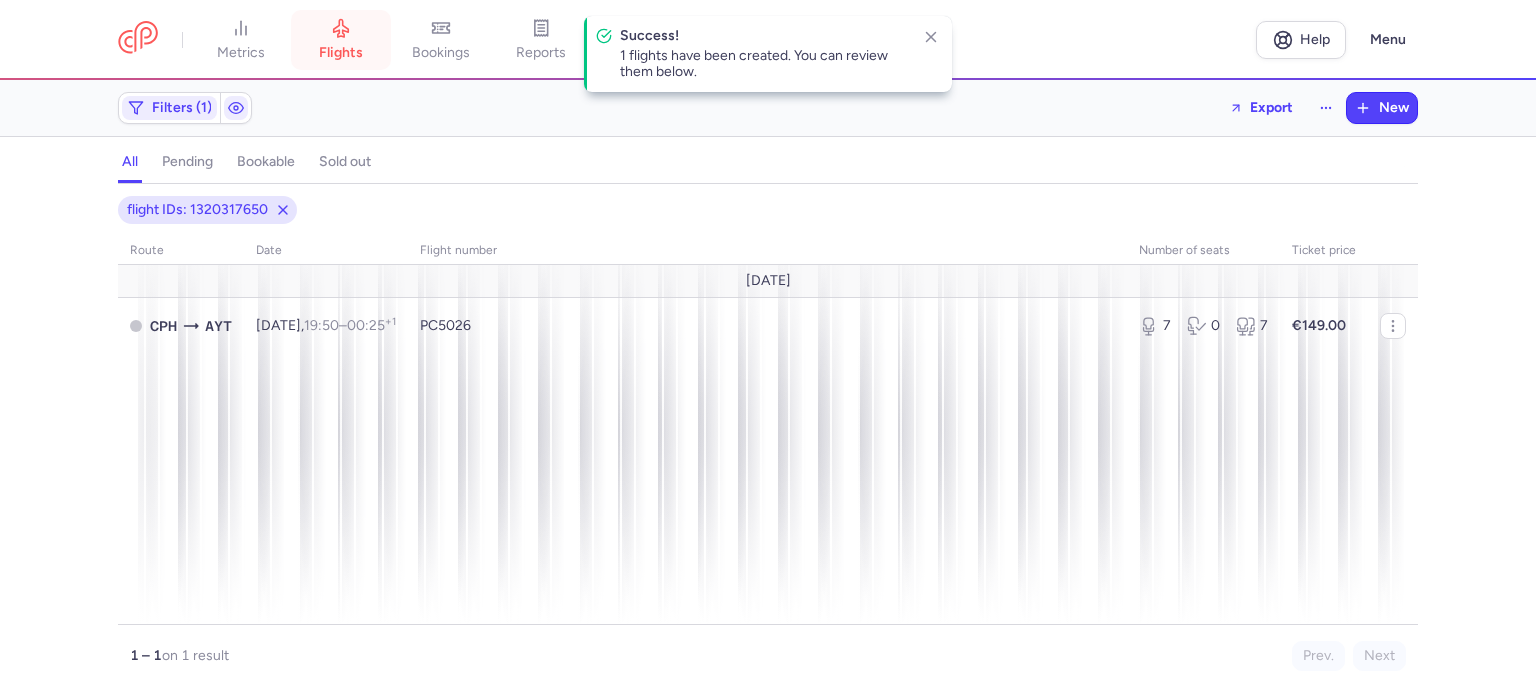 click on "flights" at bounding box center (341, 53) 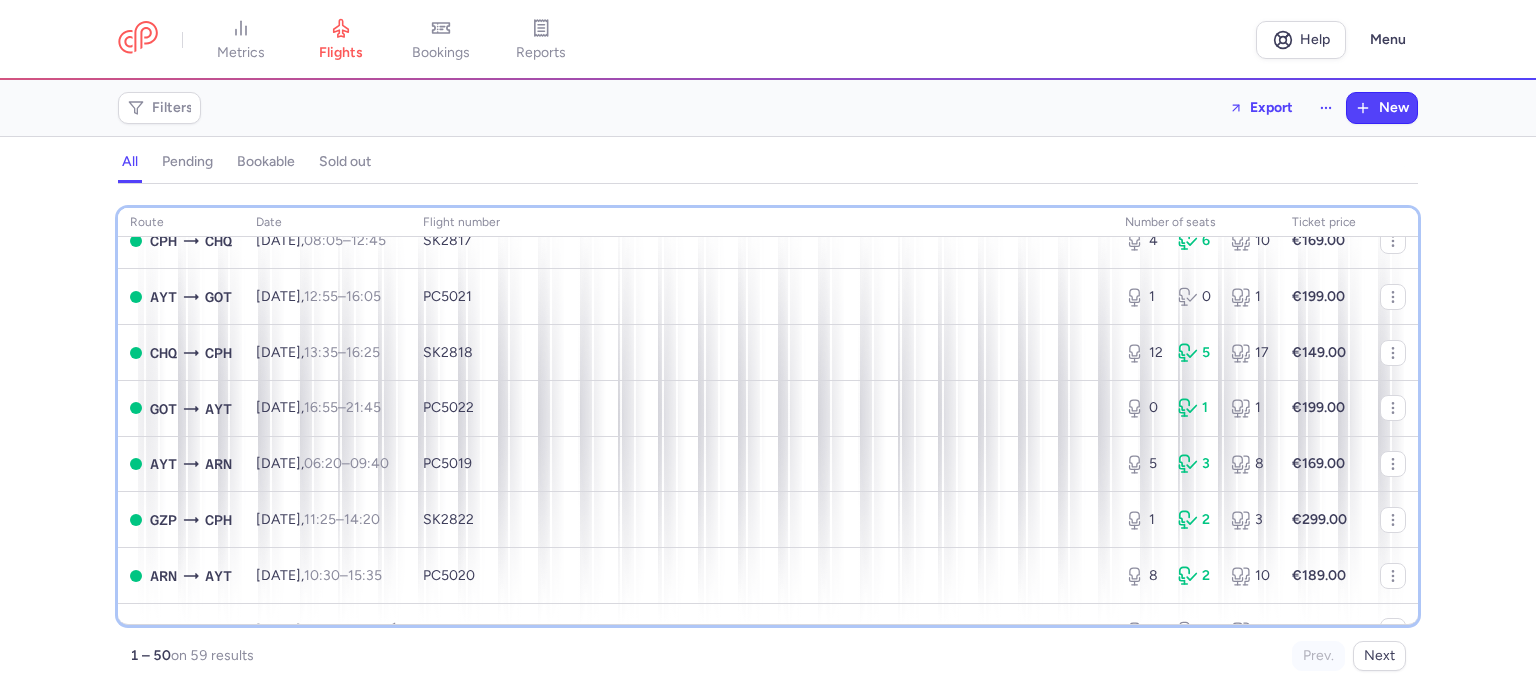 scroll, scrollTop: 465, scrollLeft: 0, axis: vertical 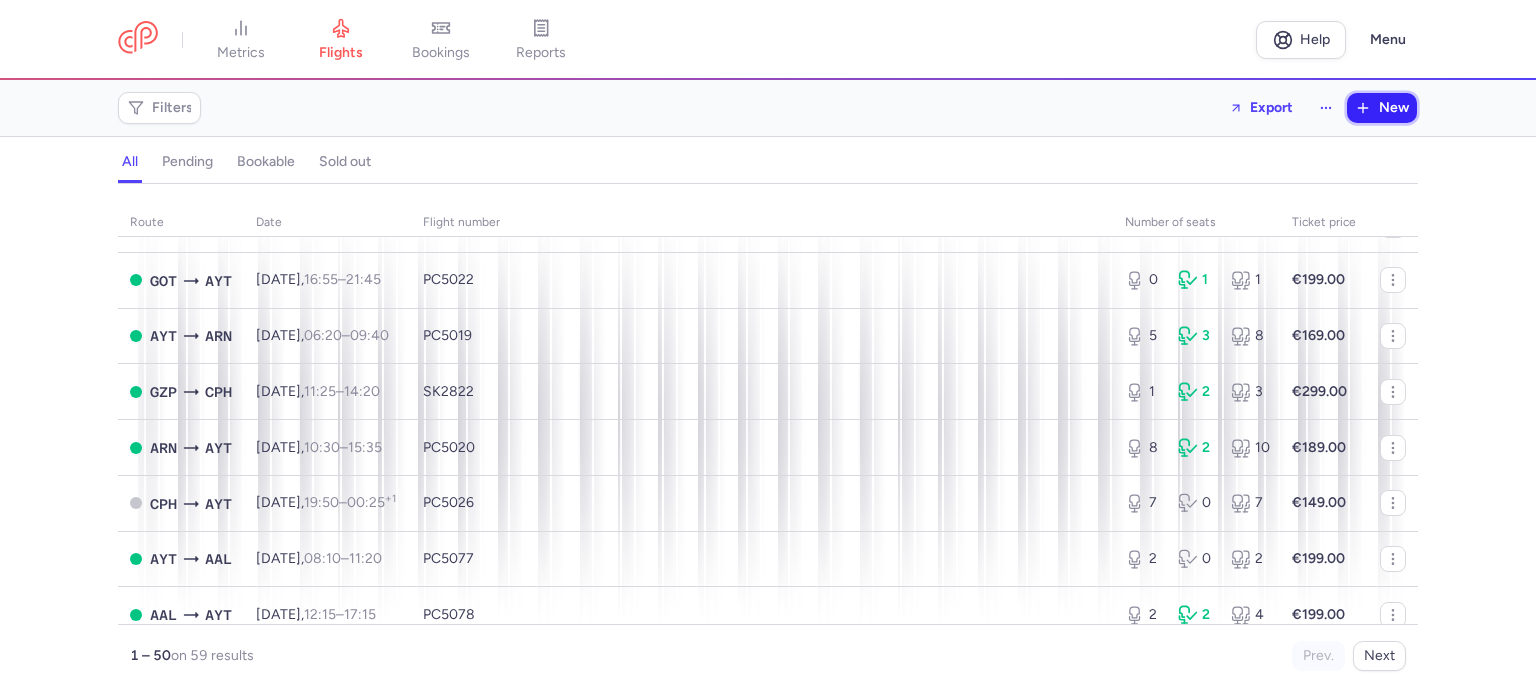 click 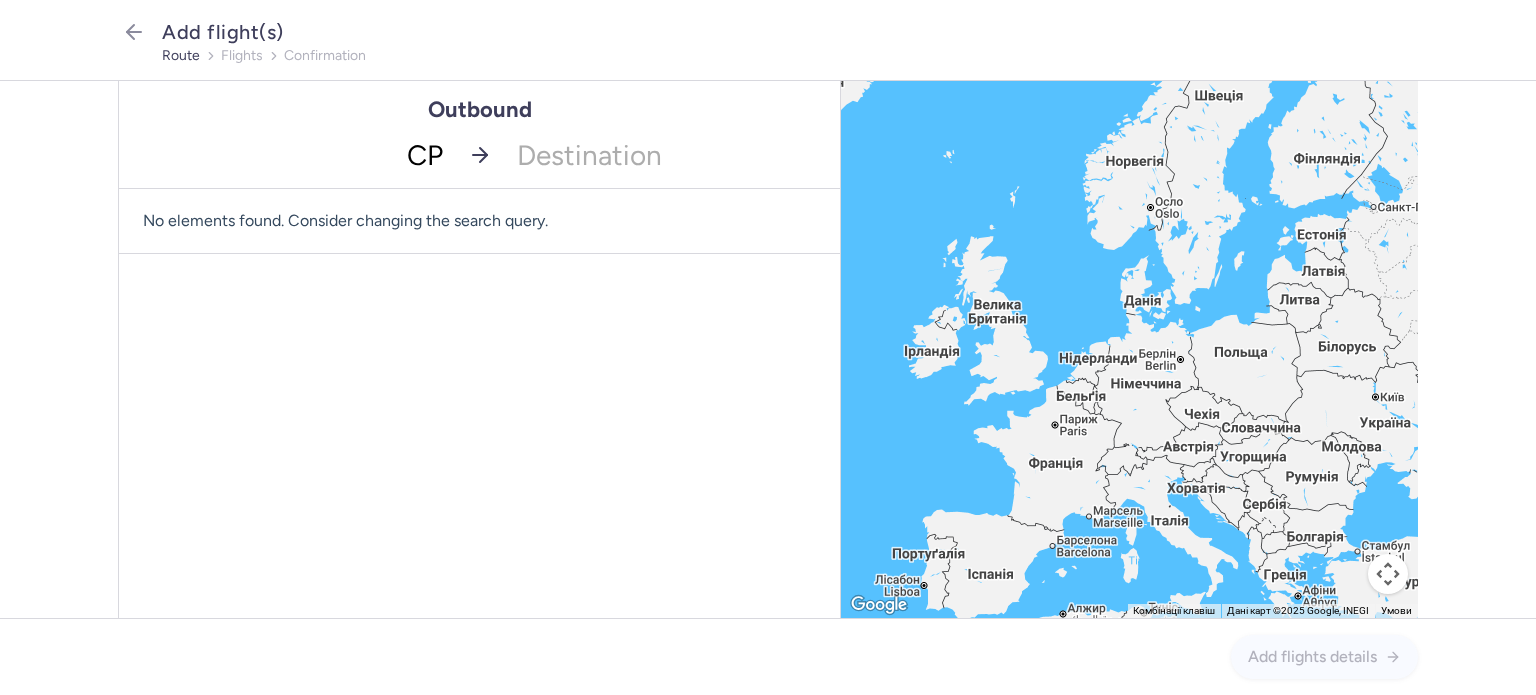 type on "CPH" 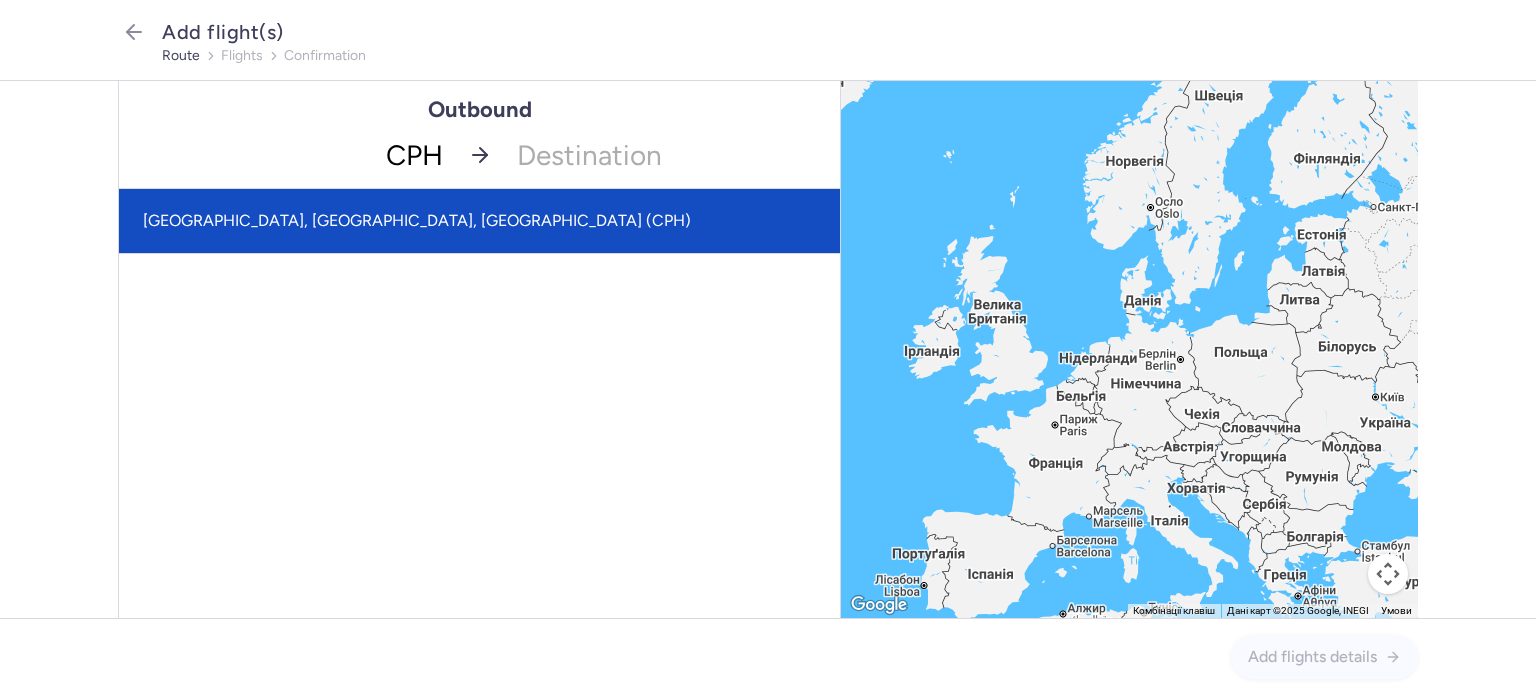 click on "[GEOGRAPHIC_DATA], [GEOGRAPHIC_DATA], [GEOGRAPHIC_DATA] (CPH)" 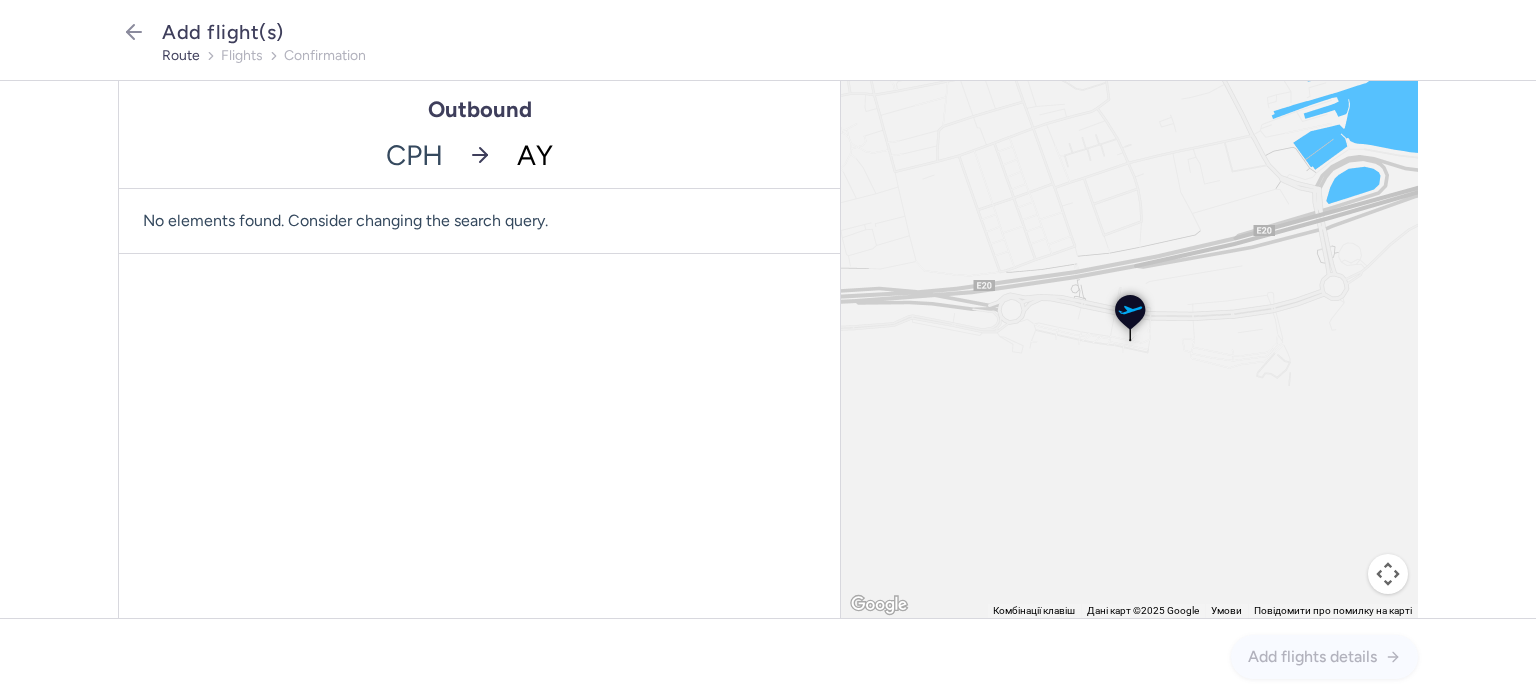 type on "AYT" 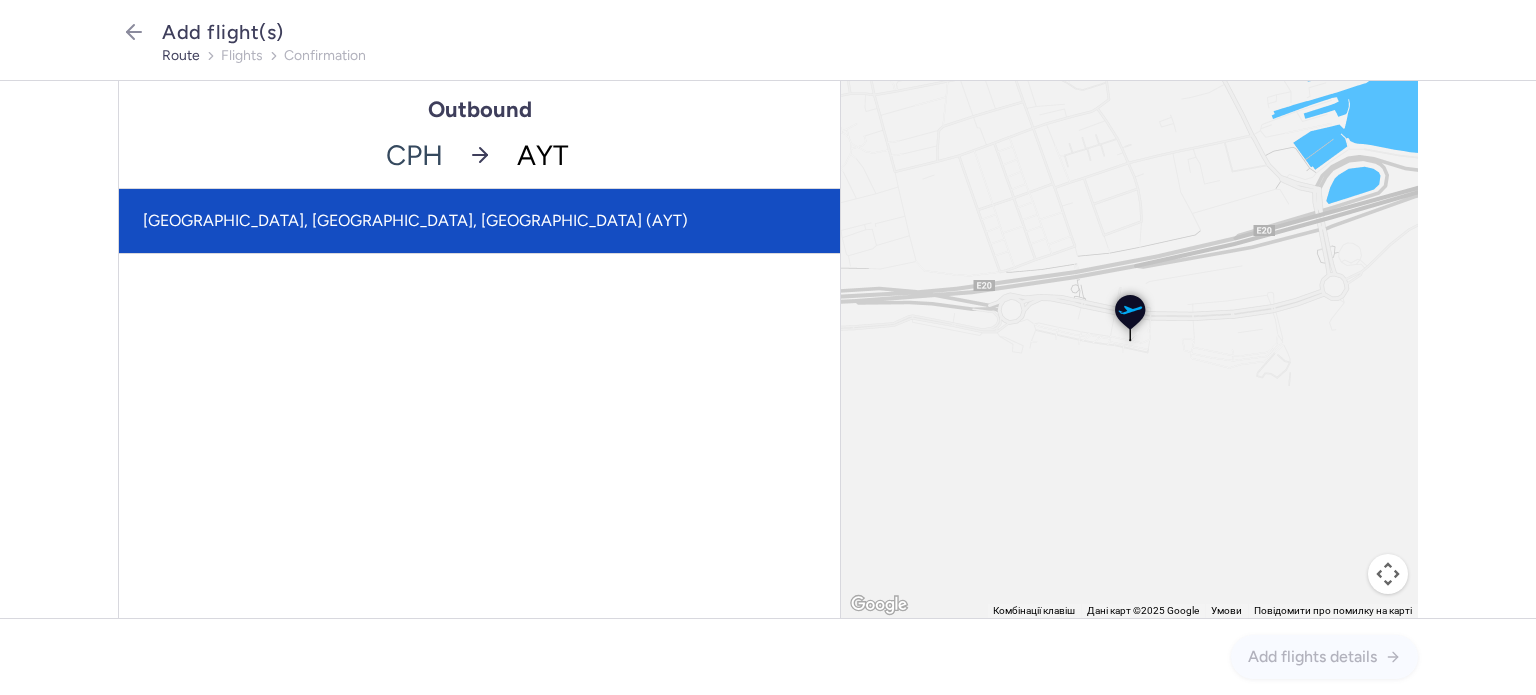 click on "[GEOGRAPHIC_DATA], [GEOGRAPHIC_DATA], [GEOGRAPHIC_DATA] (AYT)" 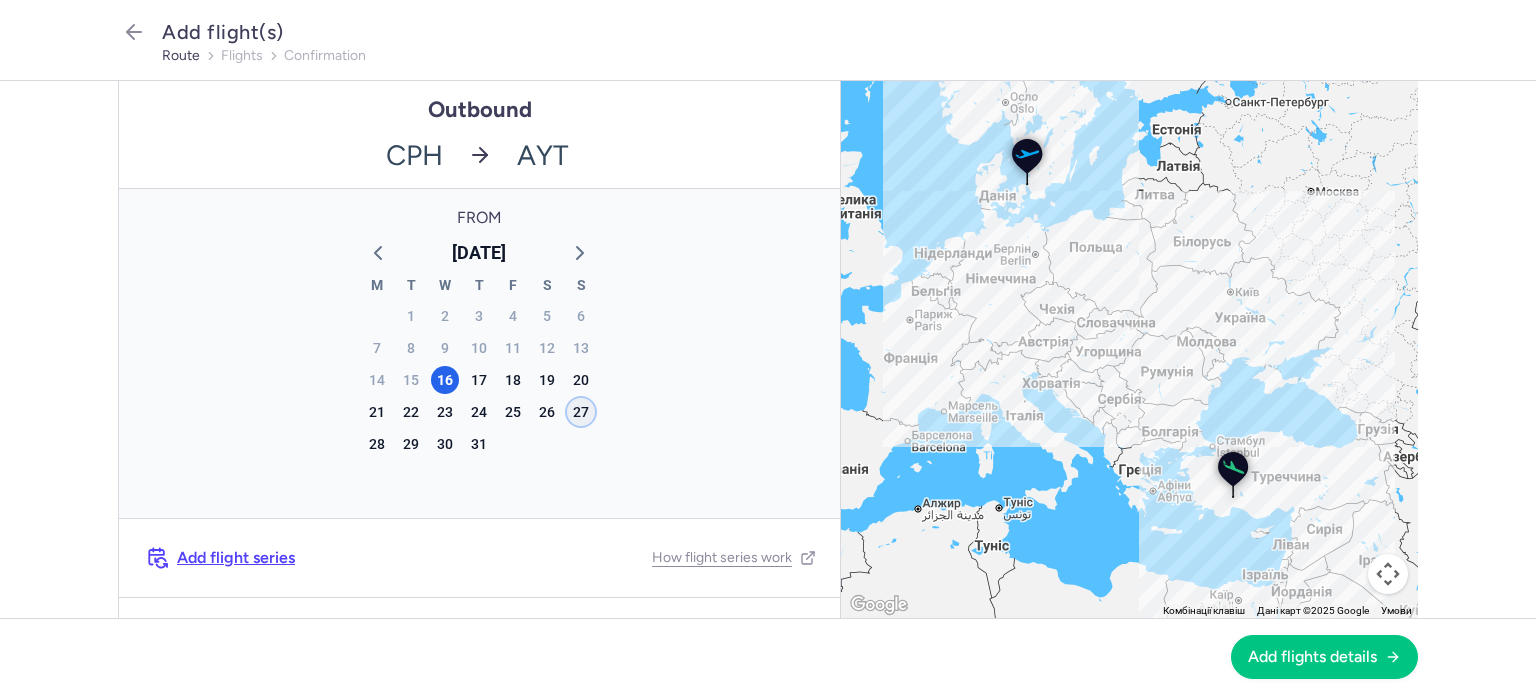 click on "27" 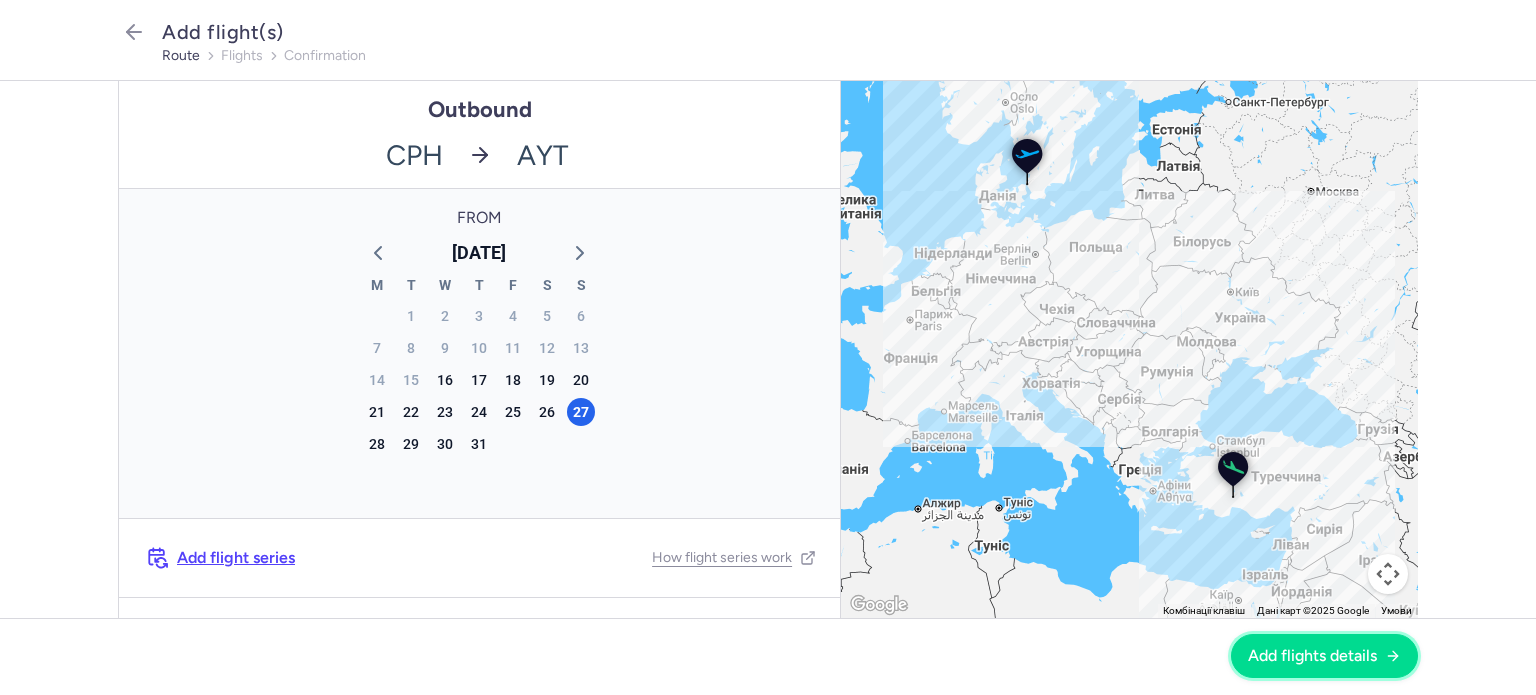 click on "Add flights details" at bounding box center [1312, 656] 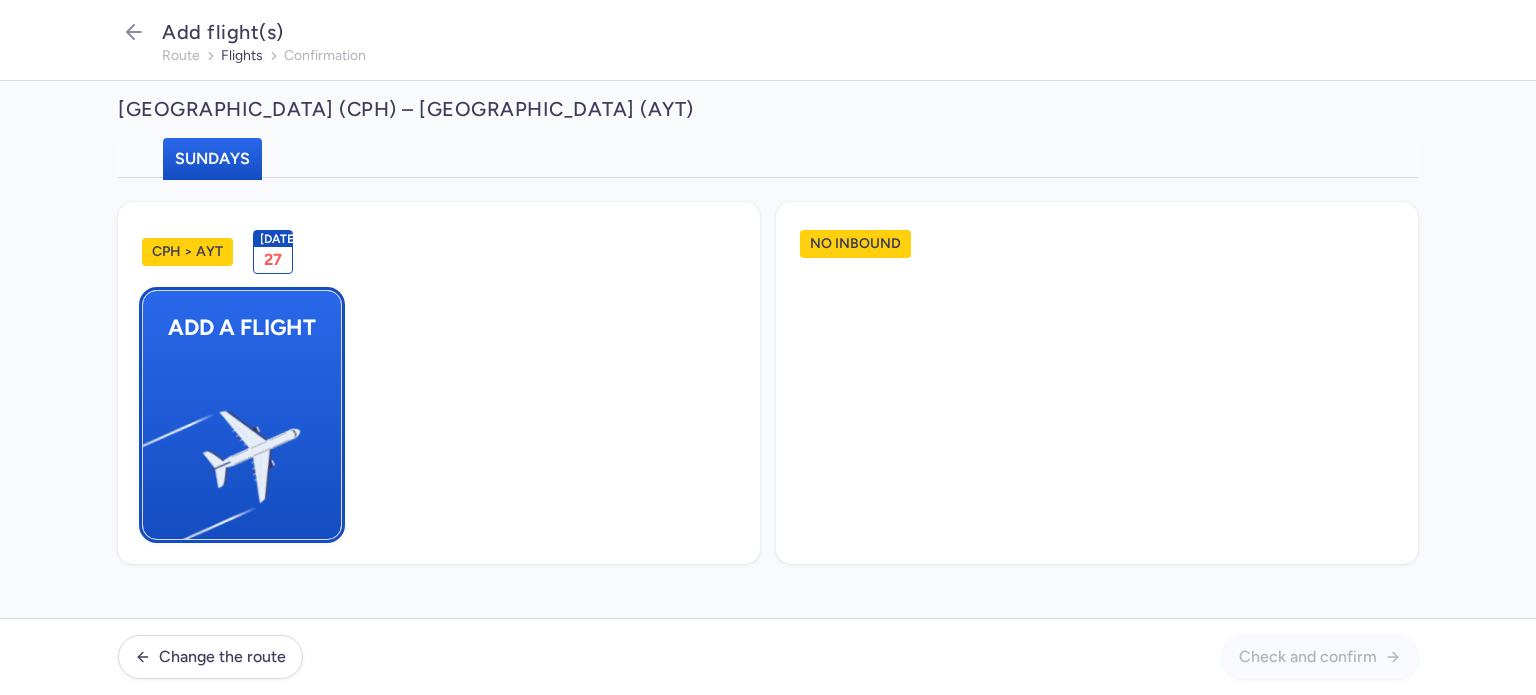click at bounding box center (153, 448) 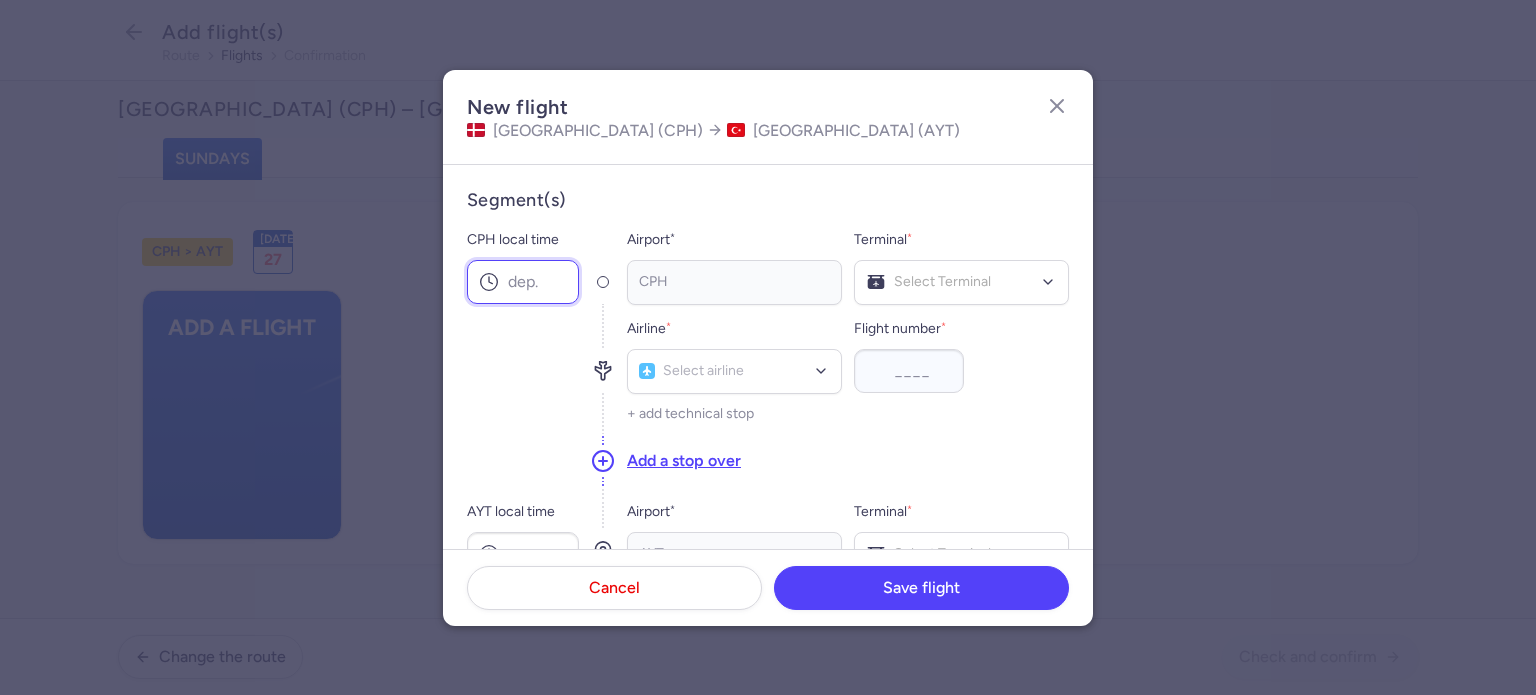 click on "CPH local time" at bounding box center [523, 282] 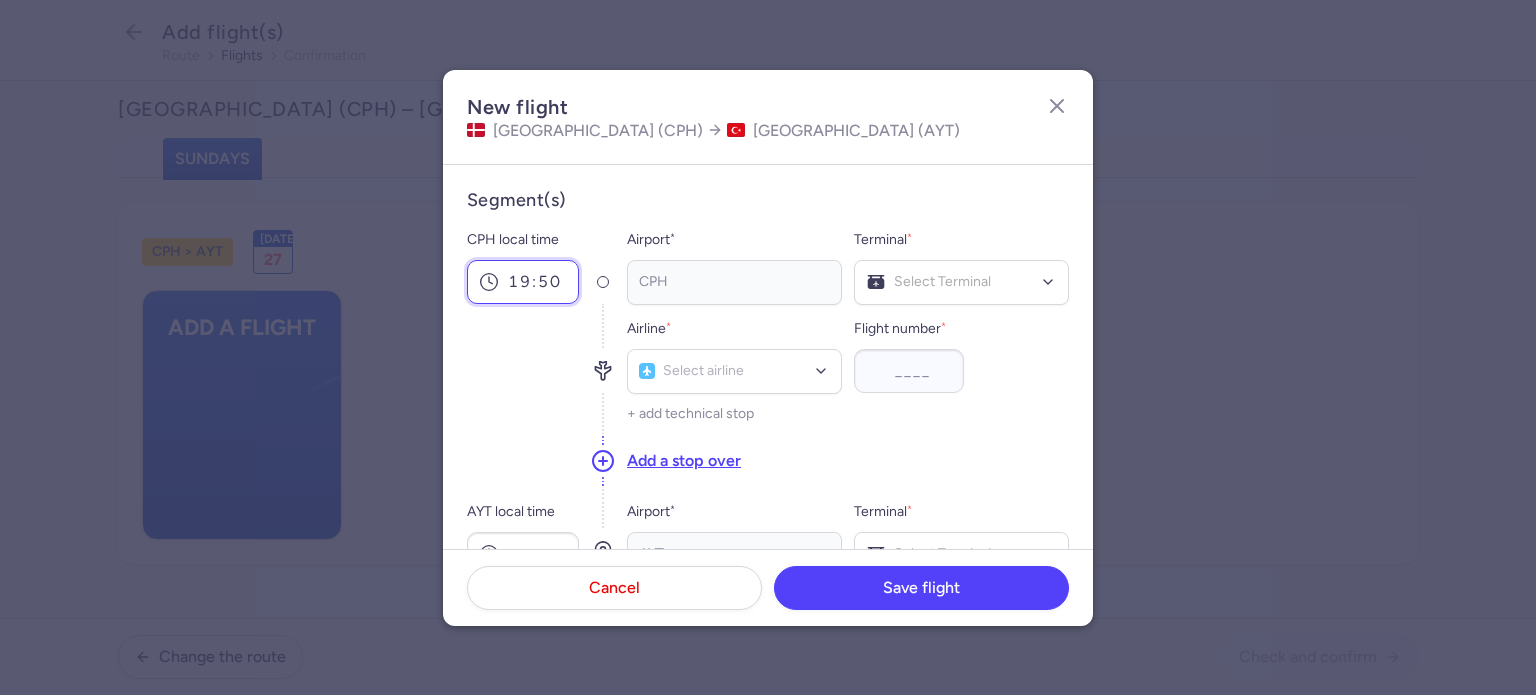 type on "19:50" 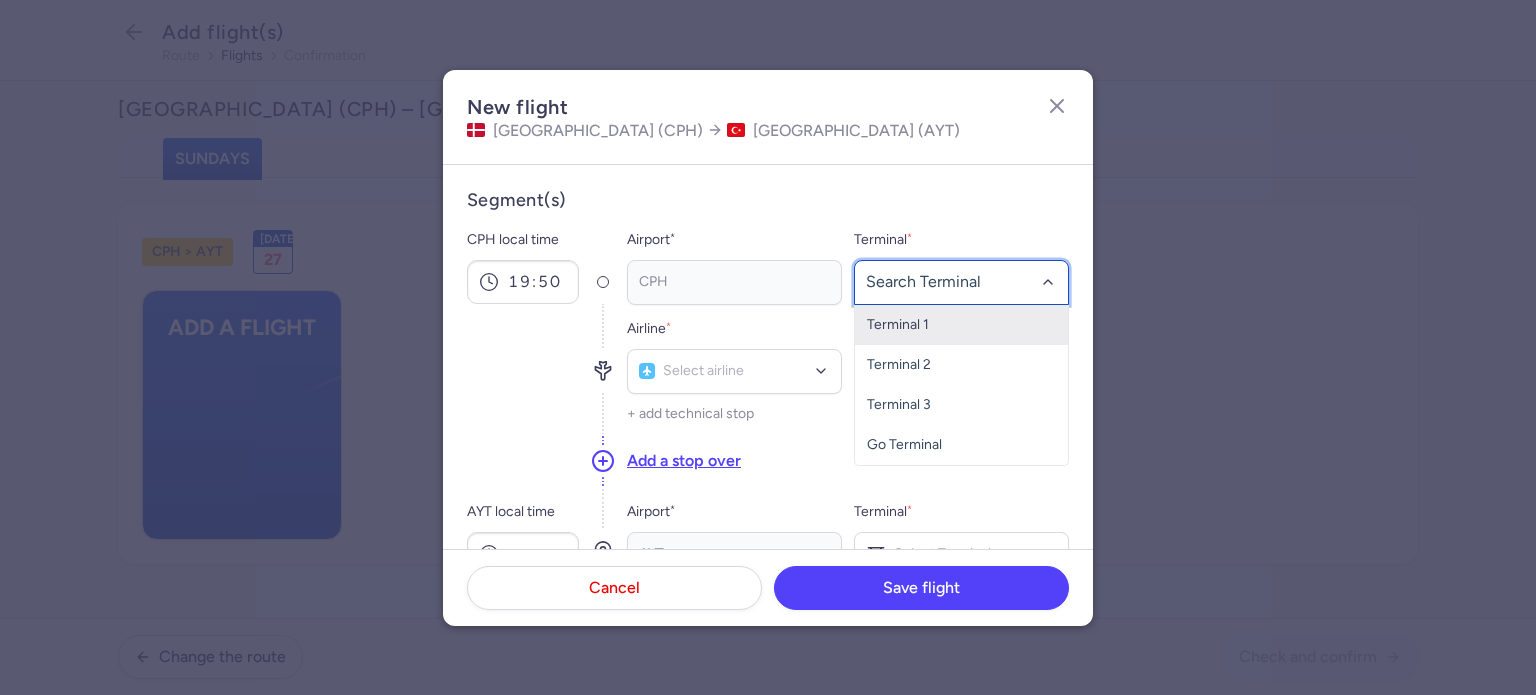 click 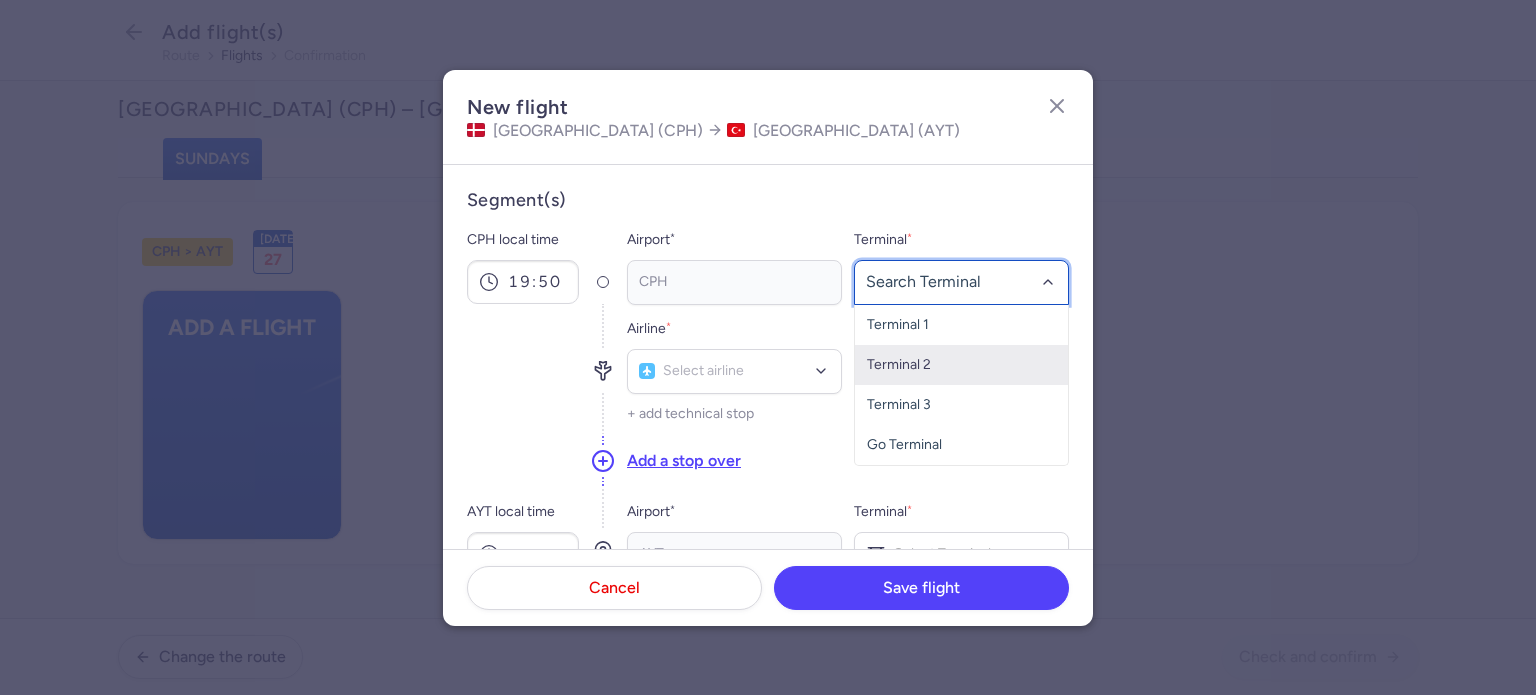 click on "Terminal 2" at bounding box center [961, 365] 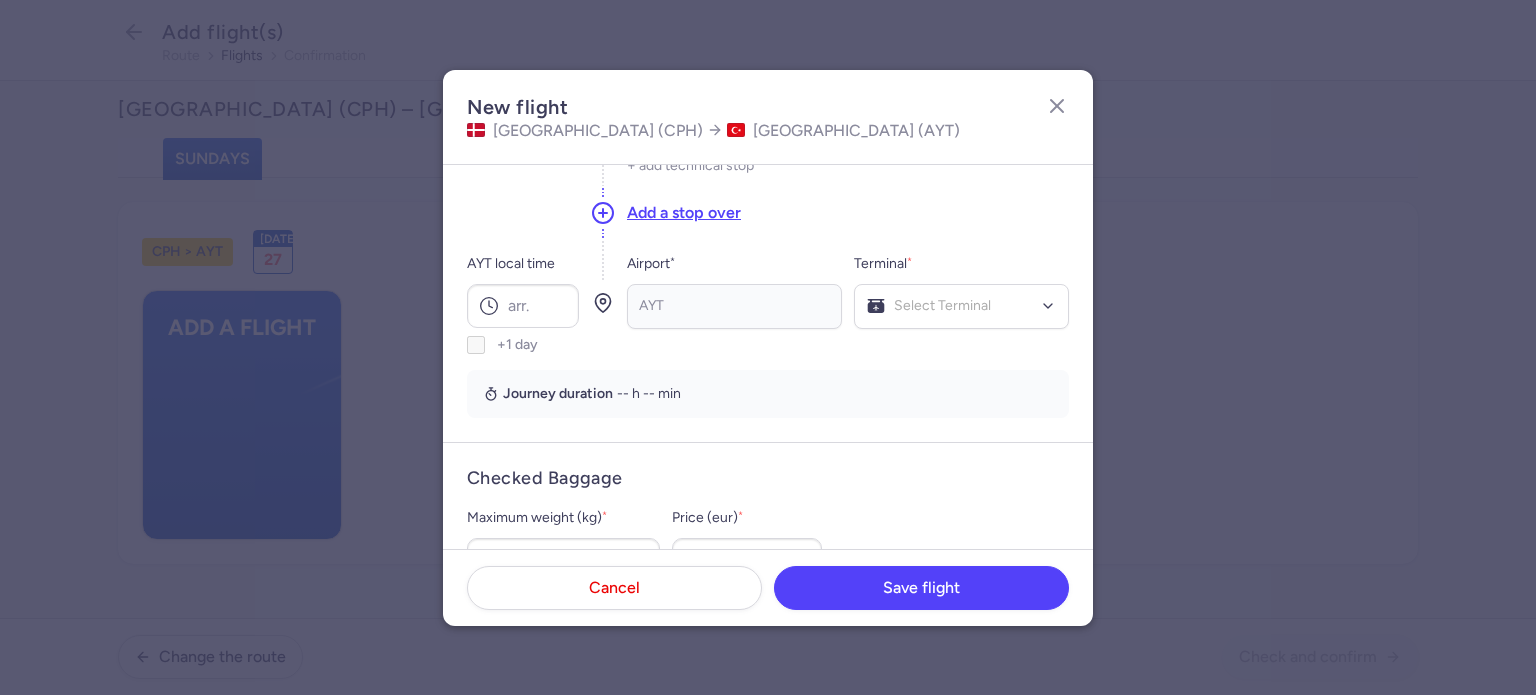 scroll, scrollTop: 257, scrollLeft: 0, axis: vertical 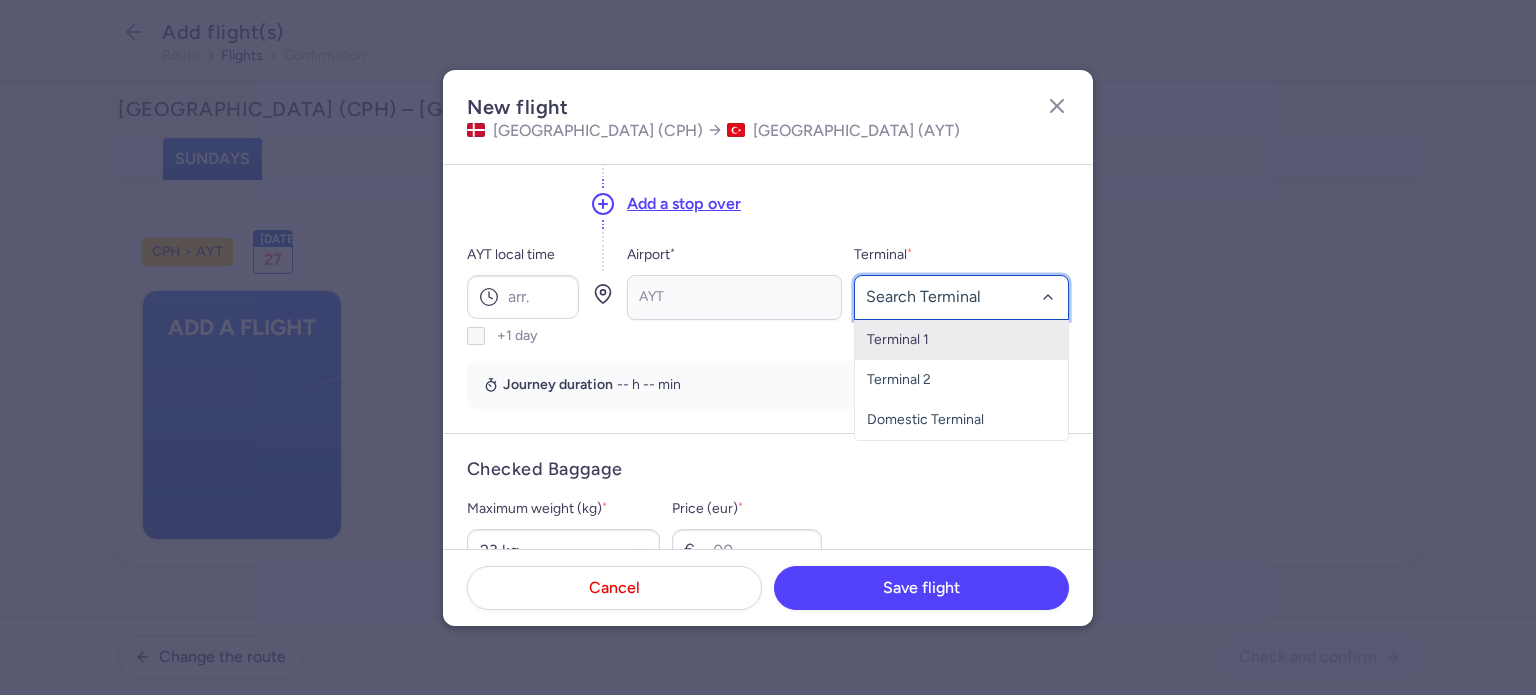 click 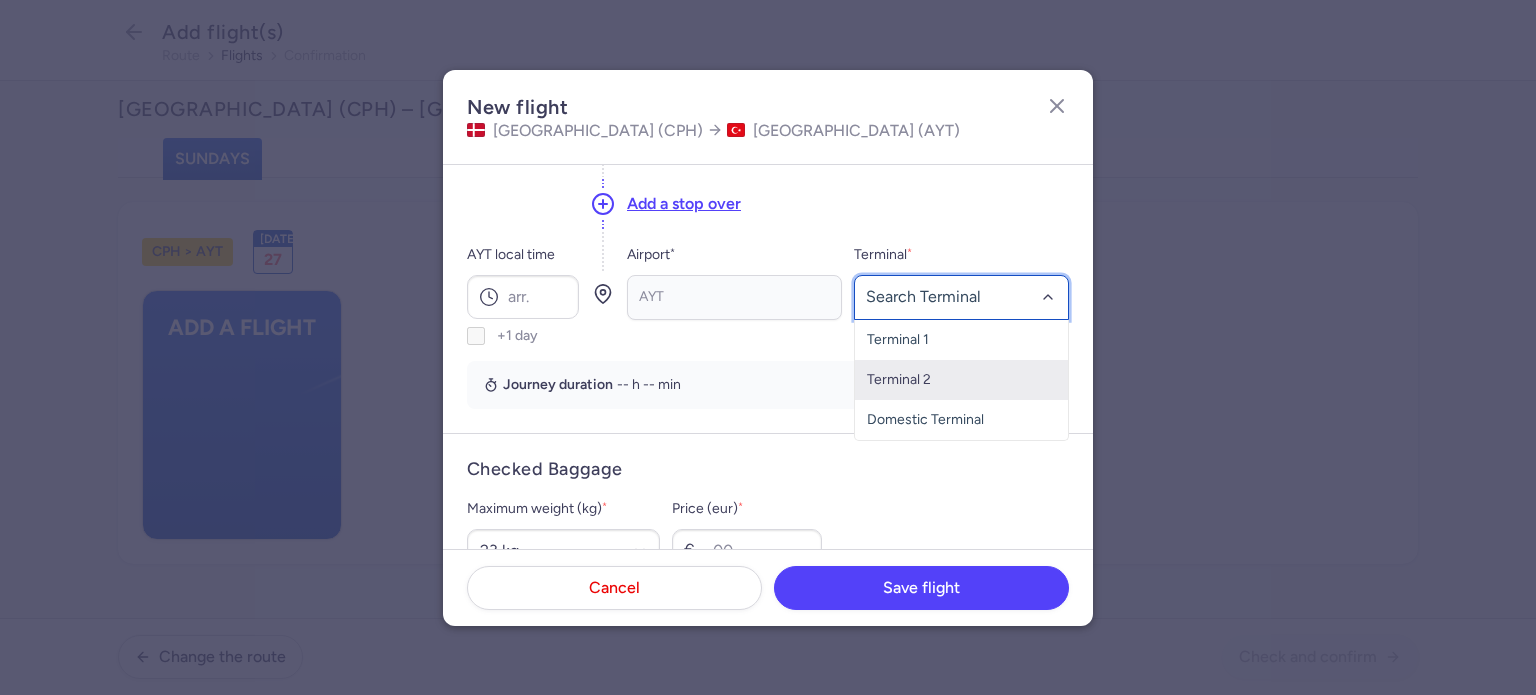click on "Terminal 2" at bounding box center [961, 380] 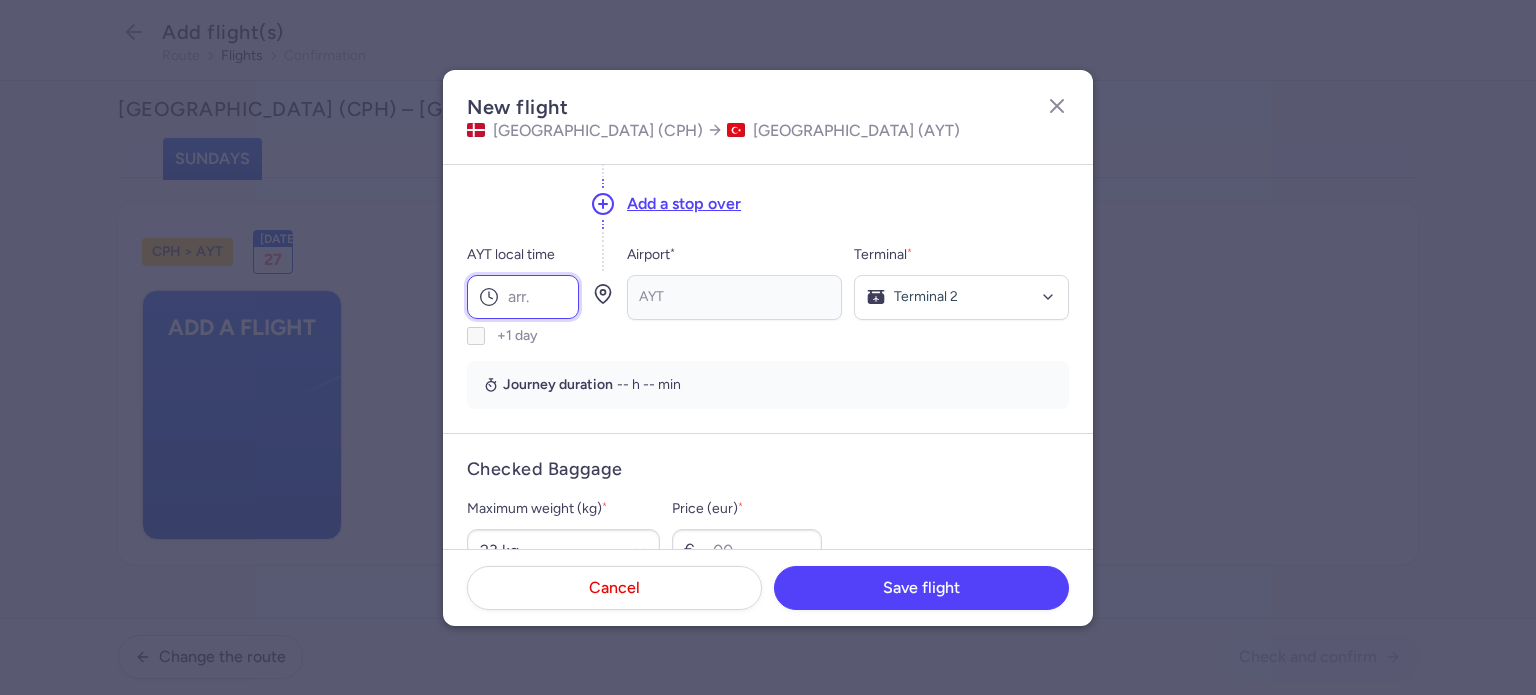 click on "AYT local time" at bounding box center (523, 297) 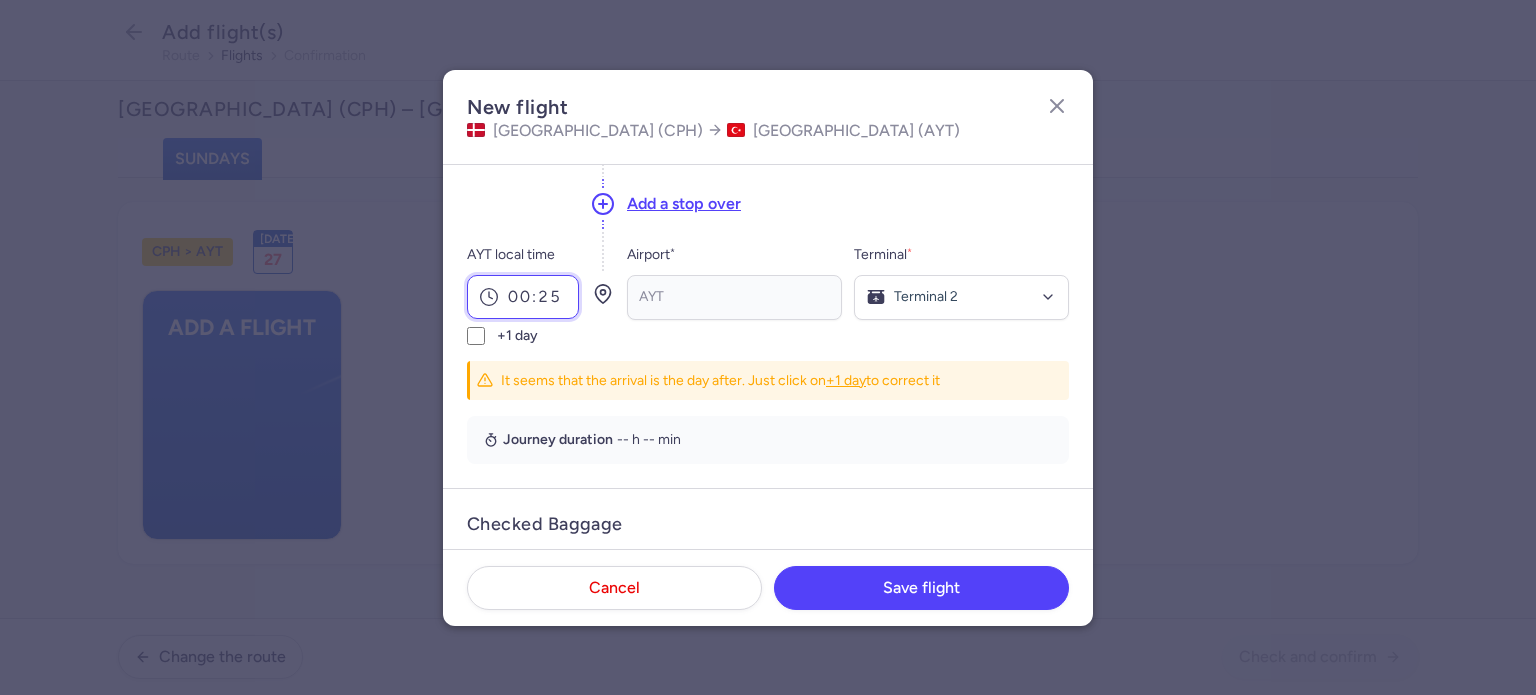 type on "00:25" 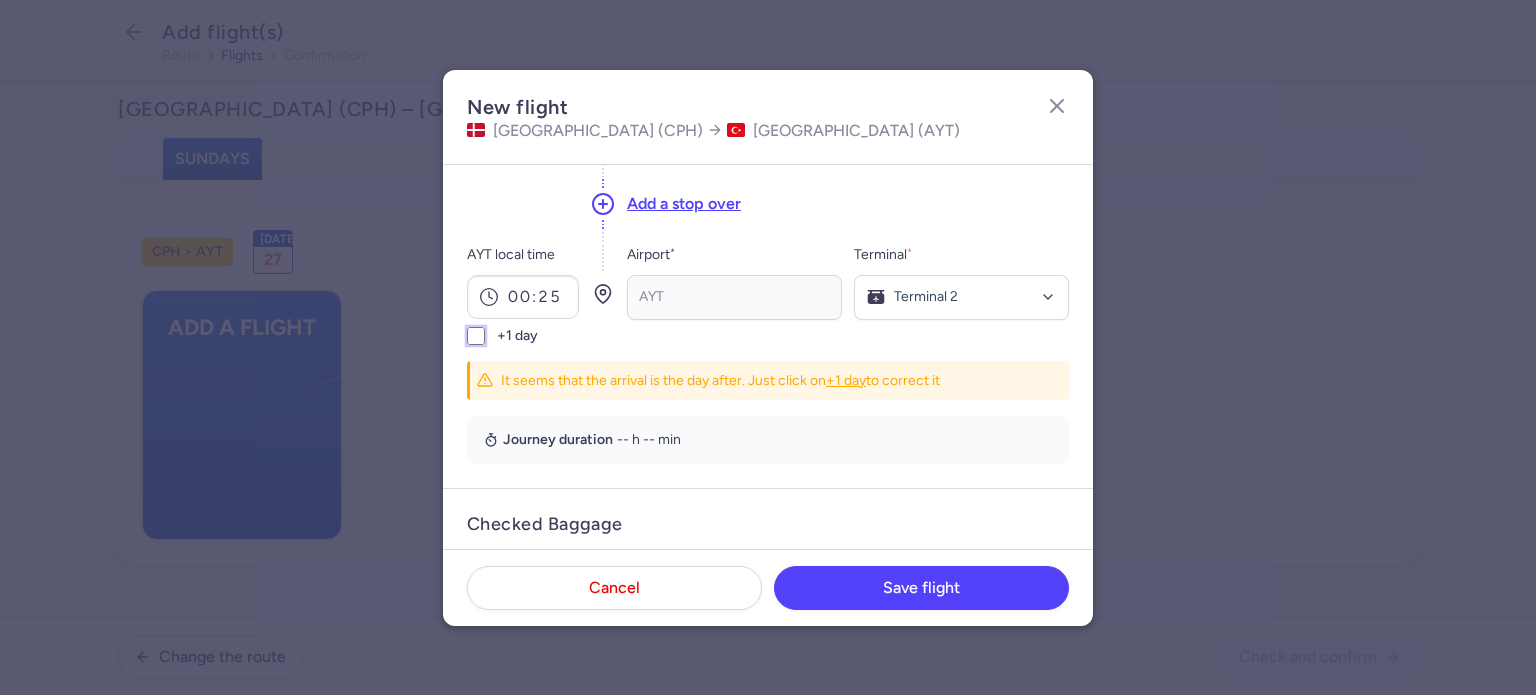 click on "+1 day" at bounding box center [476, 336] 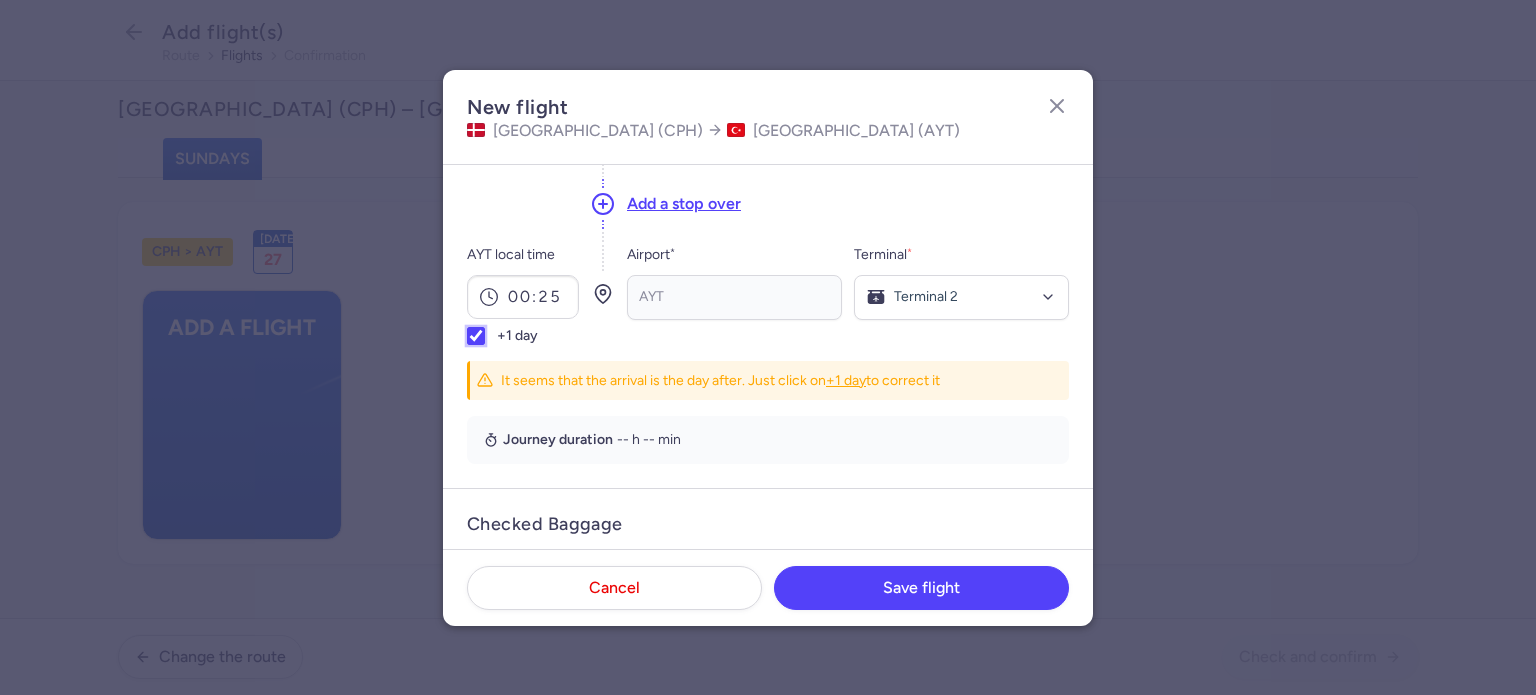 checkbox on "true" 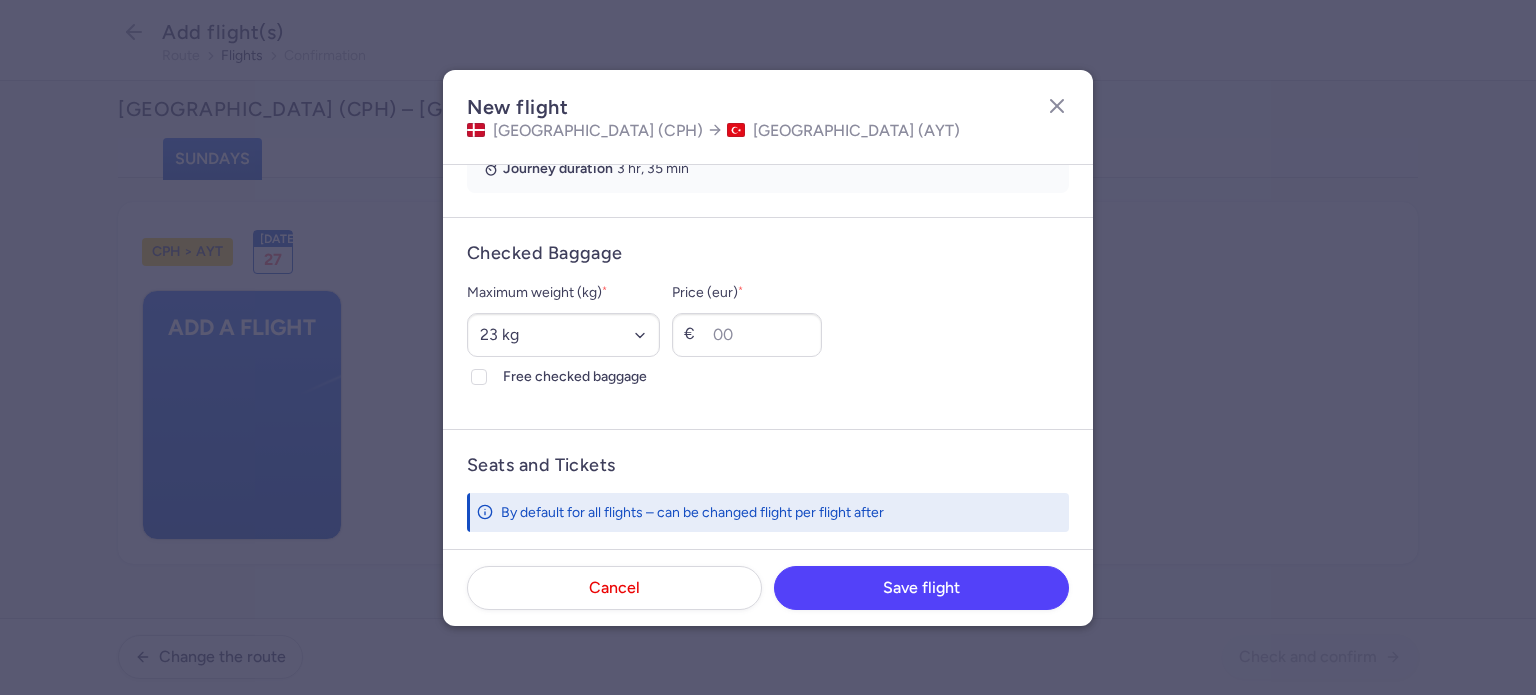 scroll, scrollTop: 504, scrollLeft: 0, axis: vertical 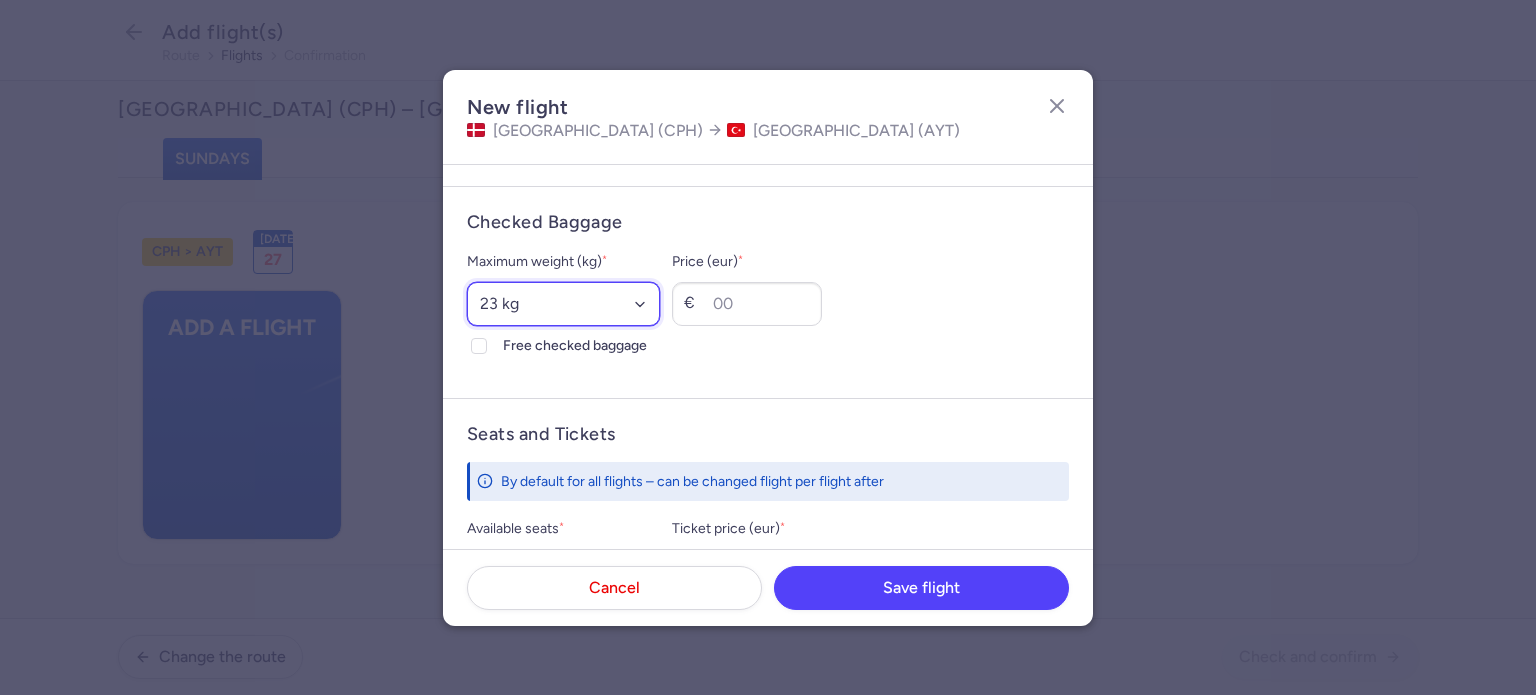 click on "Select an option 15 kg 16 kg 17 kg 18 kg 19 kg 20 kg 21 kg 22 kg 23 kg 24 kg 25 kg 26 kg 27 kg 28 kg 29 kg 30 kg 31 kg 32 kg 33 kg 34 kg 35 kg" at bounding box center [563, 304] 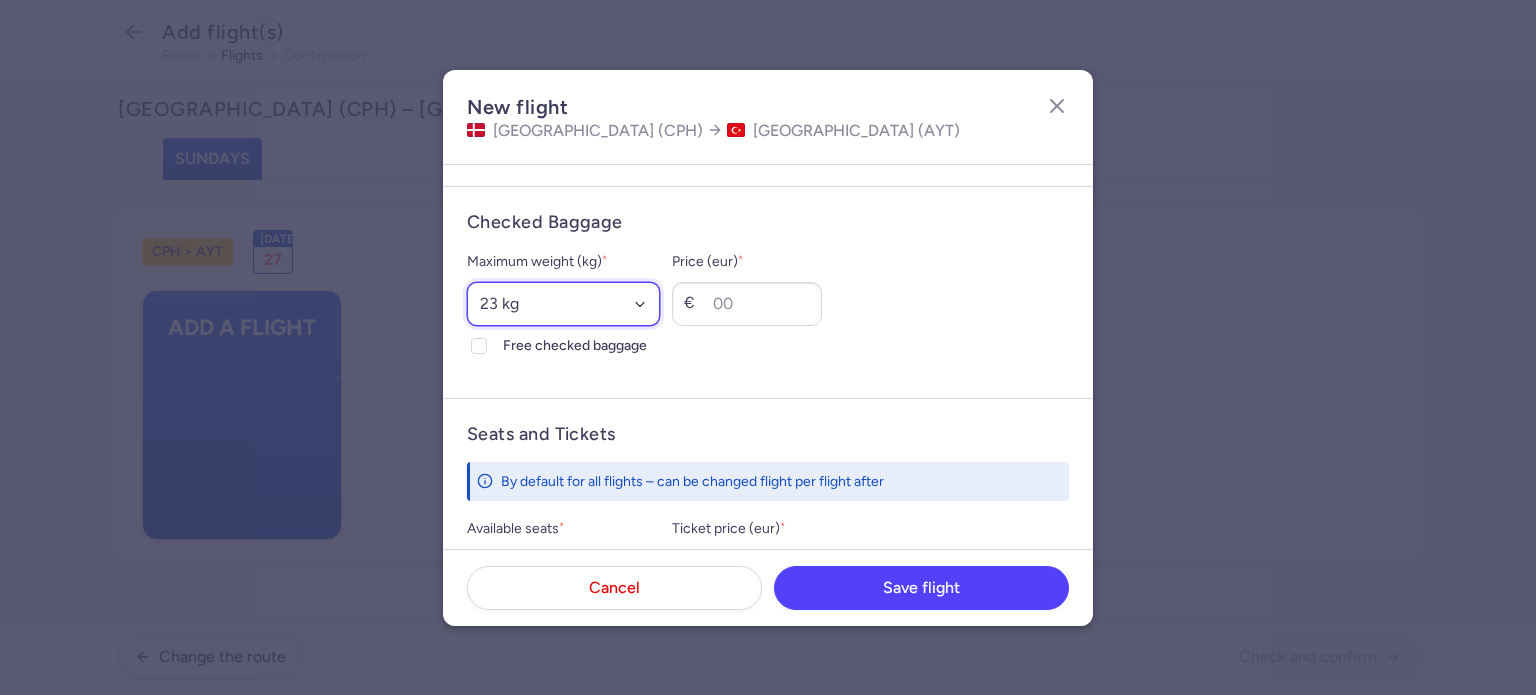 select on "20" 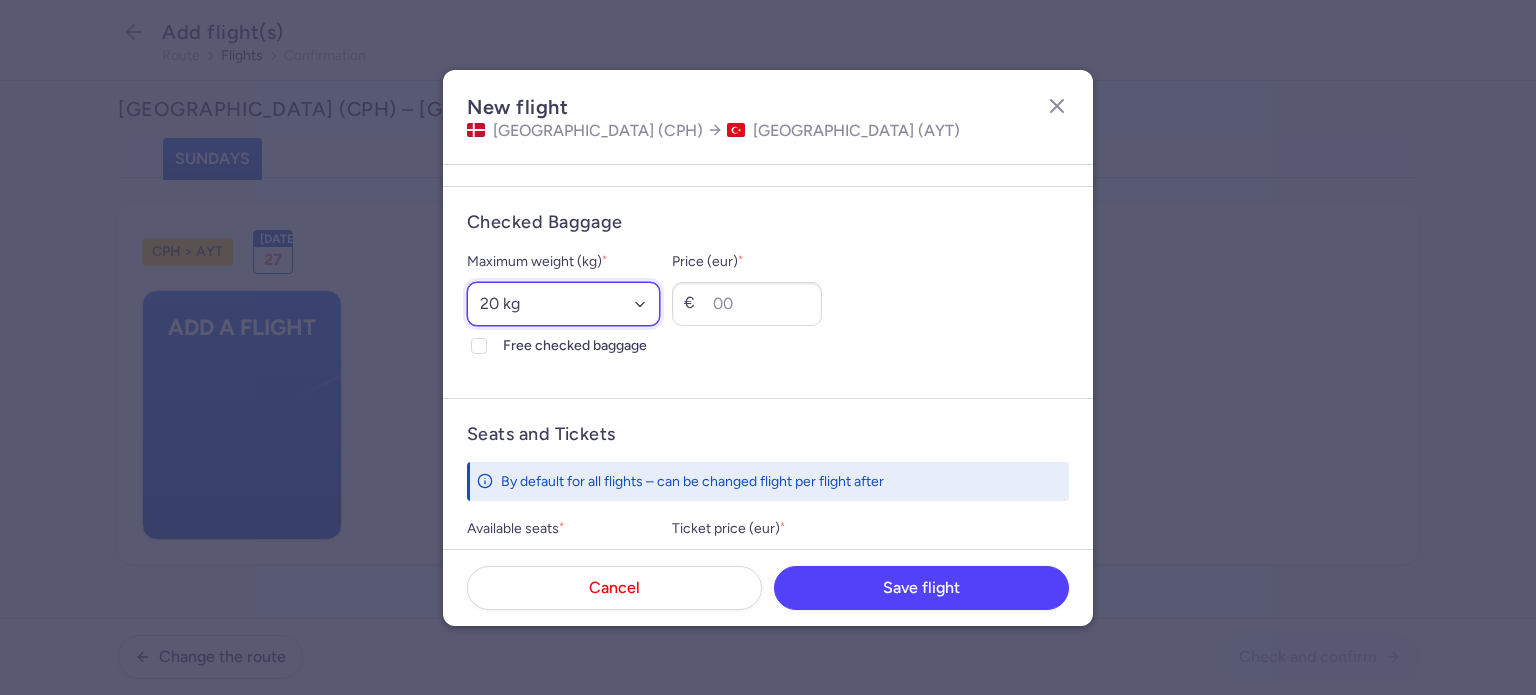 click on "Select an option 15 kg 16 kg 17 kg 18 kg 19 kg 20 kg 21 kg 22 kg 23 kg 24 kg 25 kg 26 kg 27 kg 28 kg 29 kg 30 kg 31 kg 32 kg 33 kg 34 kg 35 kg" at bounding box center (563, 304) 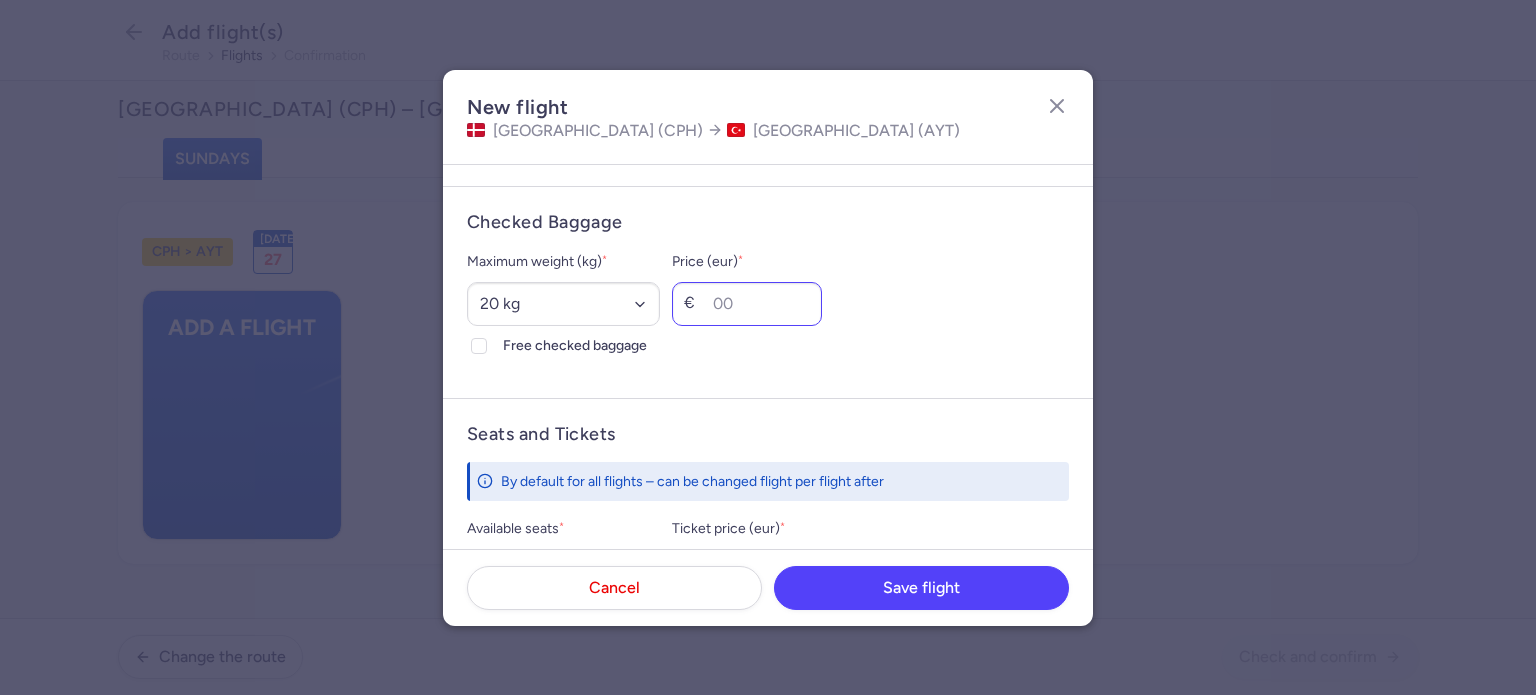 click on "€" at bounding box center [694, 304] 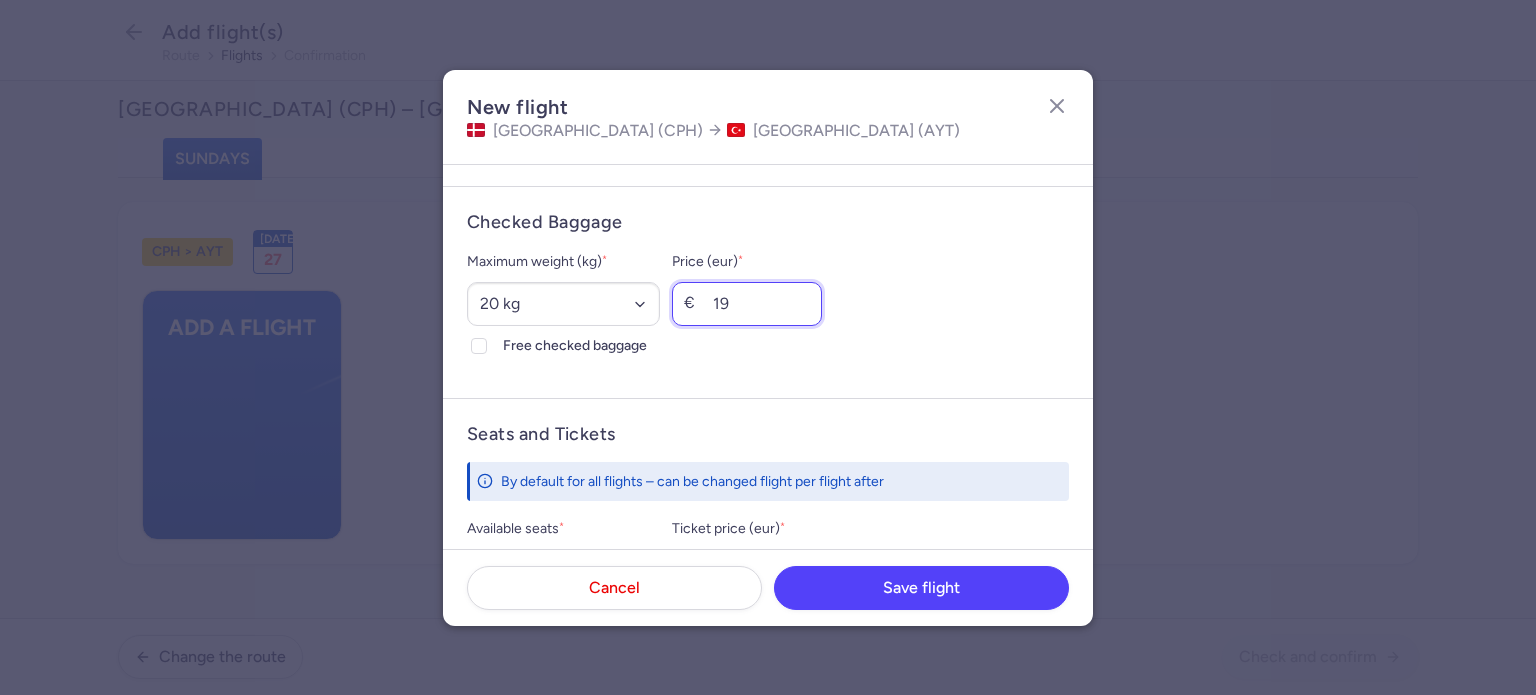 type on "19" 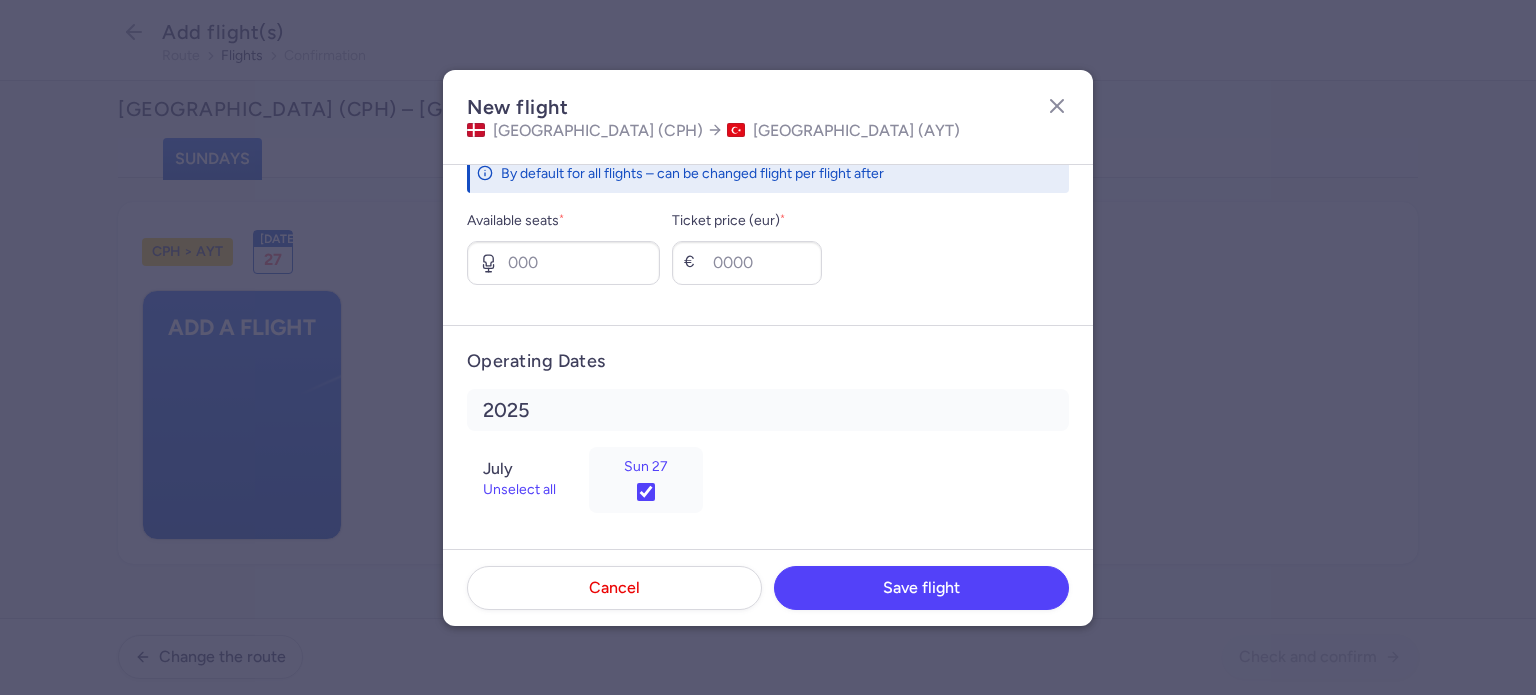 scroll, scrollTop: 814, scrollLeft: 0, axis: vertical 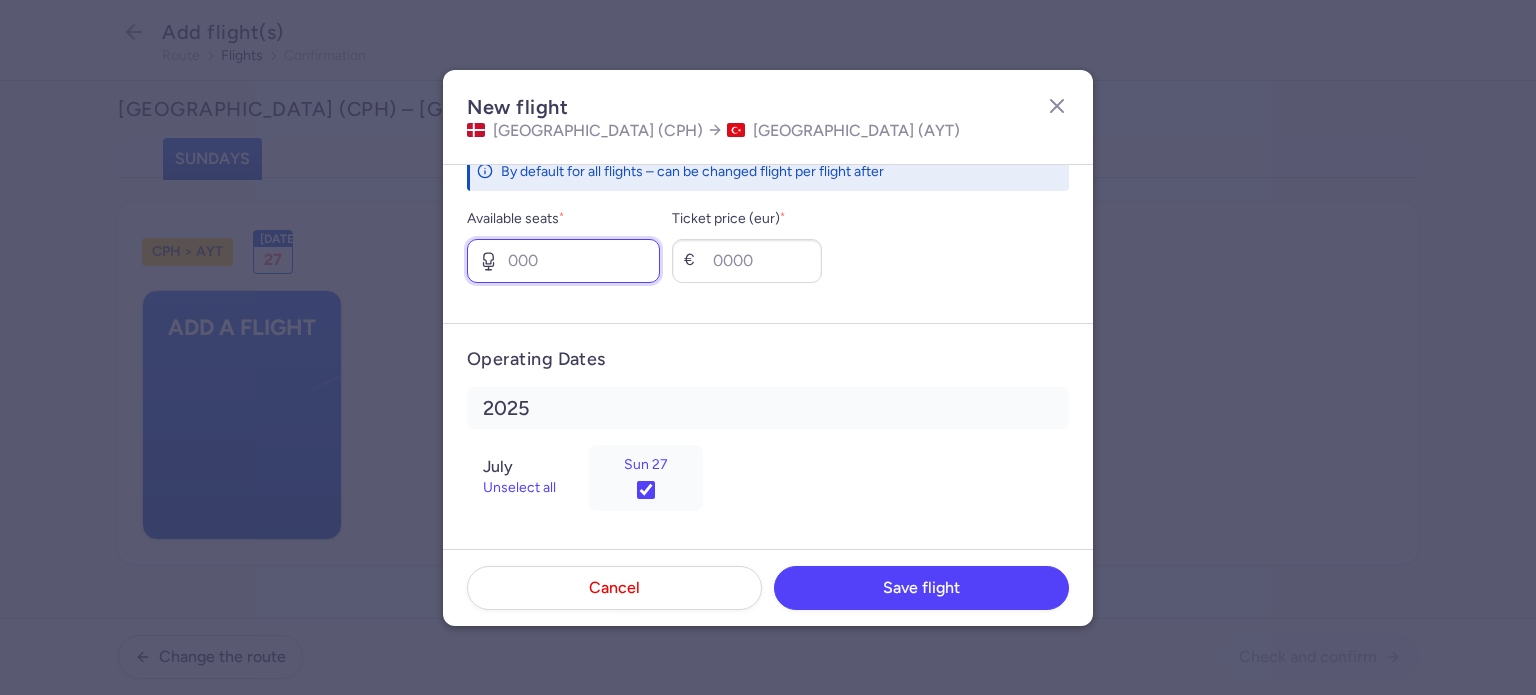 click on "Available seats  *" at bounding box center (563, 261) 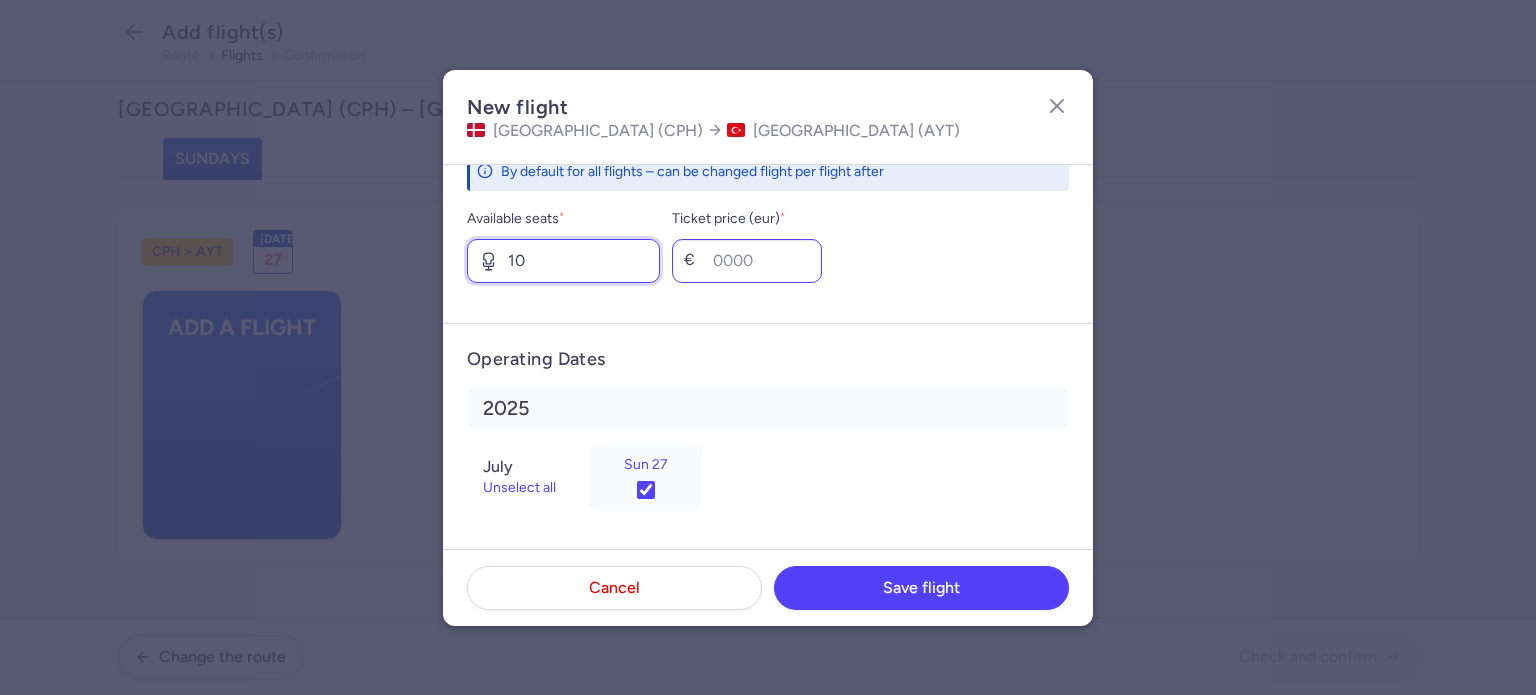 type on "10" 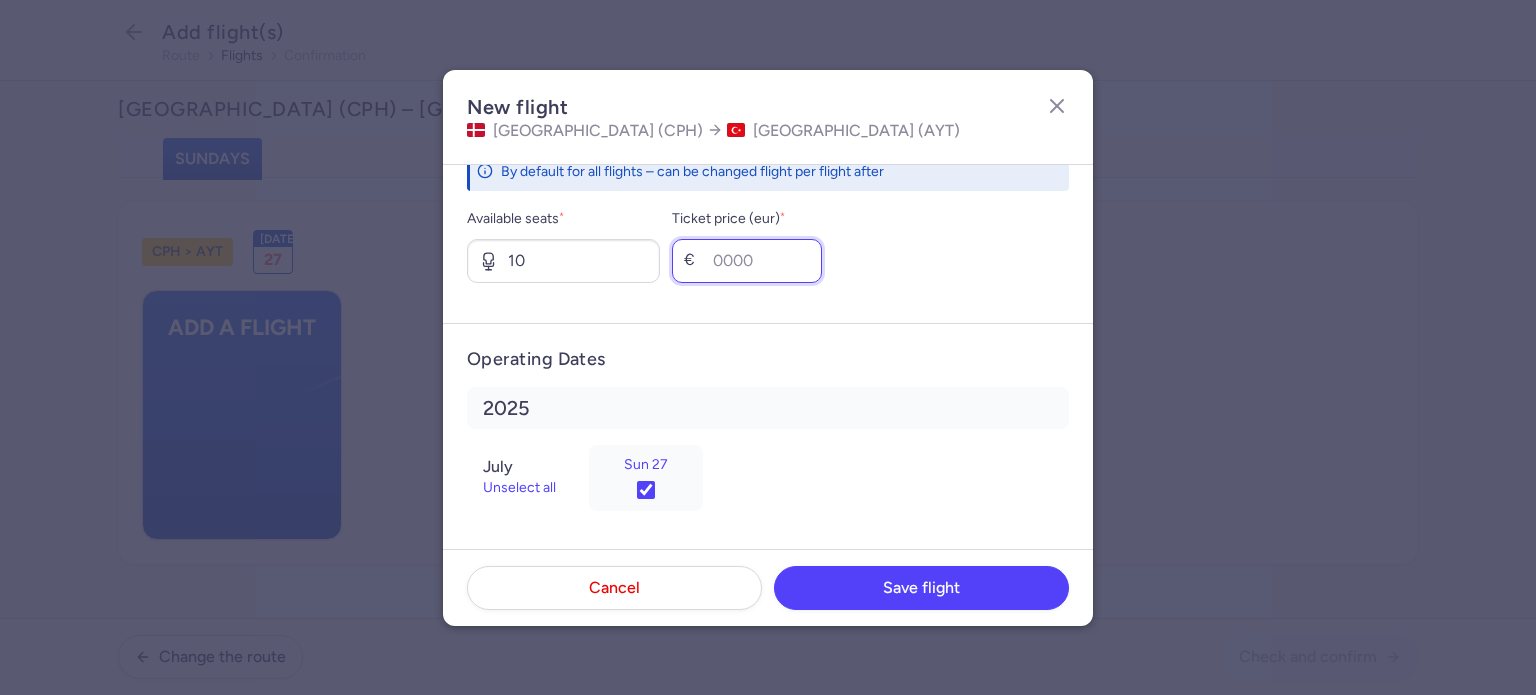 click on "Ticket price (eur)  *" at bounding box center [747, 261] 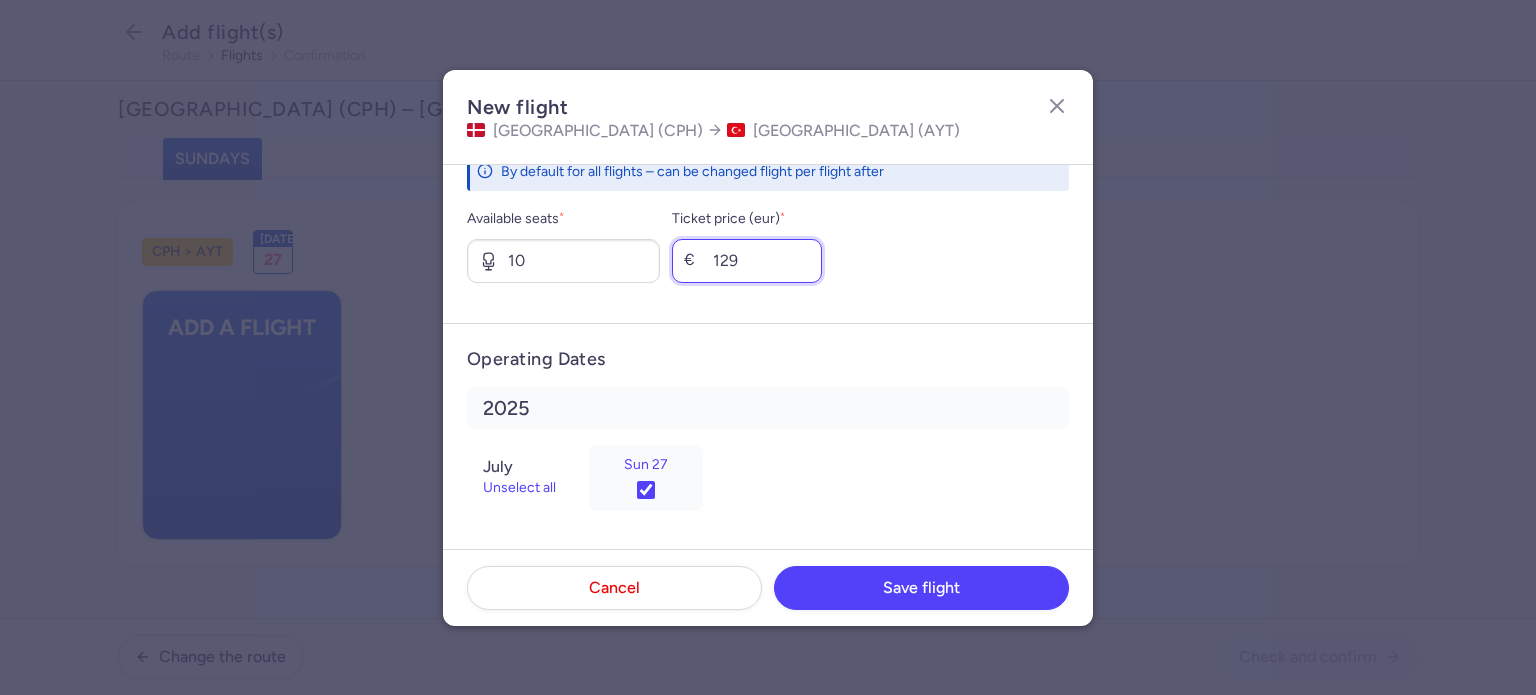 type on "129" 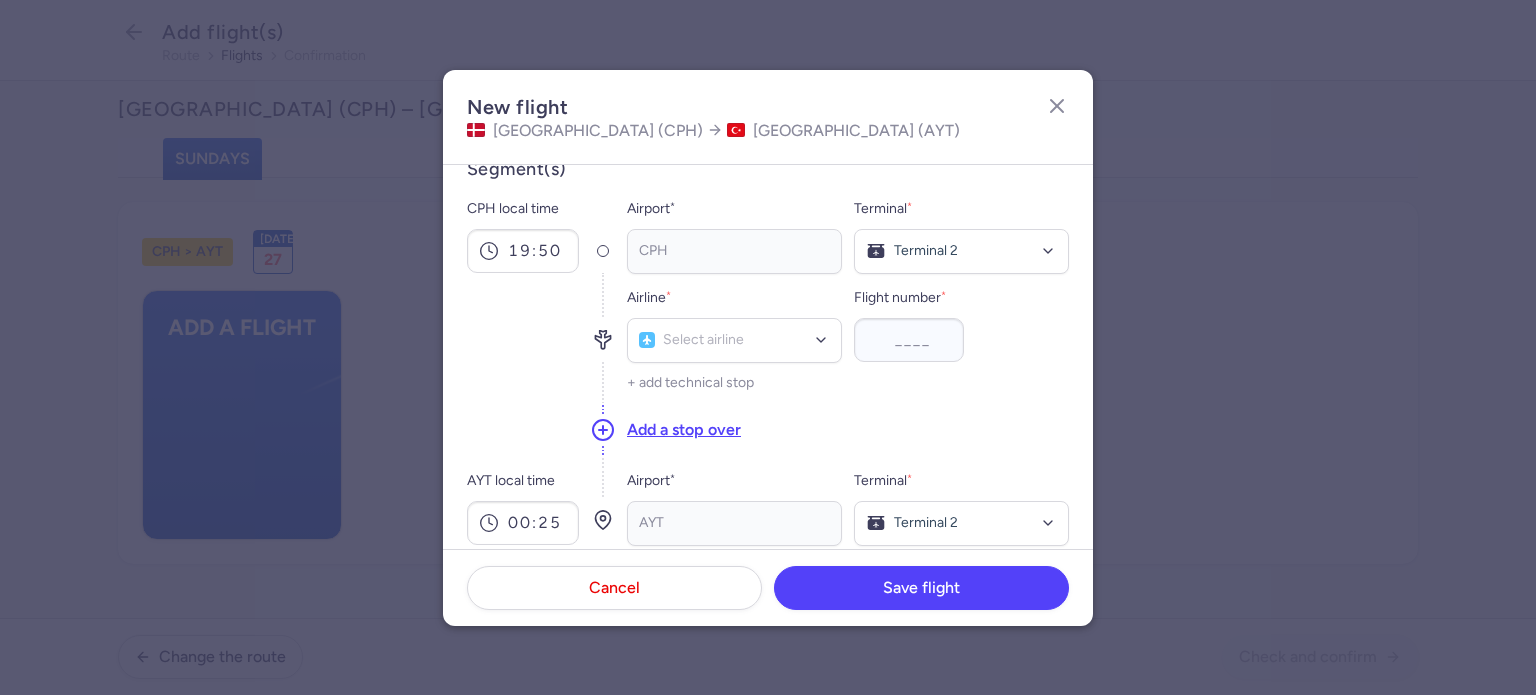 scroll, scrollTop: 28, scrollLeft: 0, axis: vertical 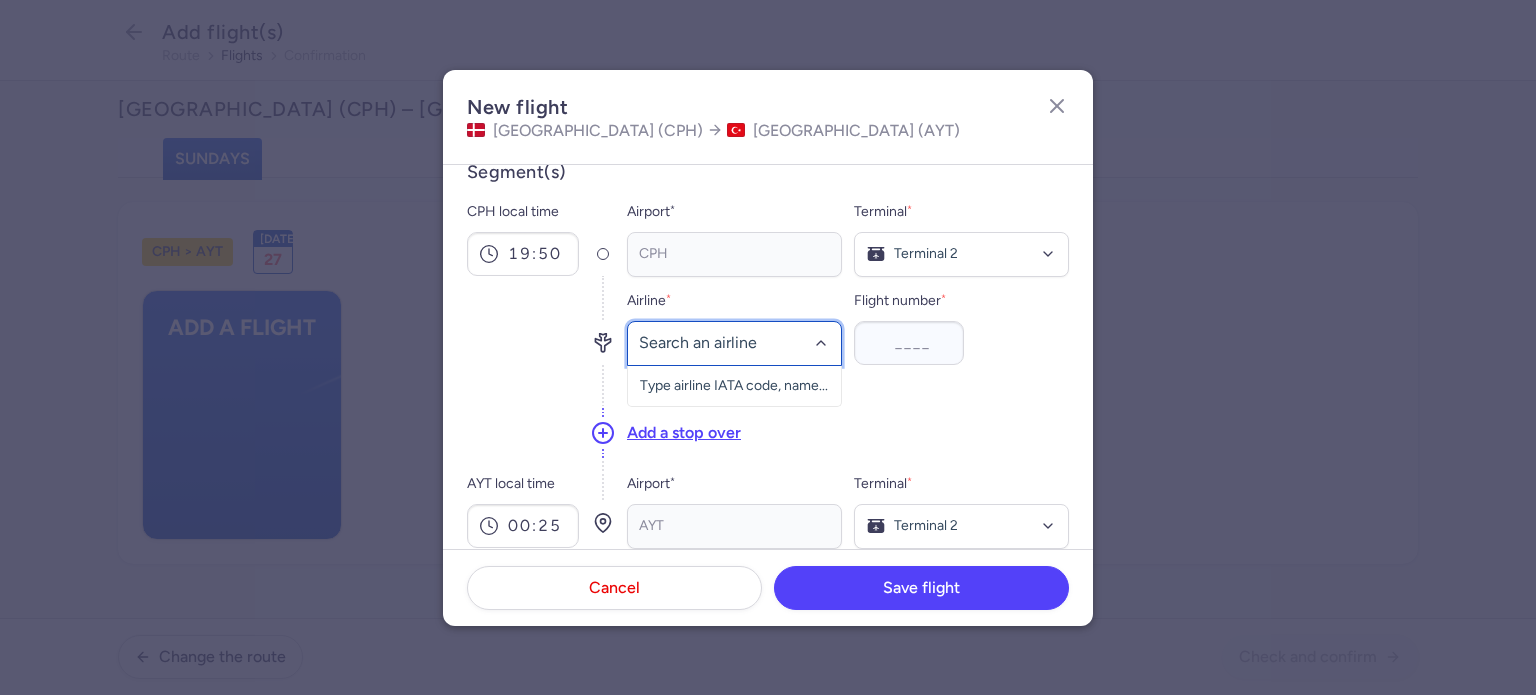 click 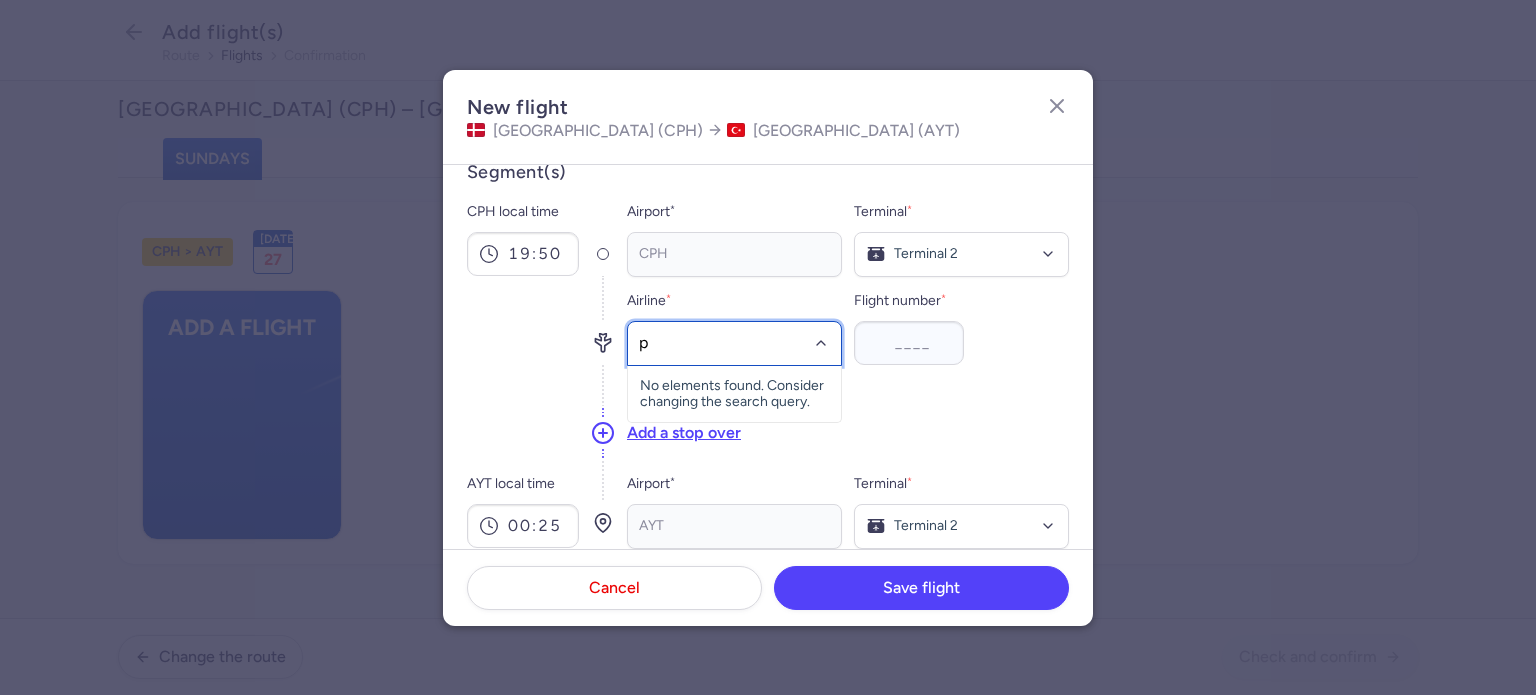 type on "pc" 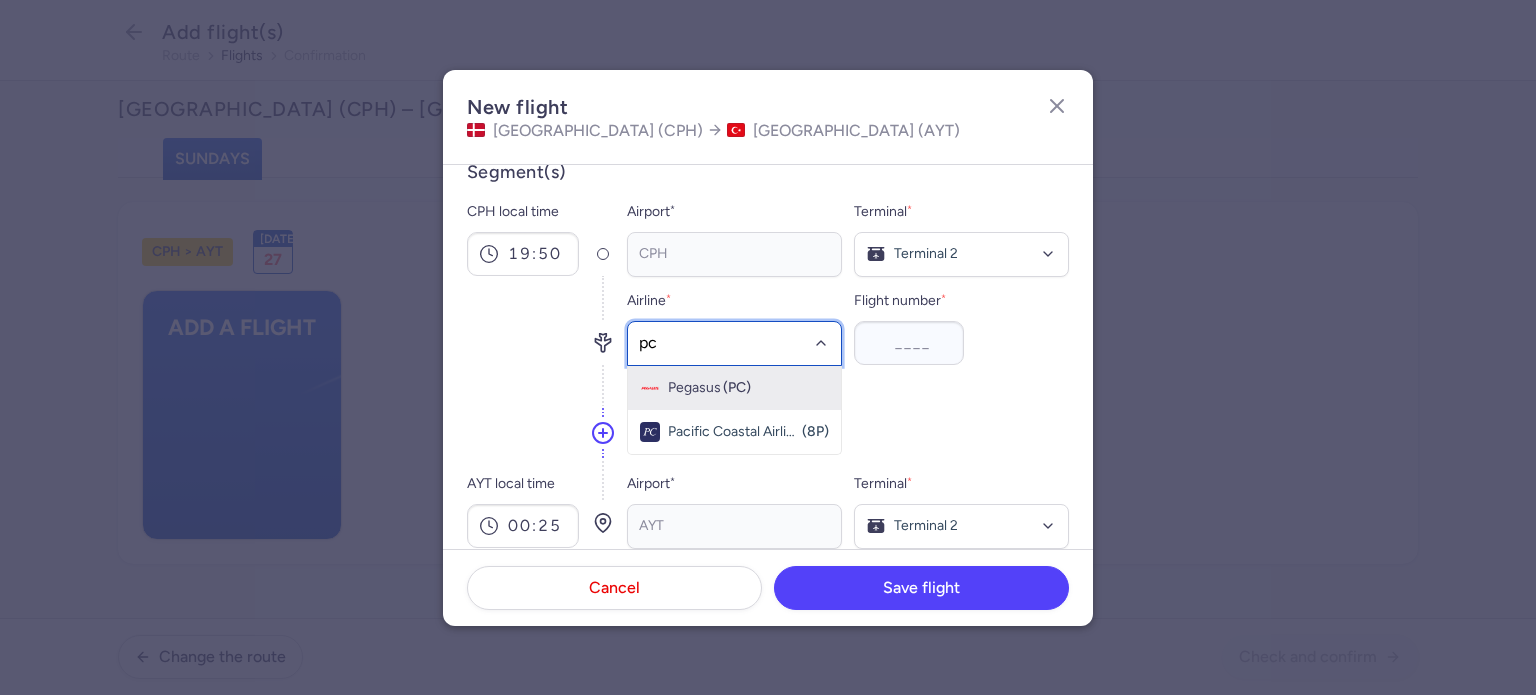 click on "Pegasus (PC)" 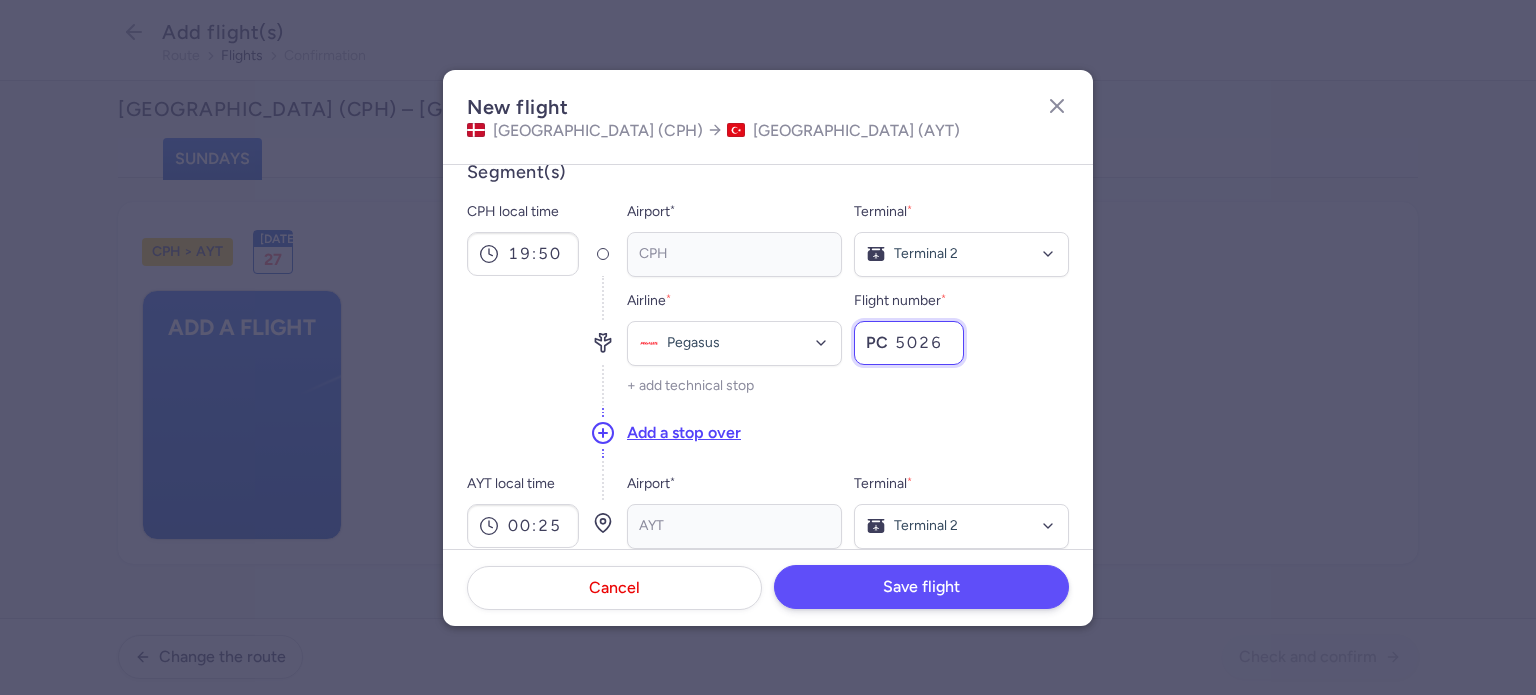 type on "5026" 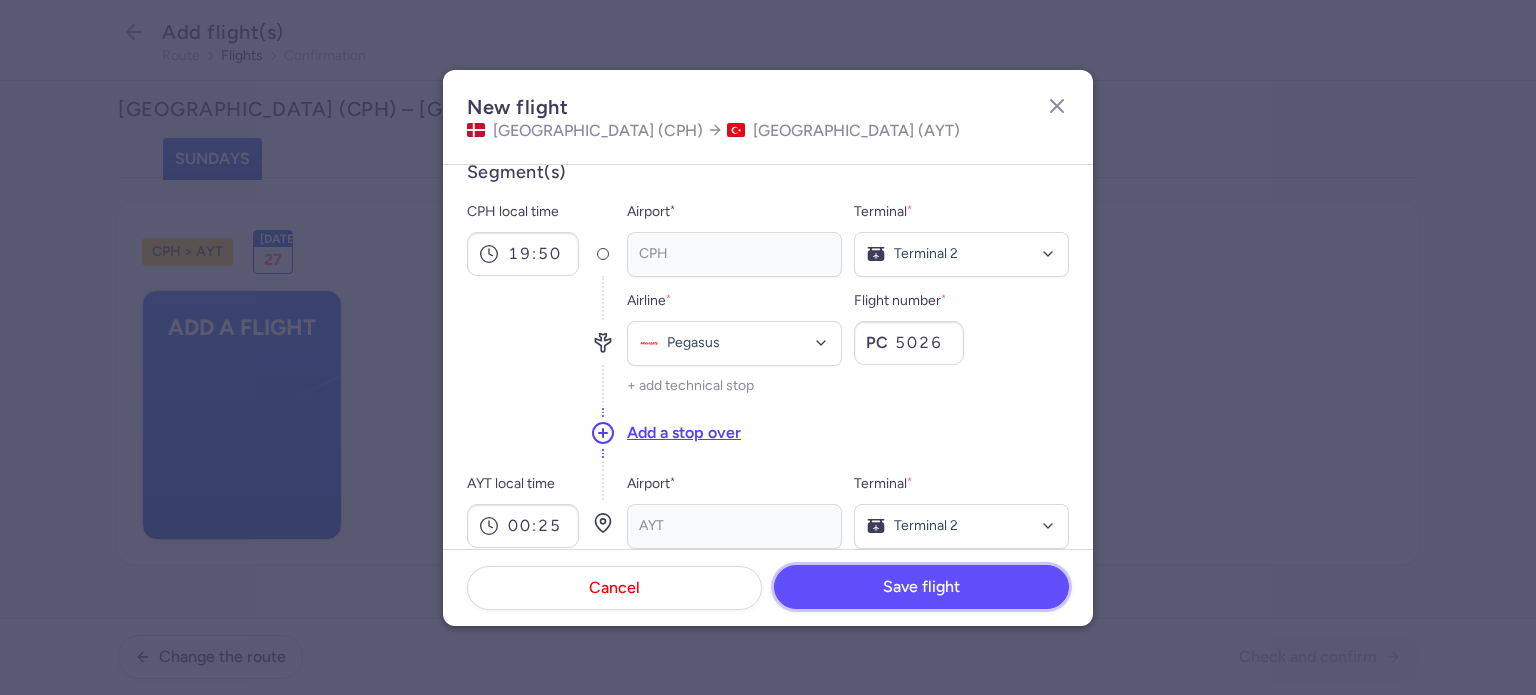 click on "Save flight" at bounding box center (921, 587) 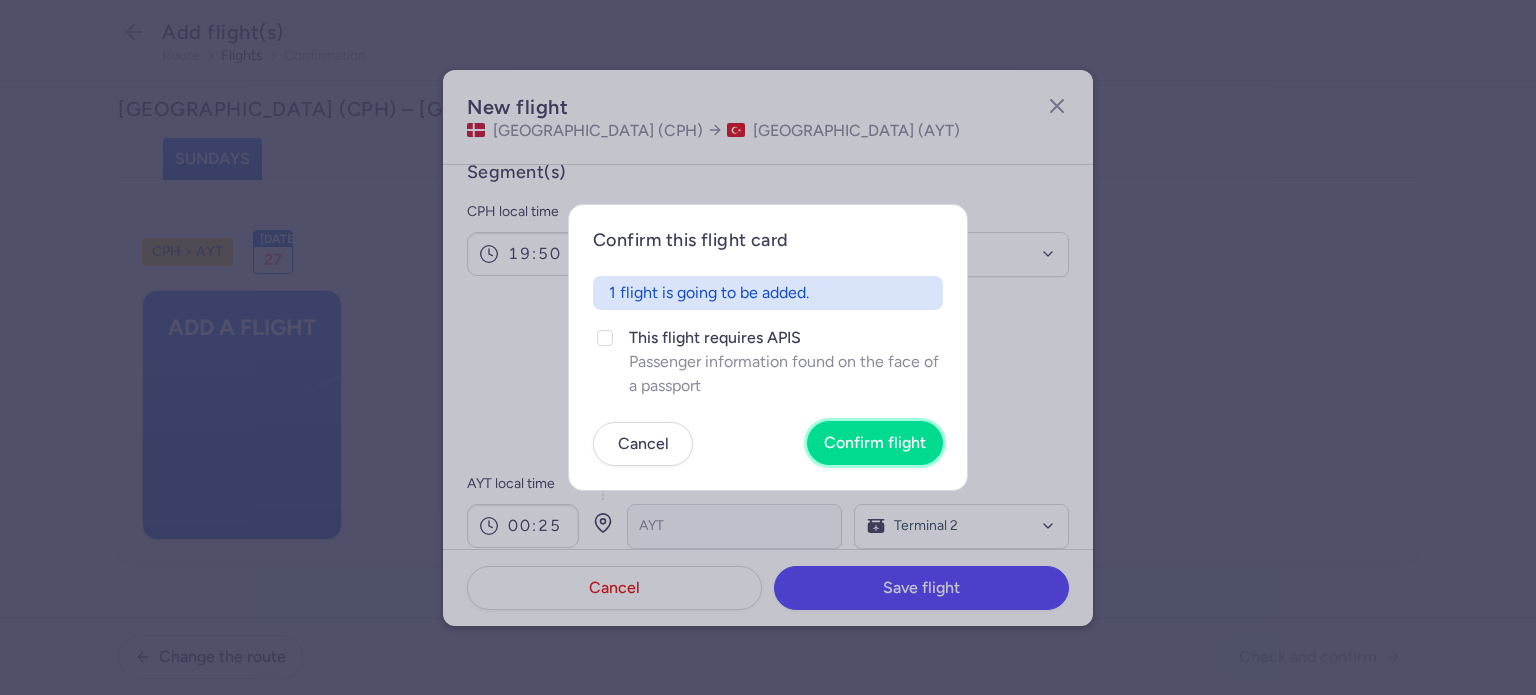 click on "Confirm flight" at bounding box center [875, 443] 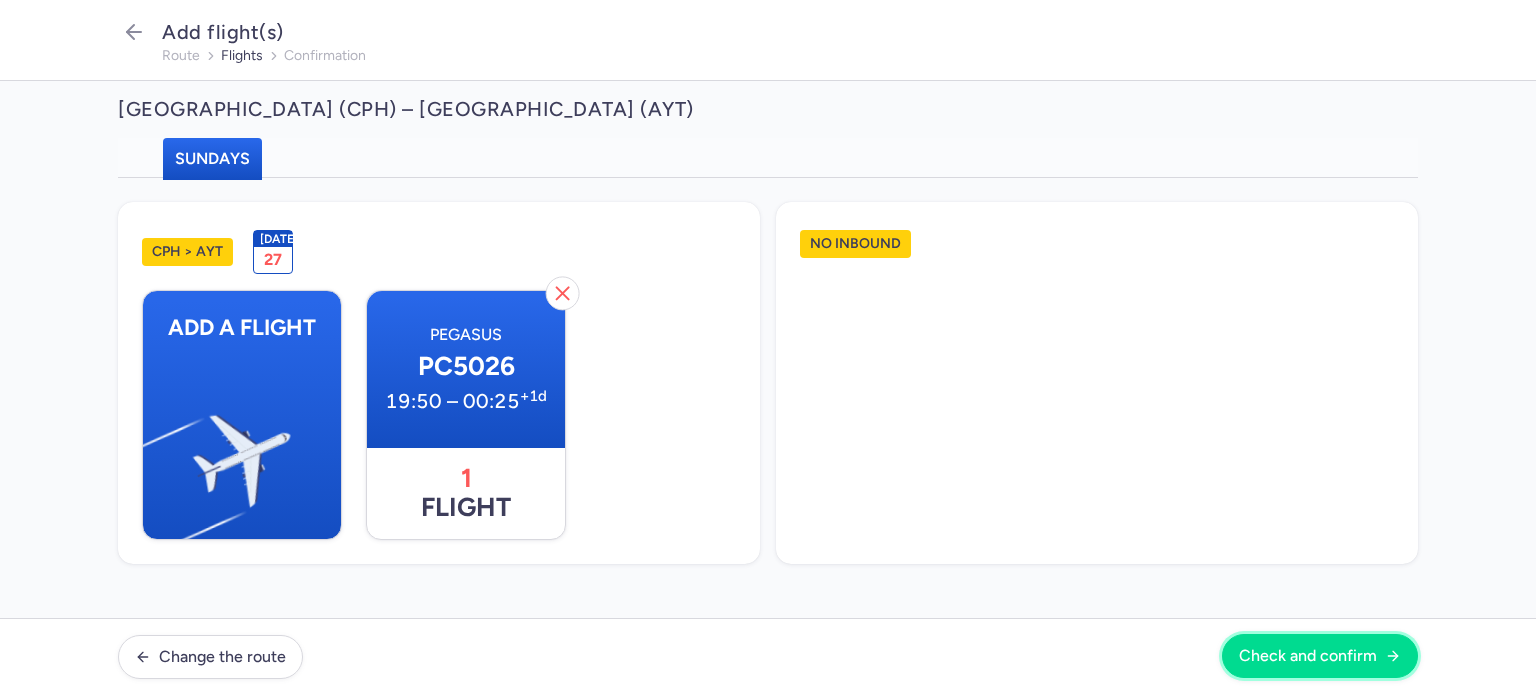 click on "Check and confirm" at bounding box center (1308, 656) 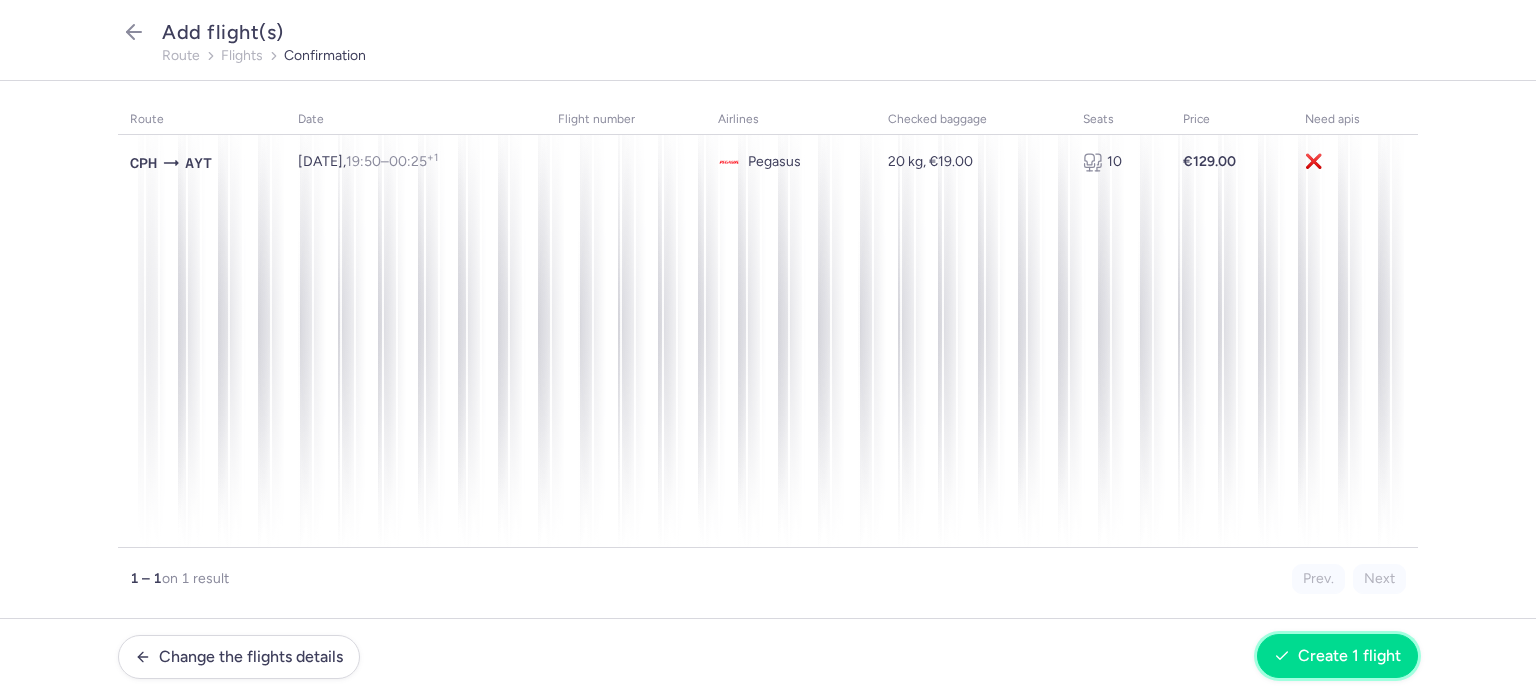 click on "Create 1 flight" at bounding box center [1349, 656] 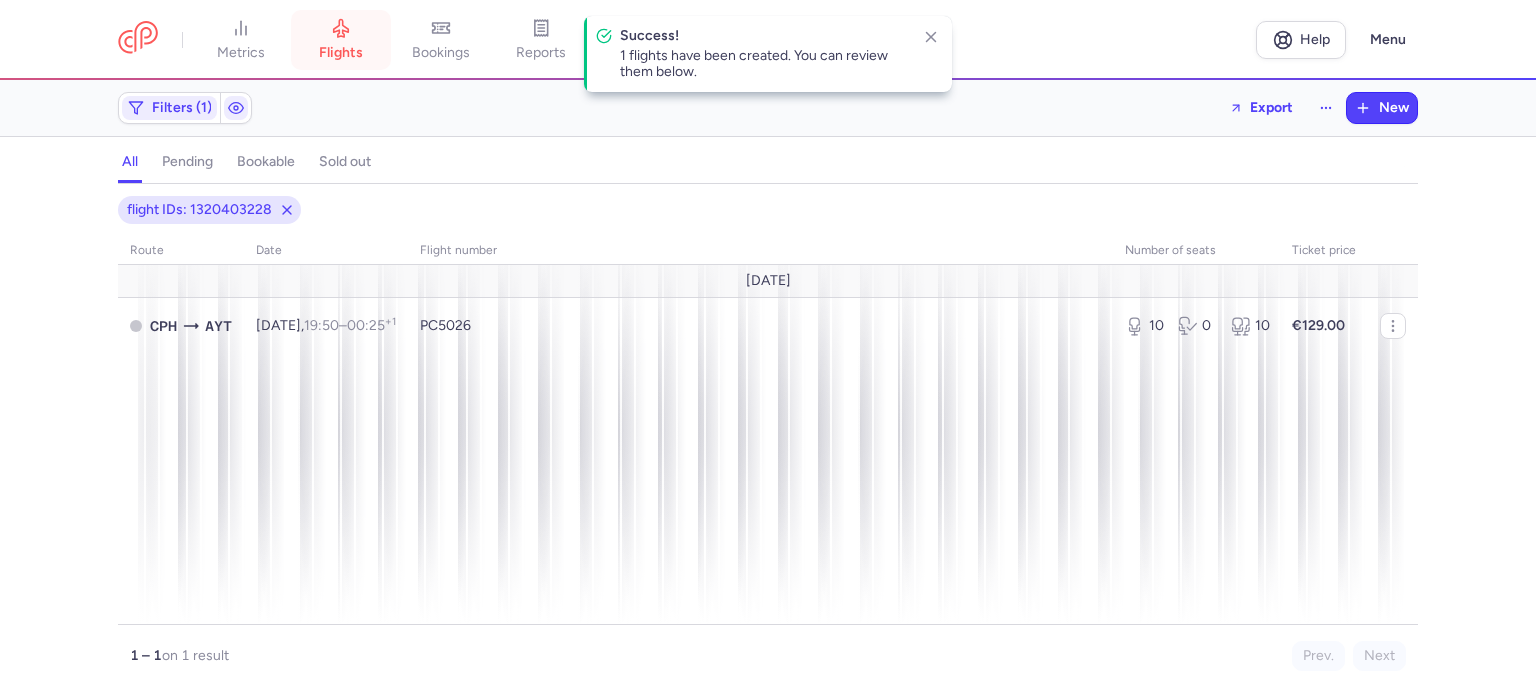 click on "flights" at bounding box center [341, 53] 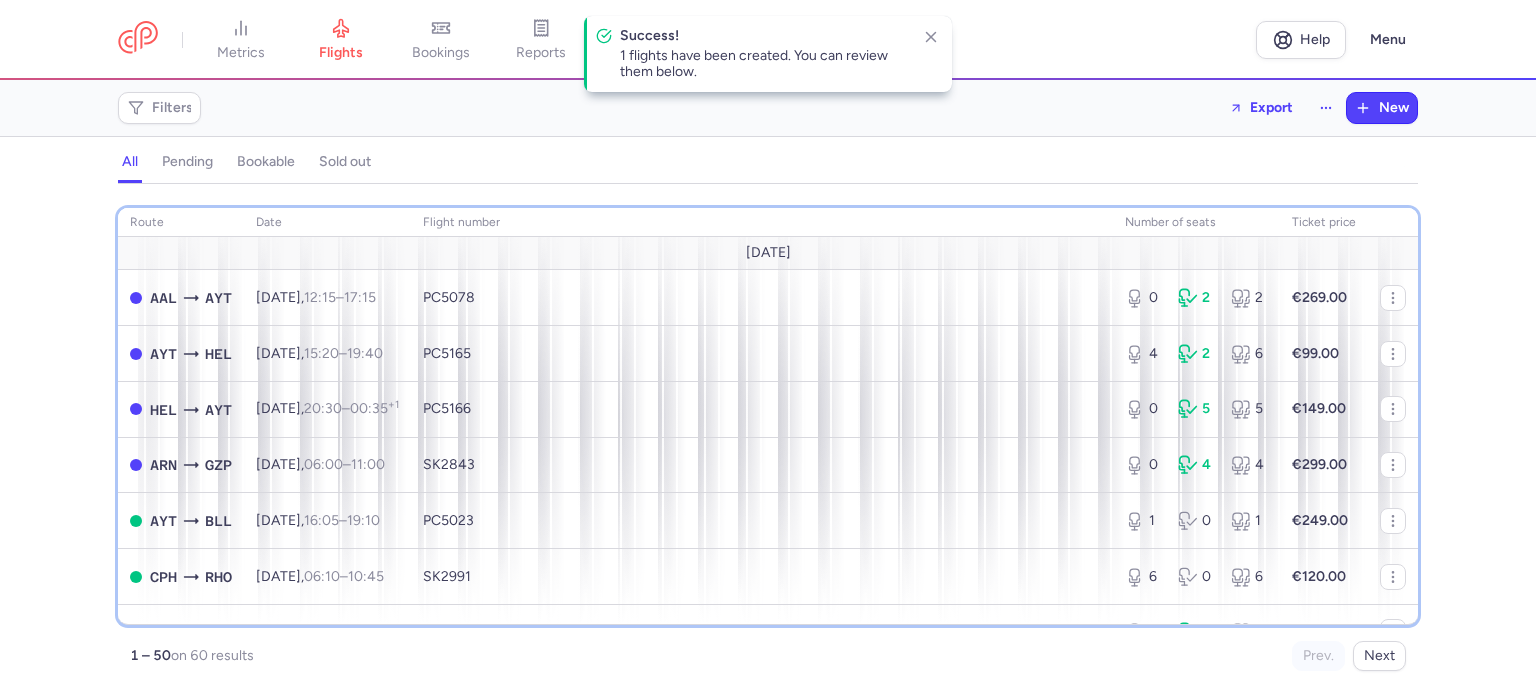scroll, scrollTop: 364, scrollLeft: 0, axis: vertical 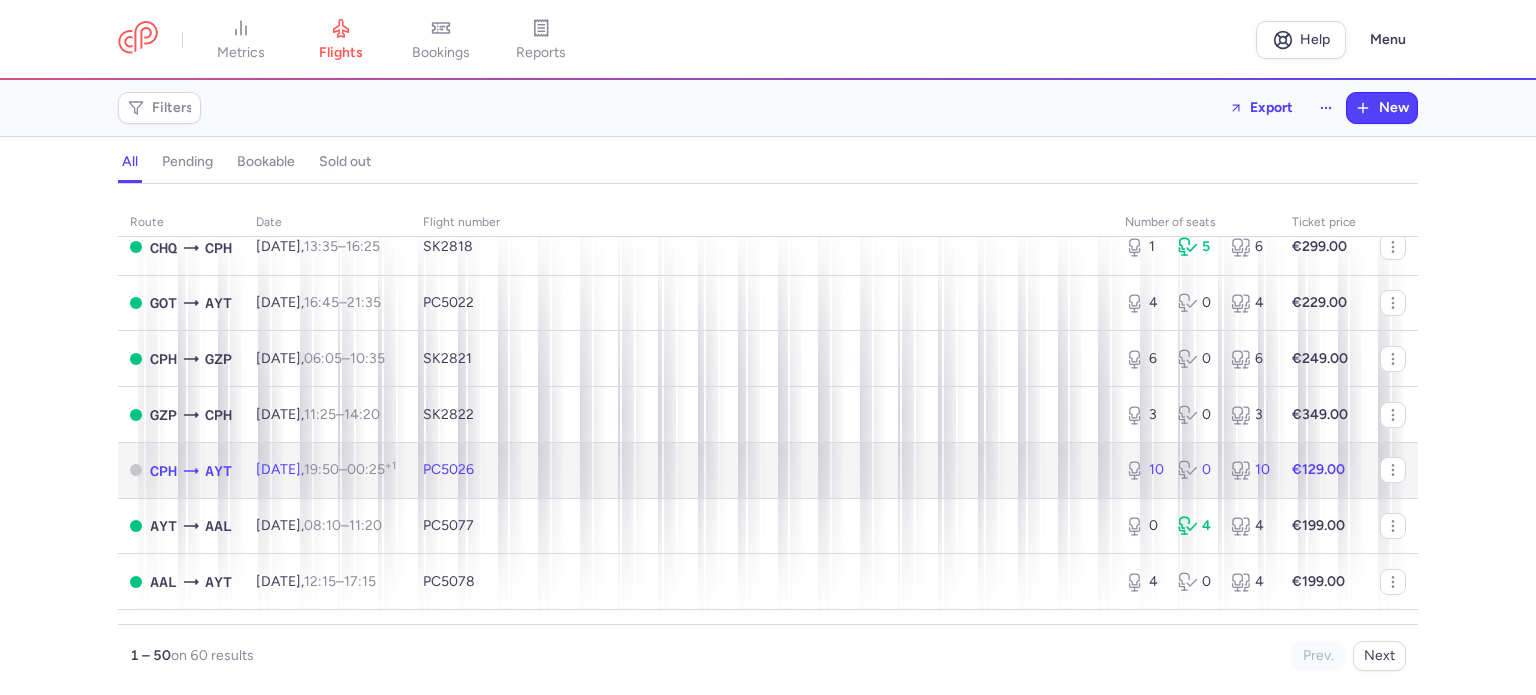 click on "€129.00" 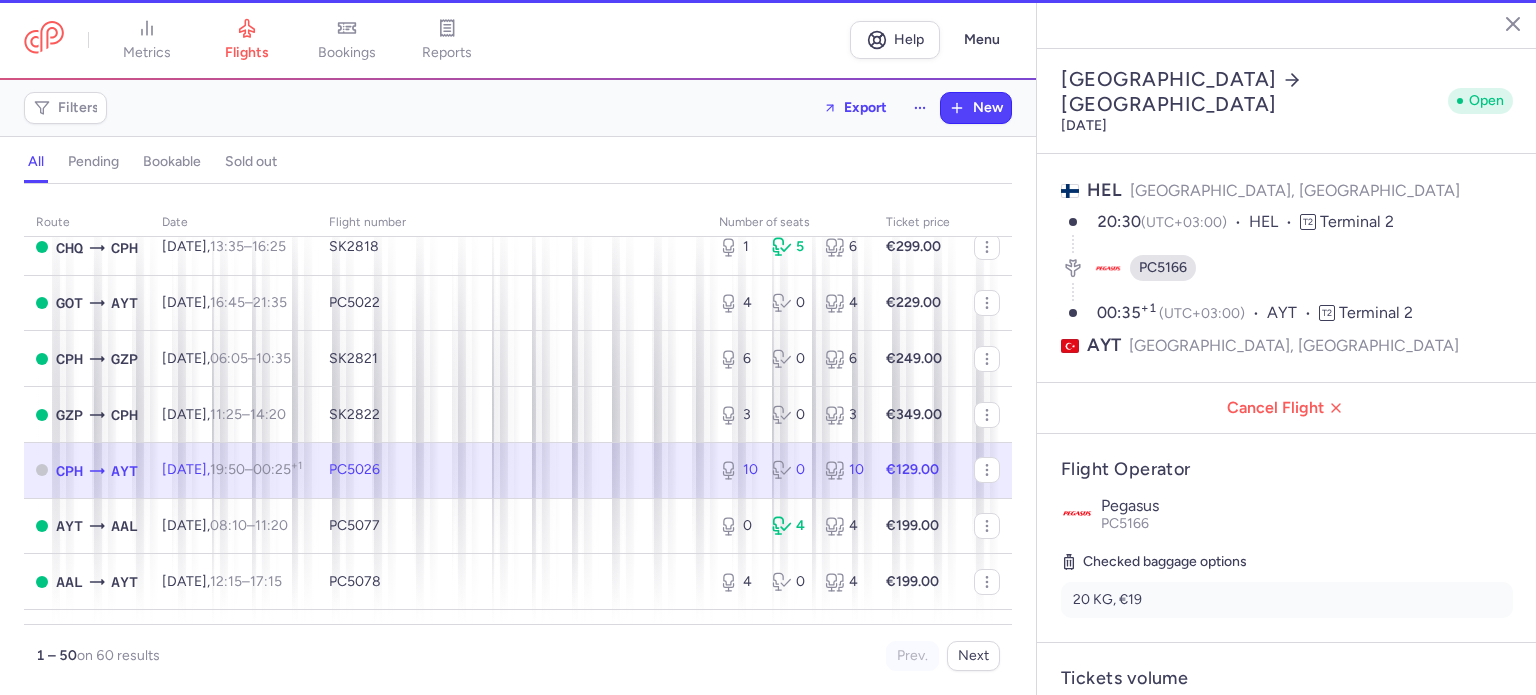 type on "10" 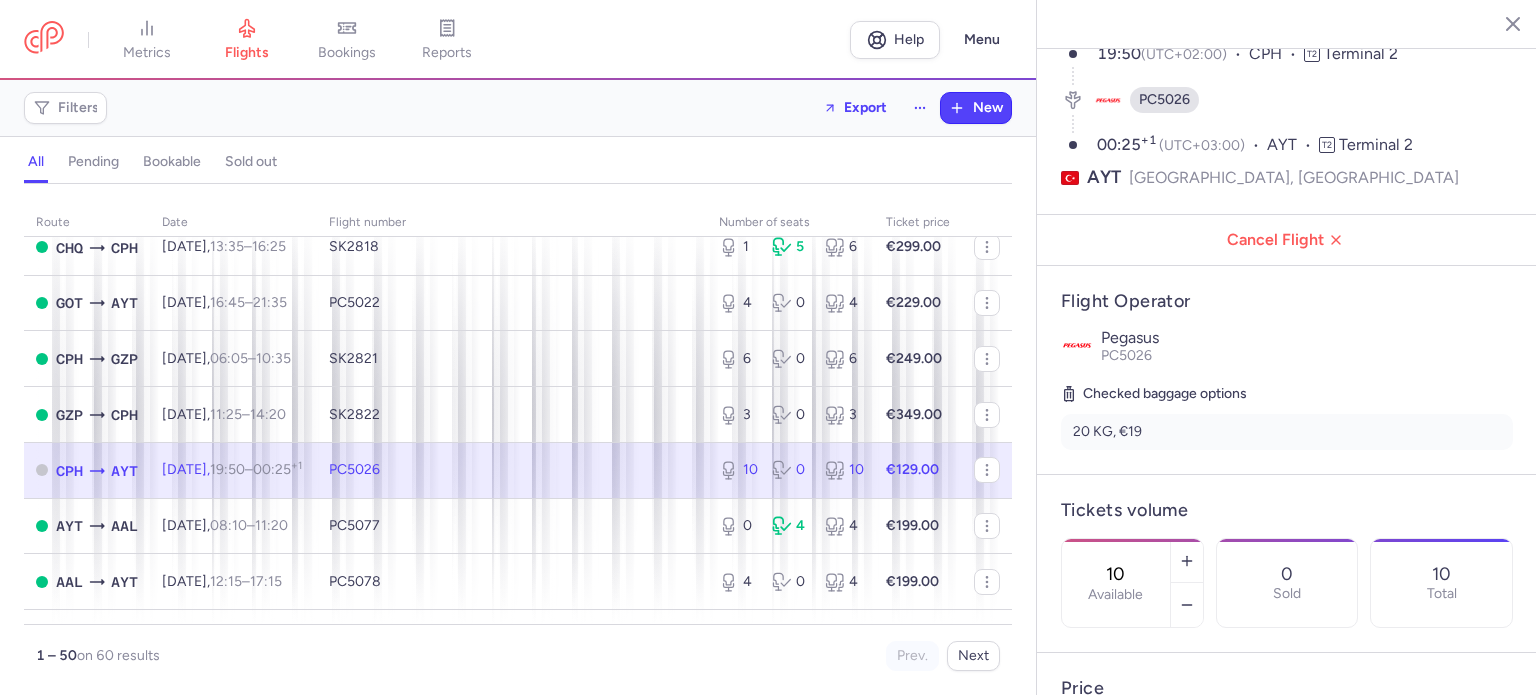 scroll, scrollTop: 169, scrollLeft: 0, axis: vertical 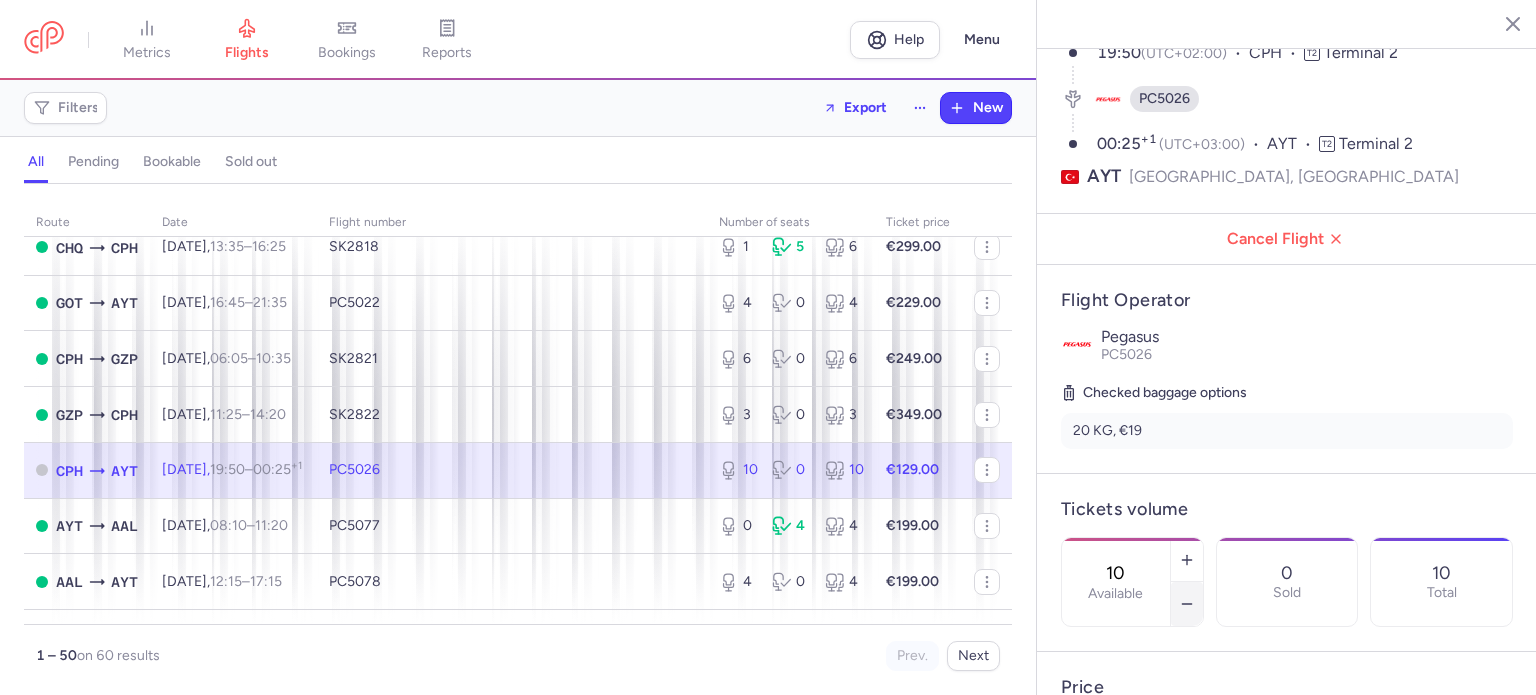 click 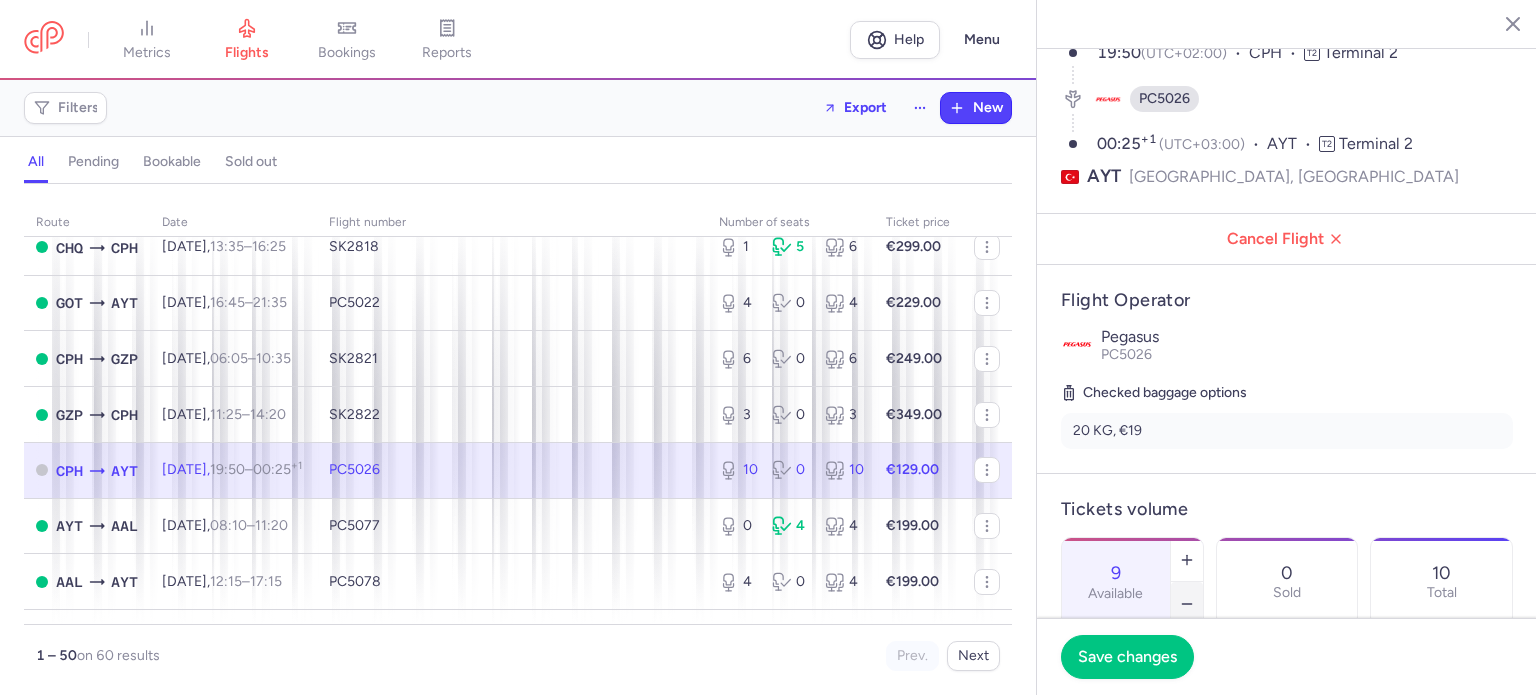 click 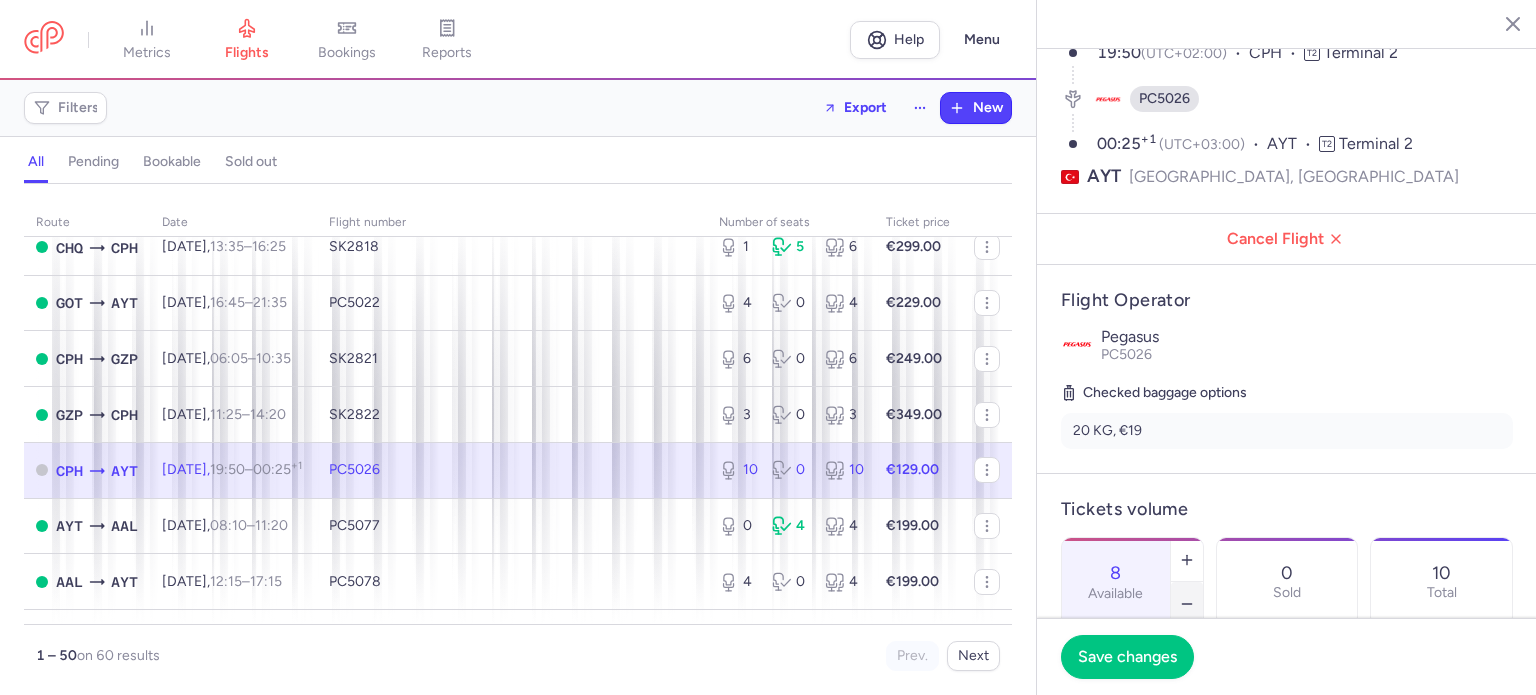 click 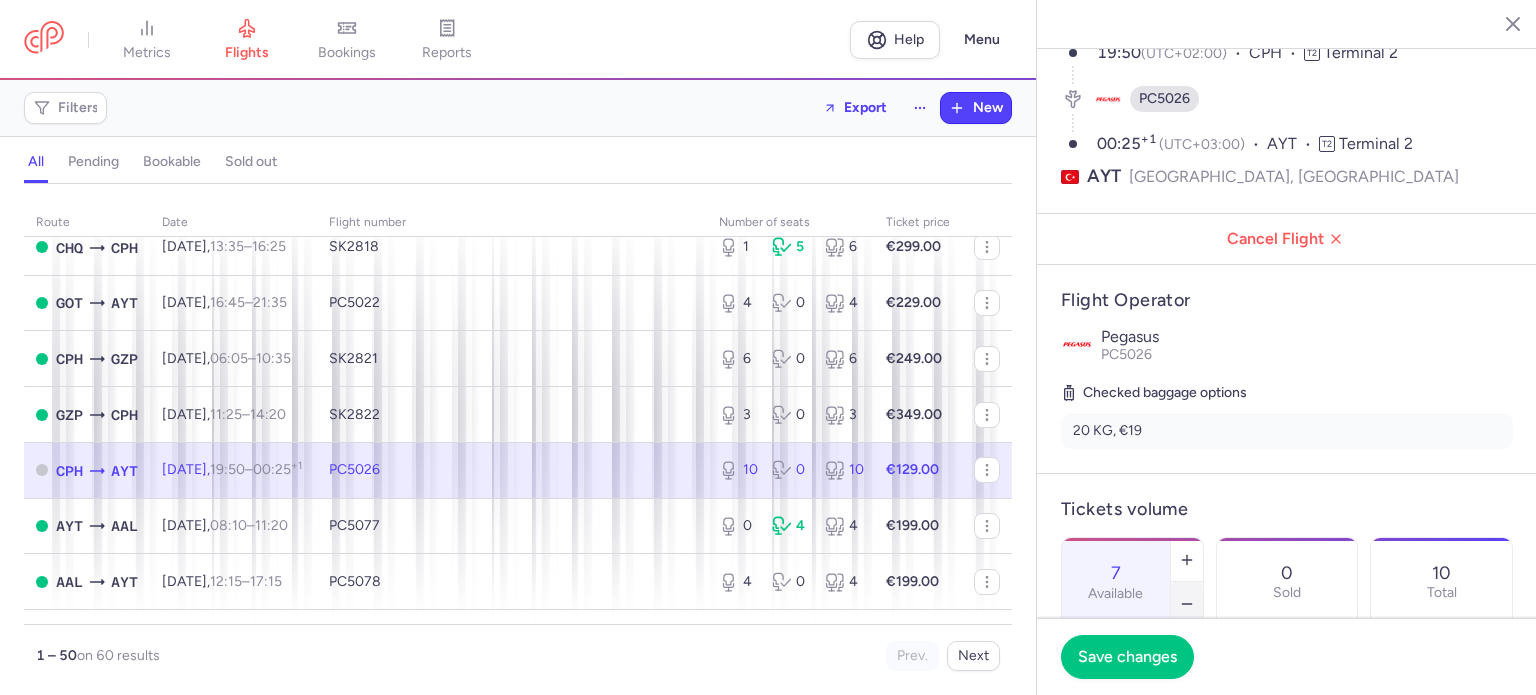 click 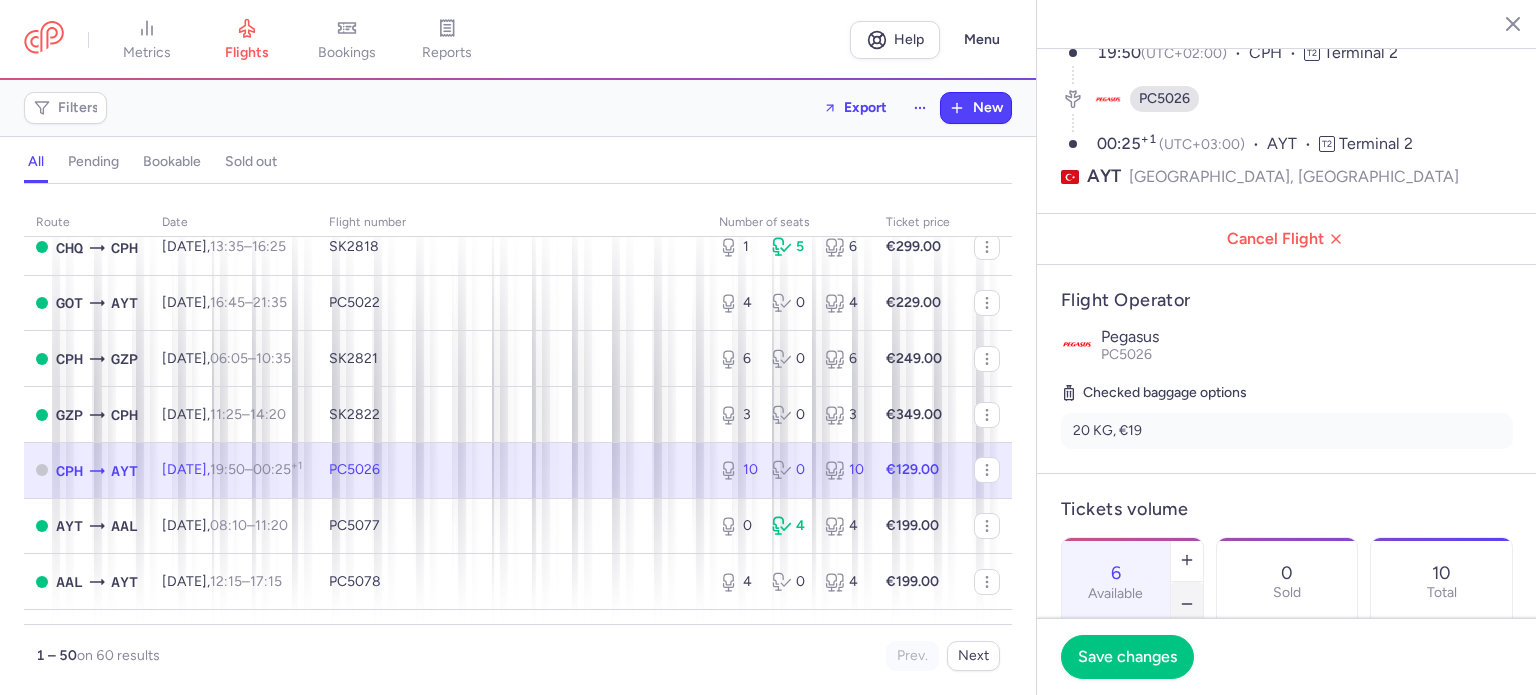 click 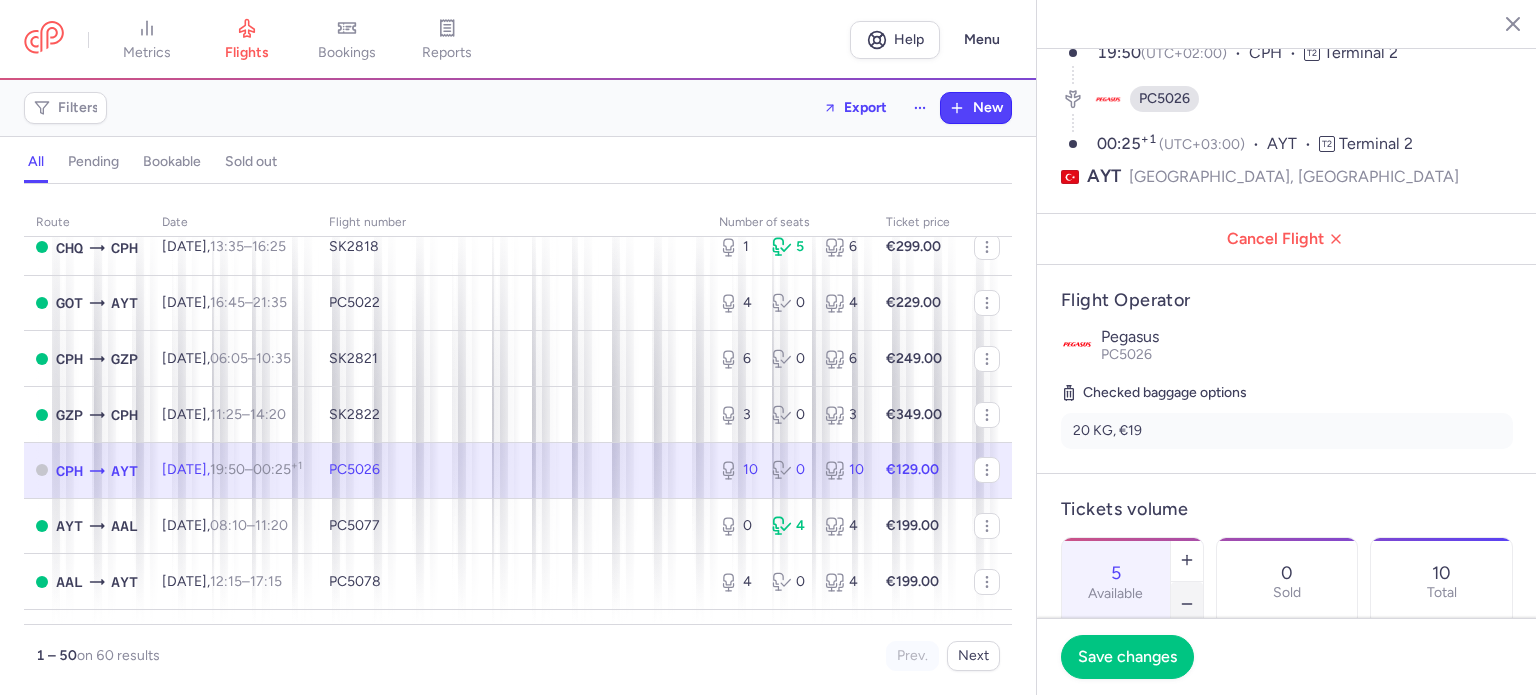 click 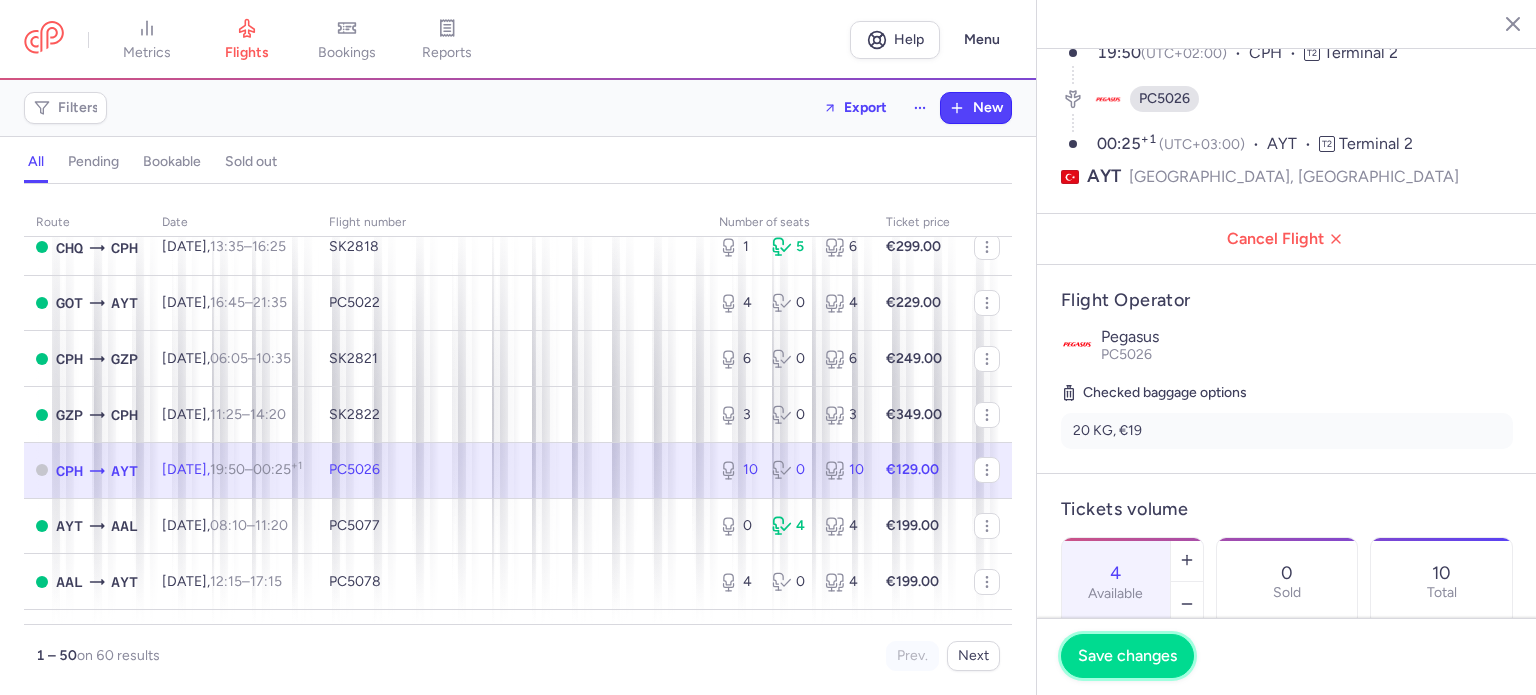 click on "Save changes" at bounding box center [1127, 656] 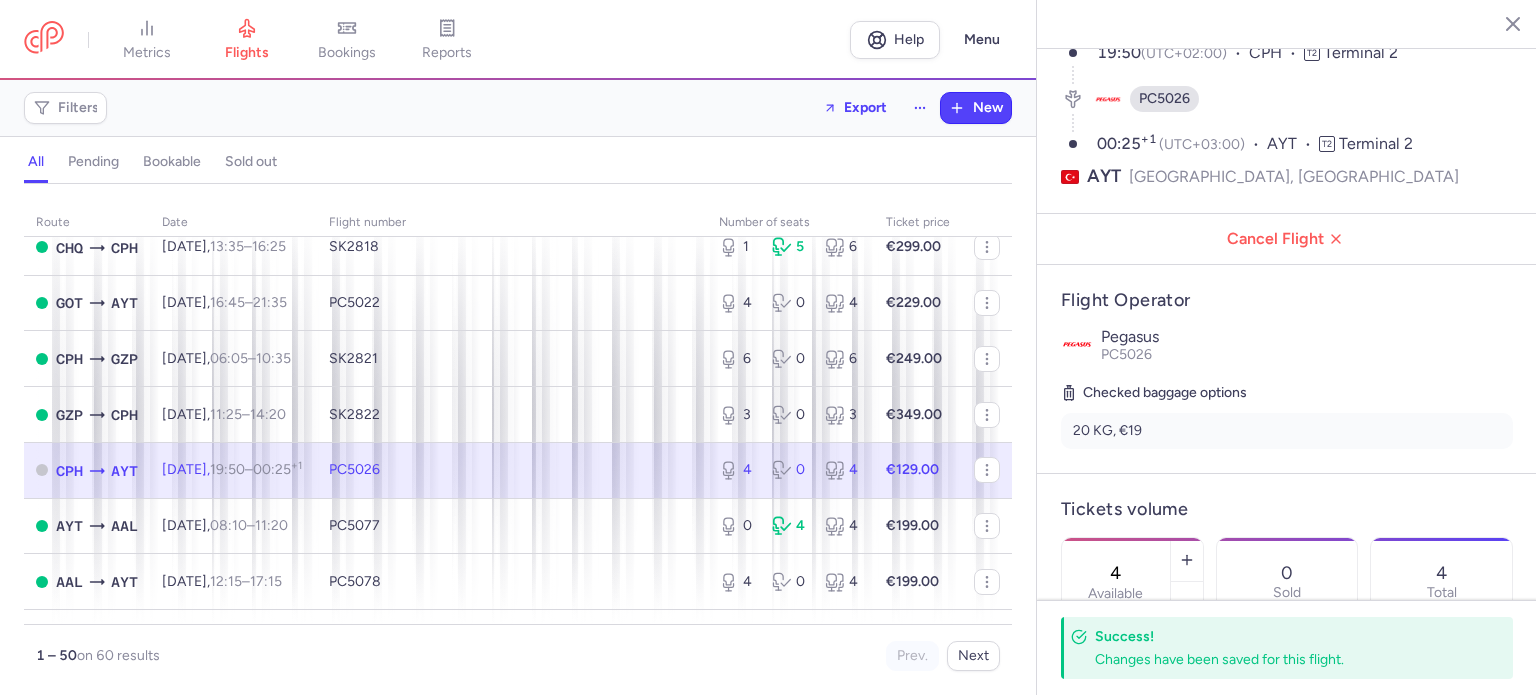 scroll, scrollTop: 0, scrollLeft: 0, axis: both 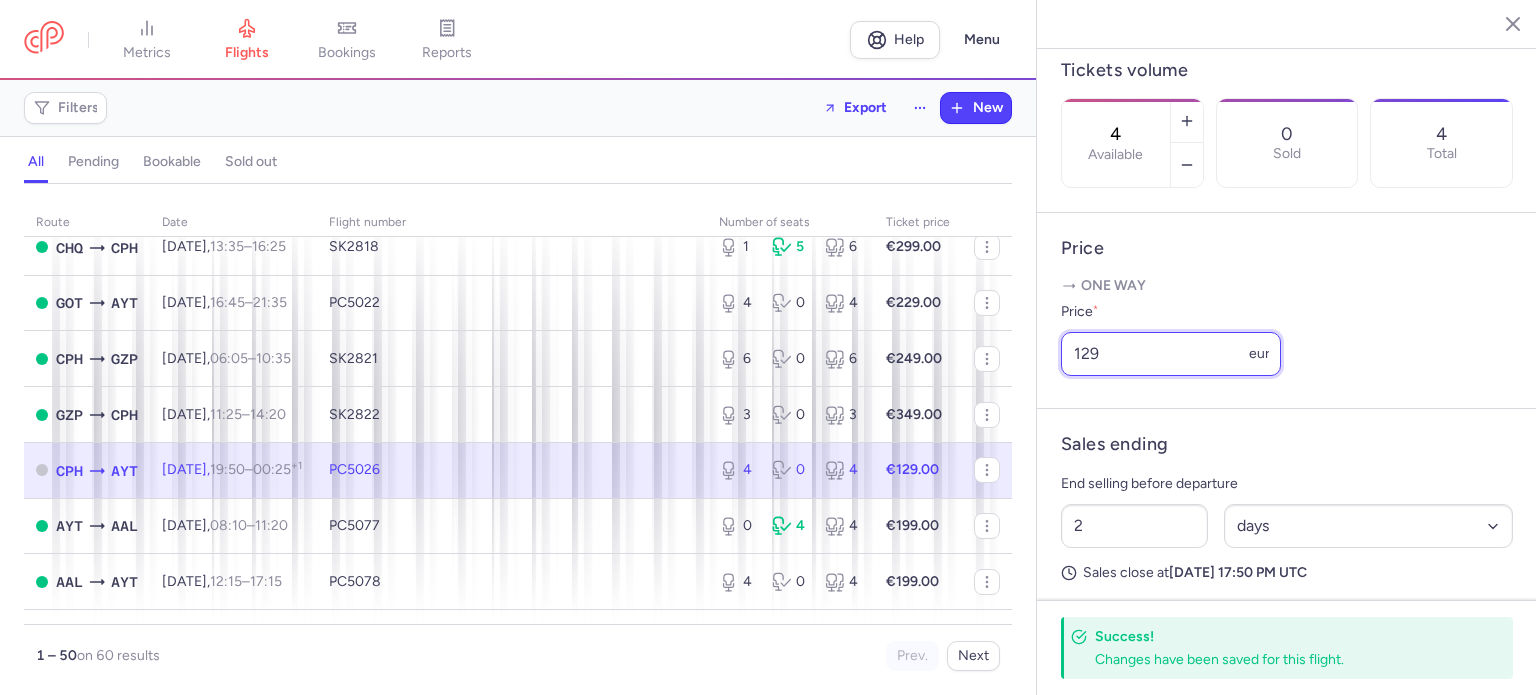 click on "129" at bounding box center [1171, 354] 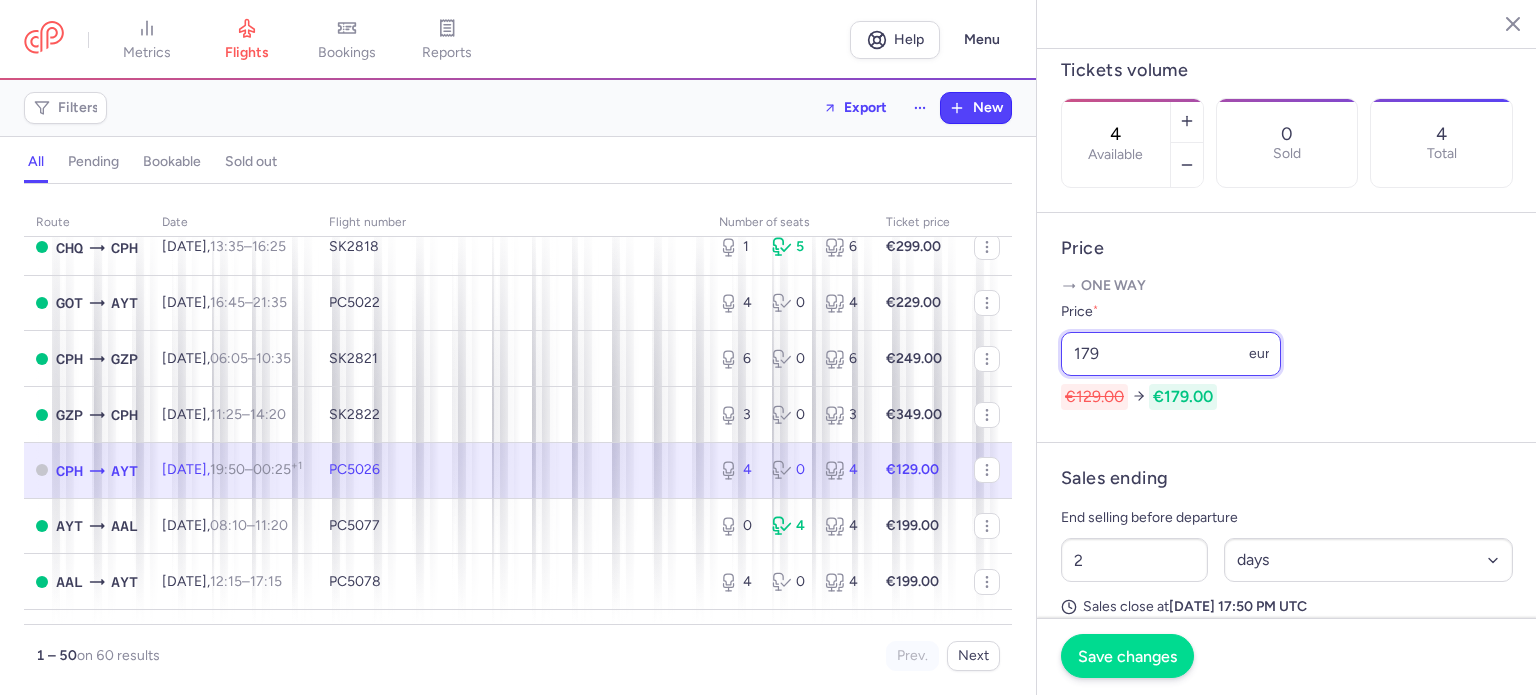 type on "179" 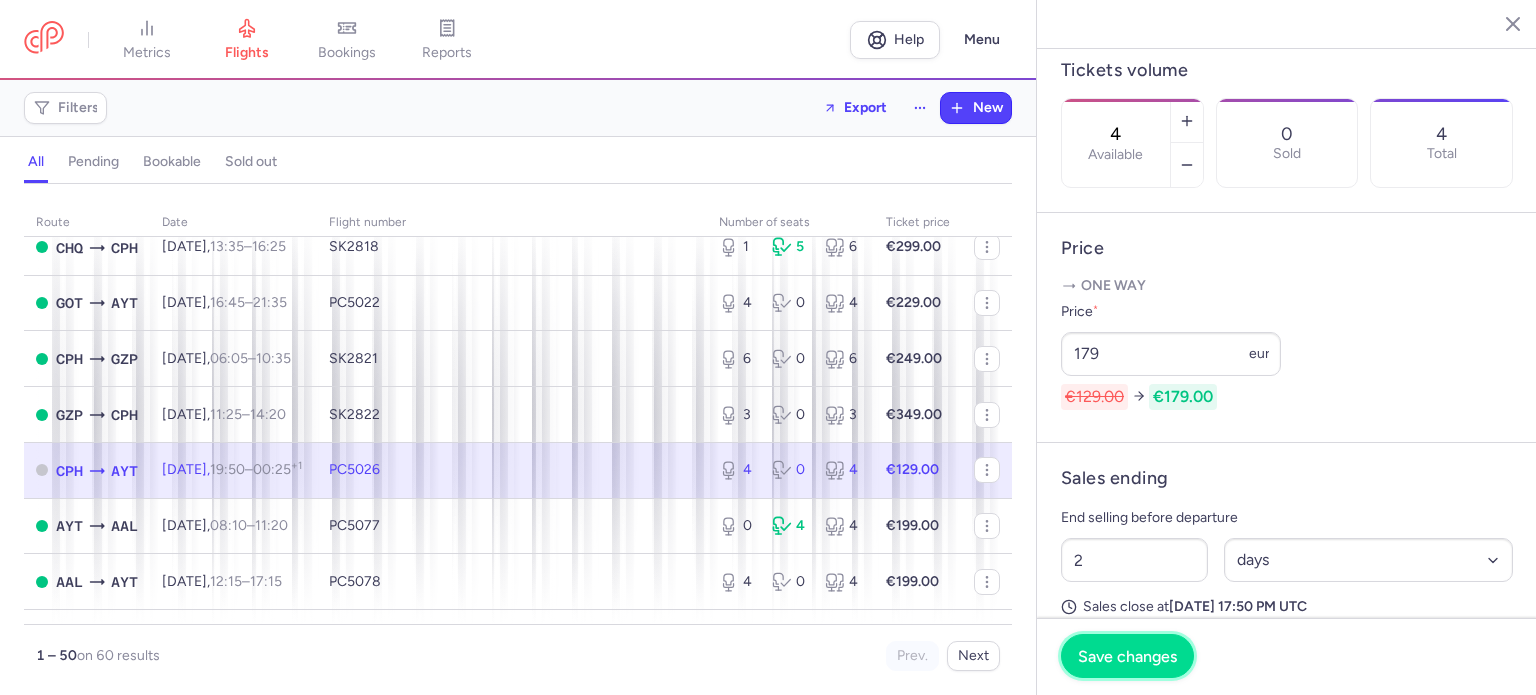 click on "Save changes" at bounding box center [1127, 656] 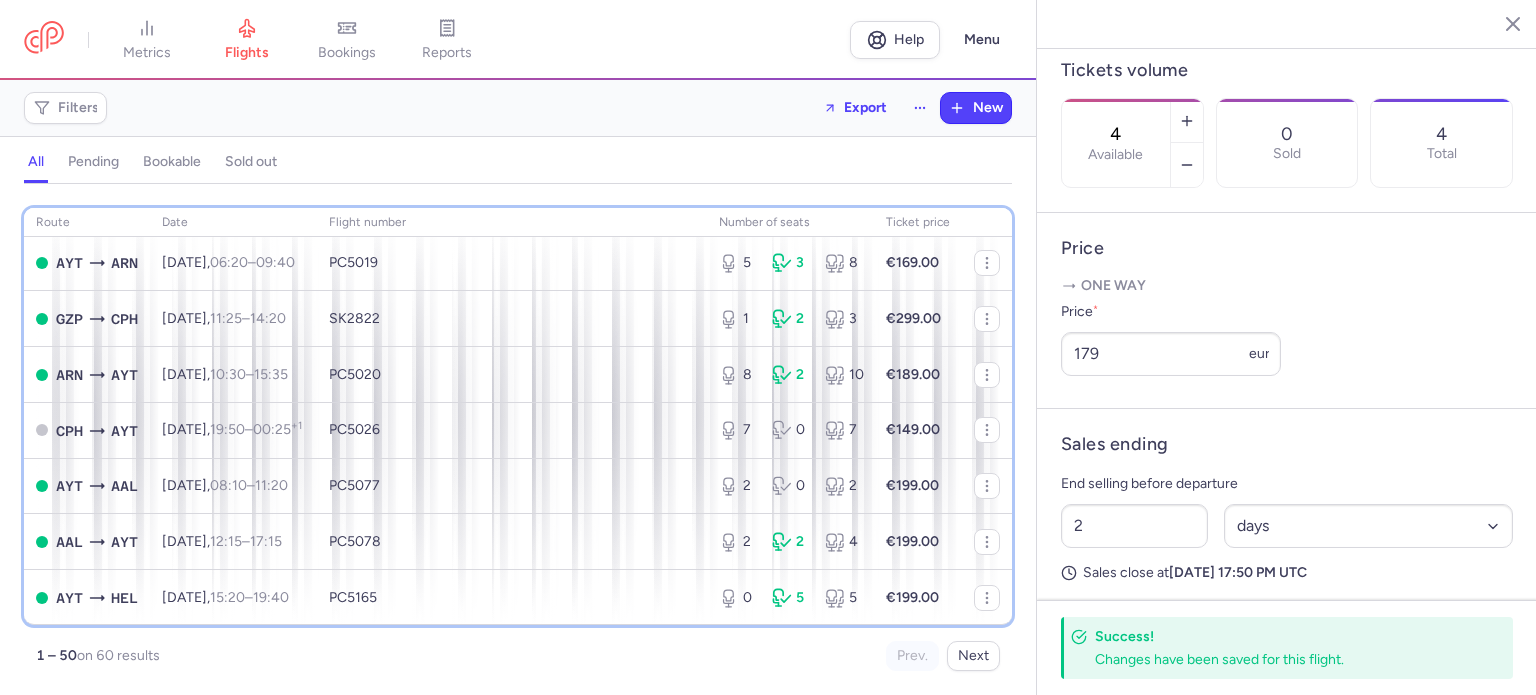 scroll, scrollTop: 643, scrollLeft: 0, axis: vertical 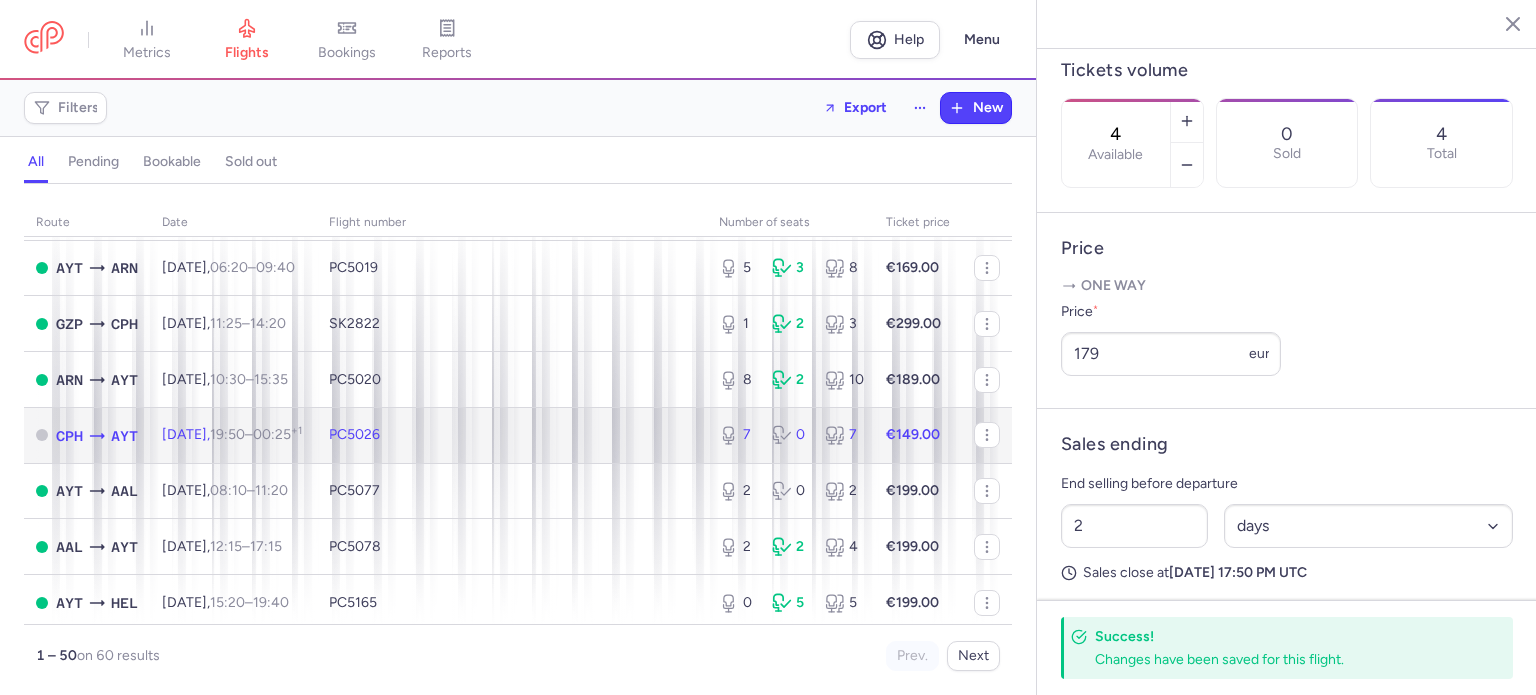 click on "PC5026" 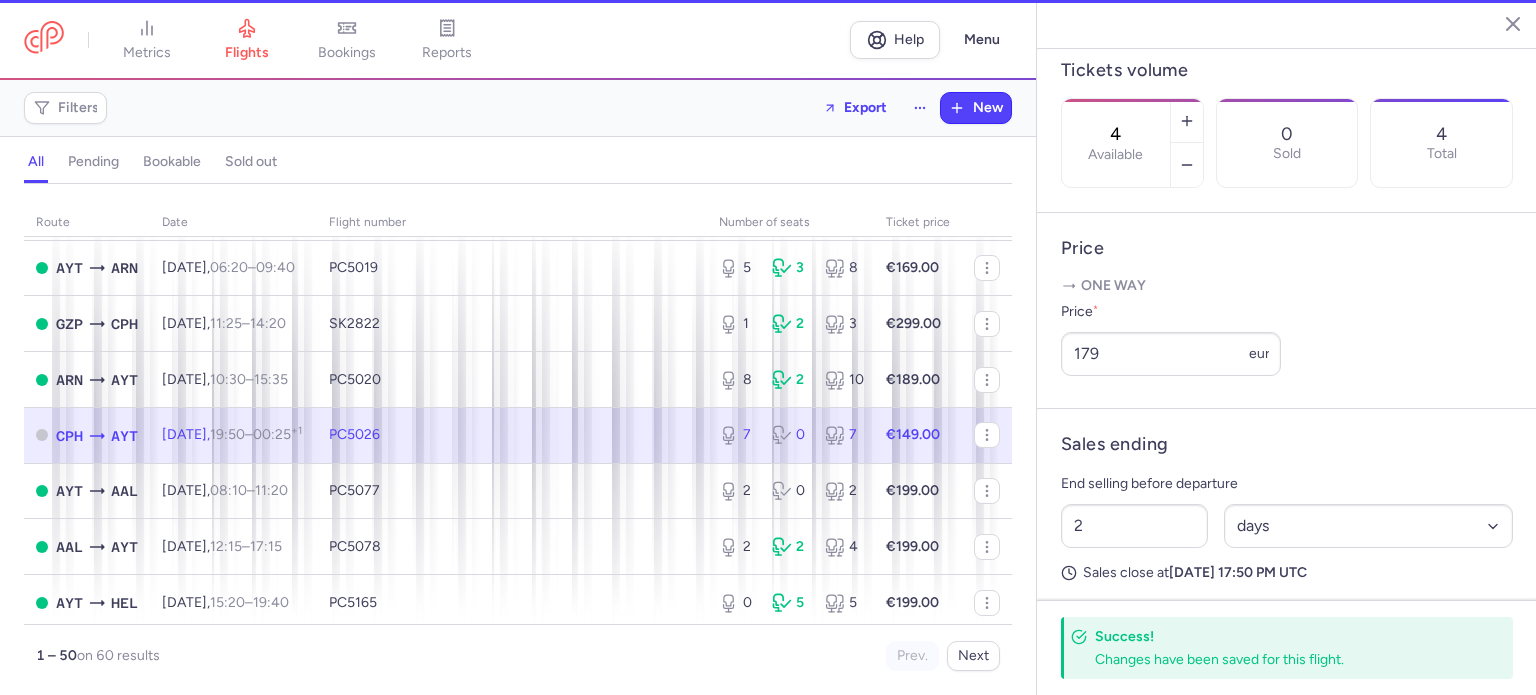 type on "7" 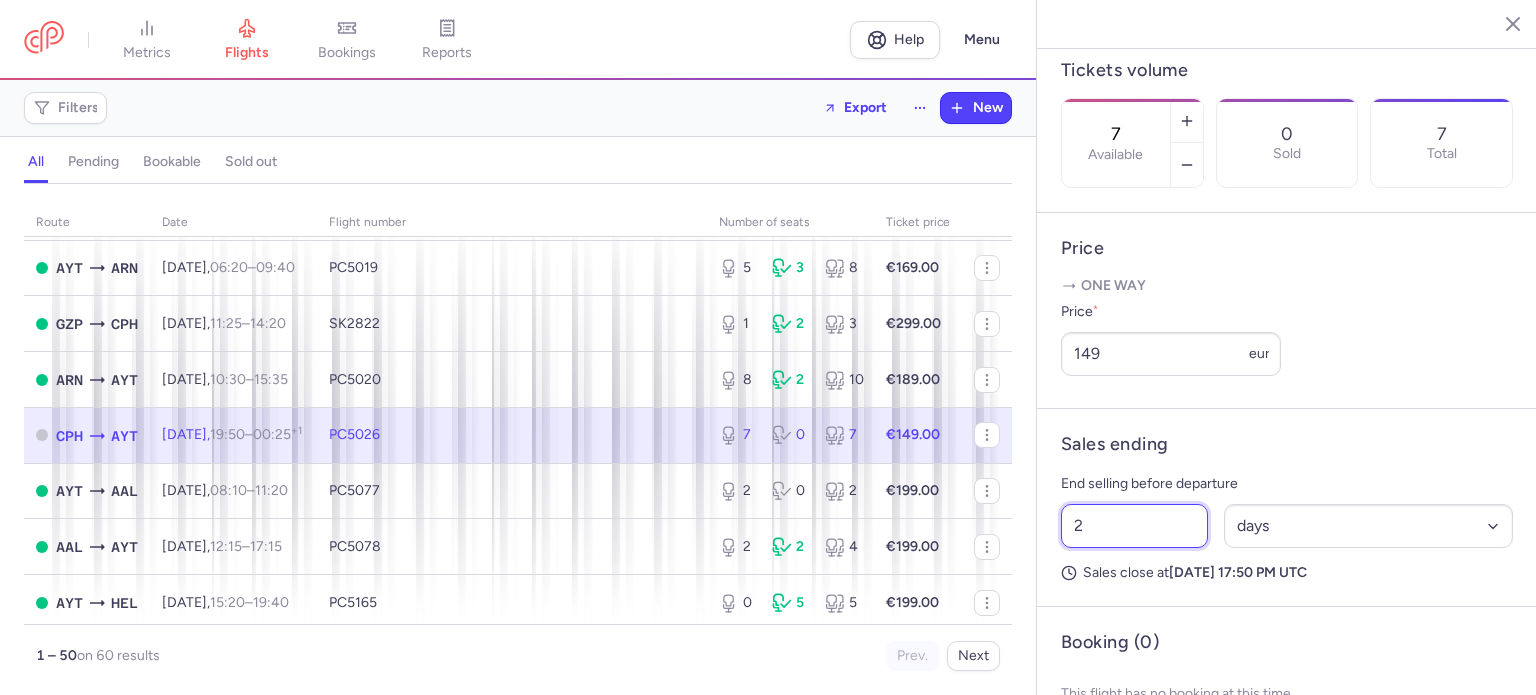 click on "2" at bounding box center (1134, 526) 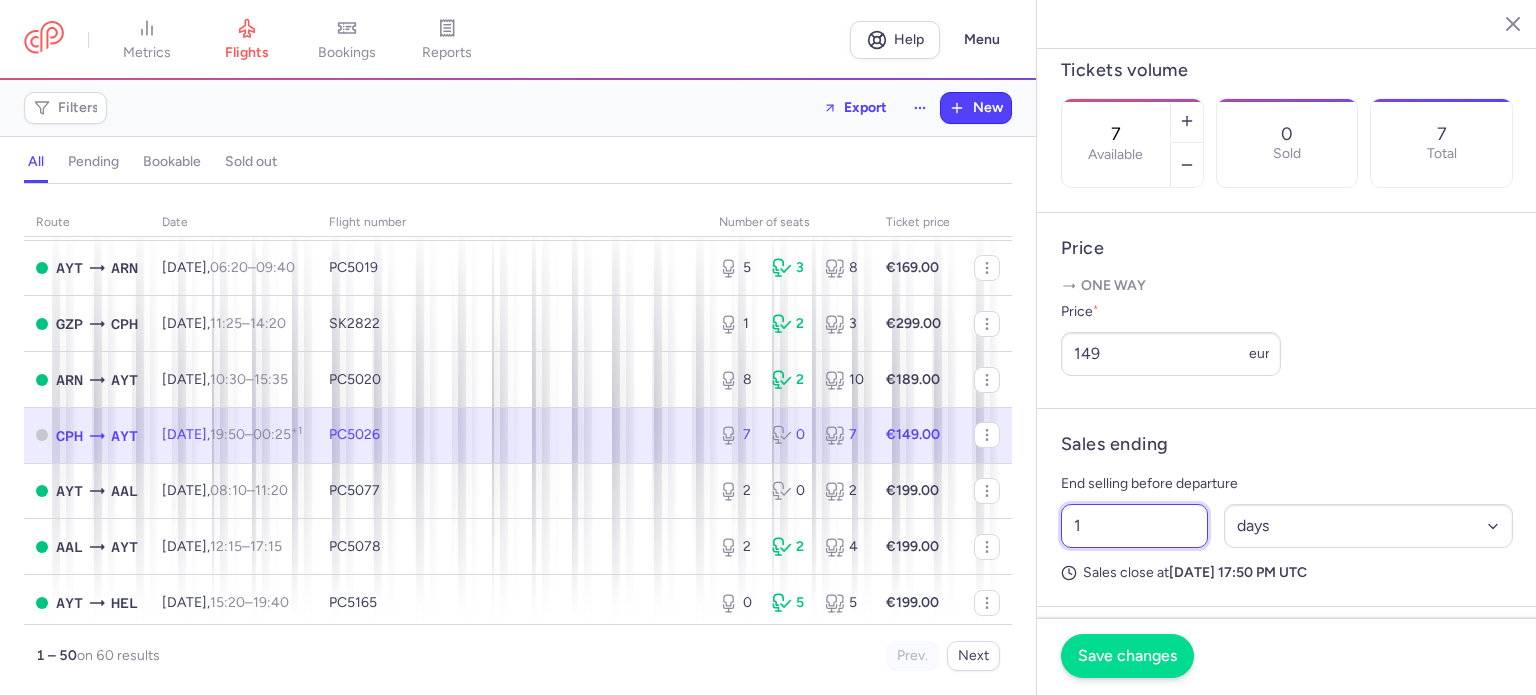 type on "1" 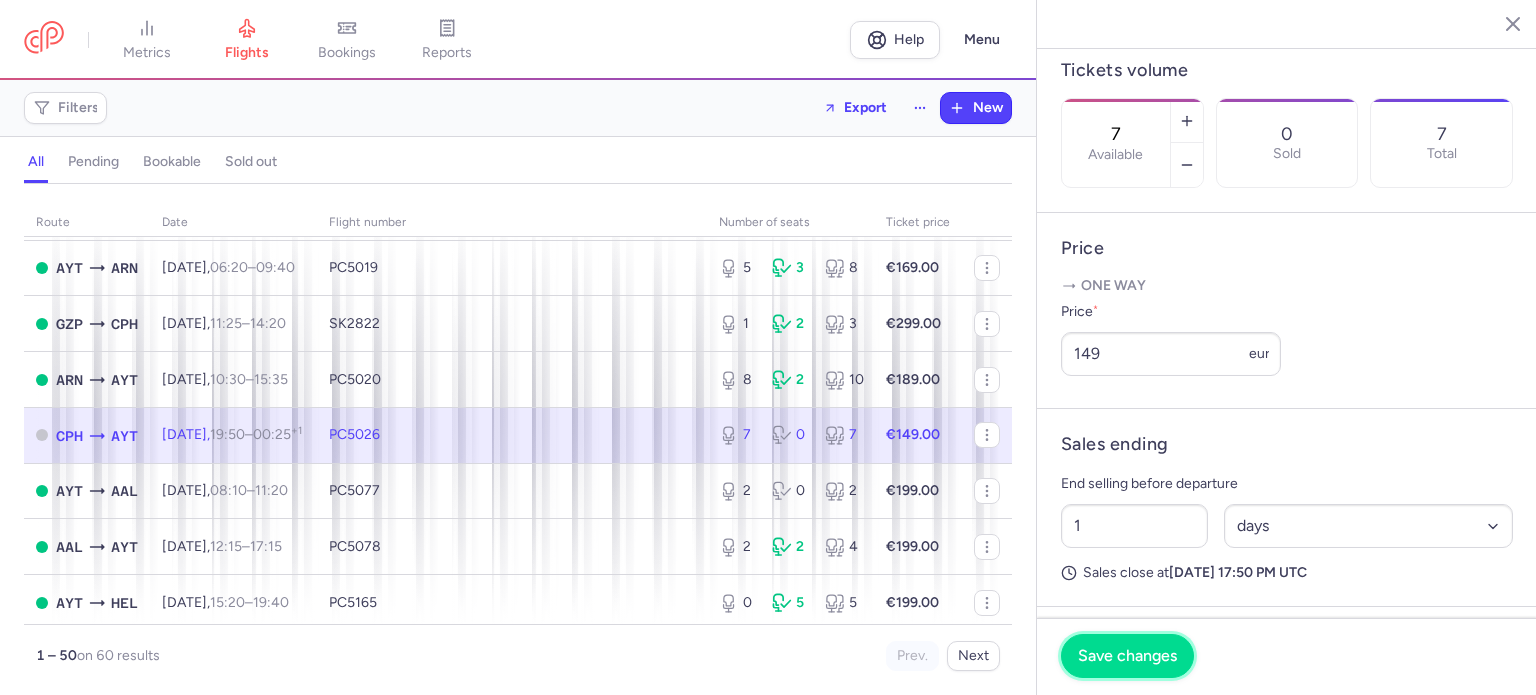 click on "Save changes" at bounding box center [1127, 656] 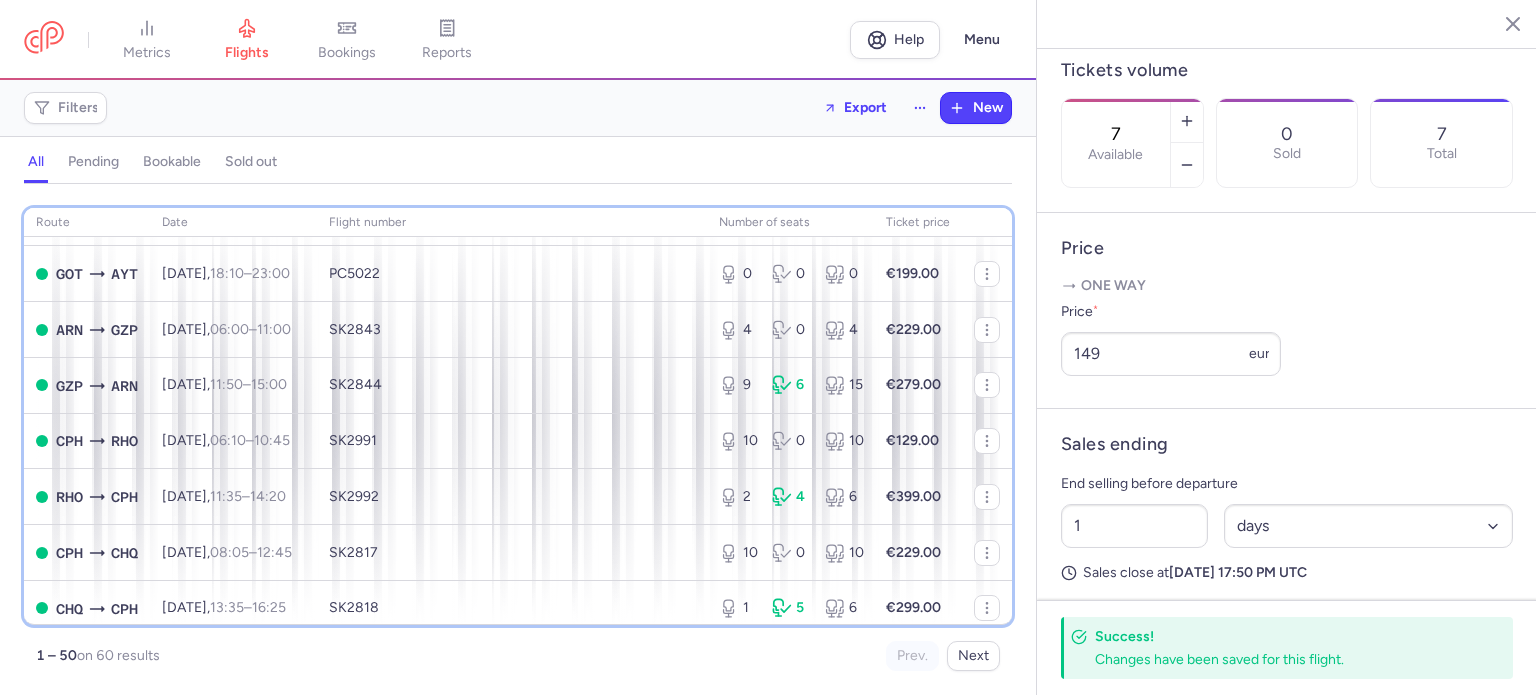 scroll, scrollTop: 1176, scrollLeft: 0, axis: vertical 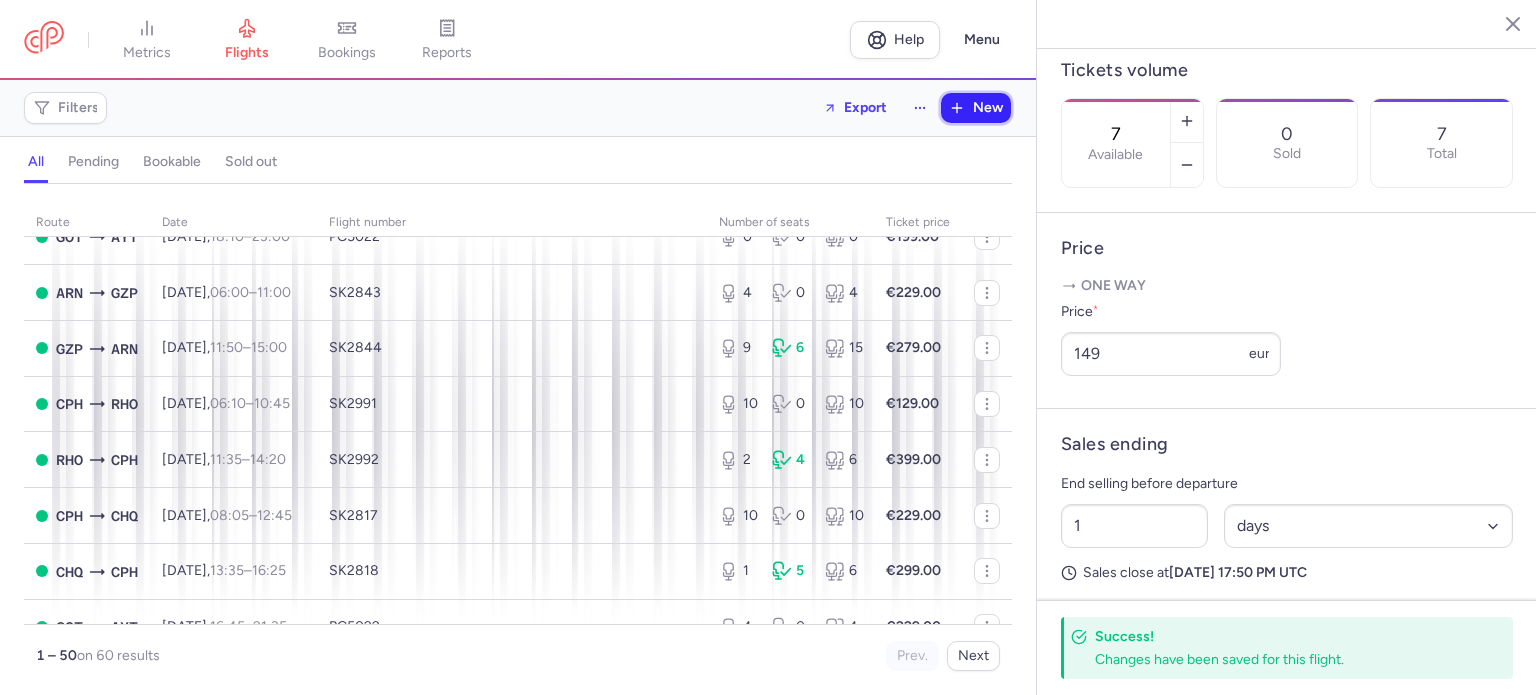 click 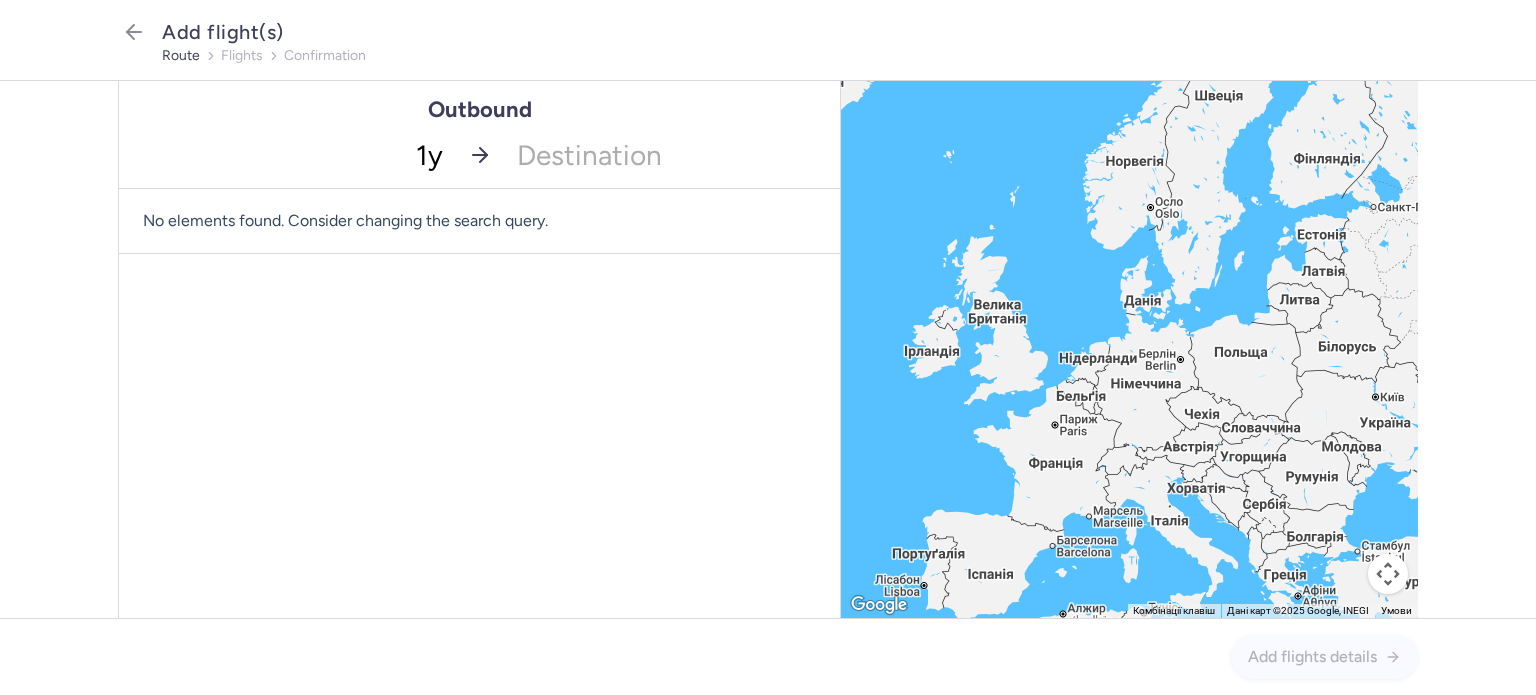 type on "1" 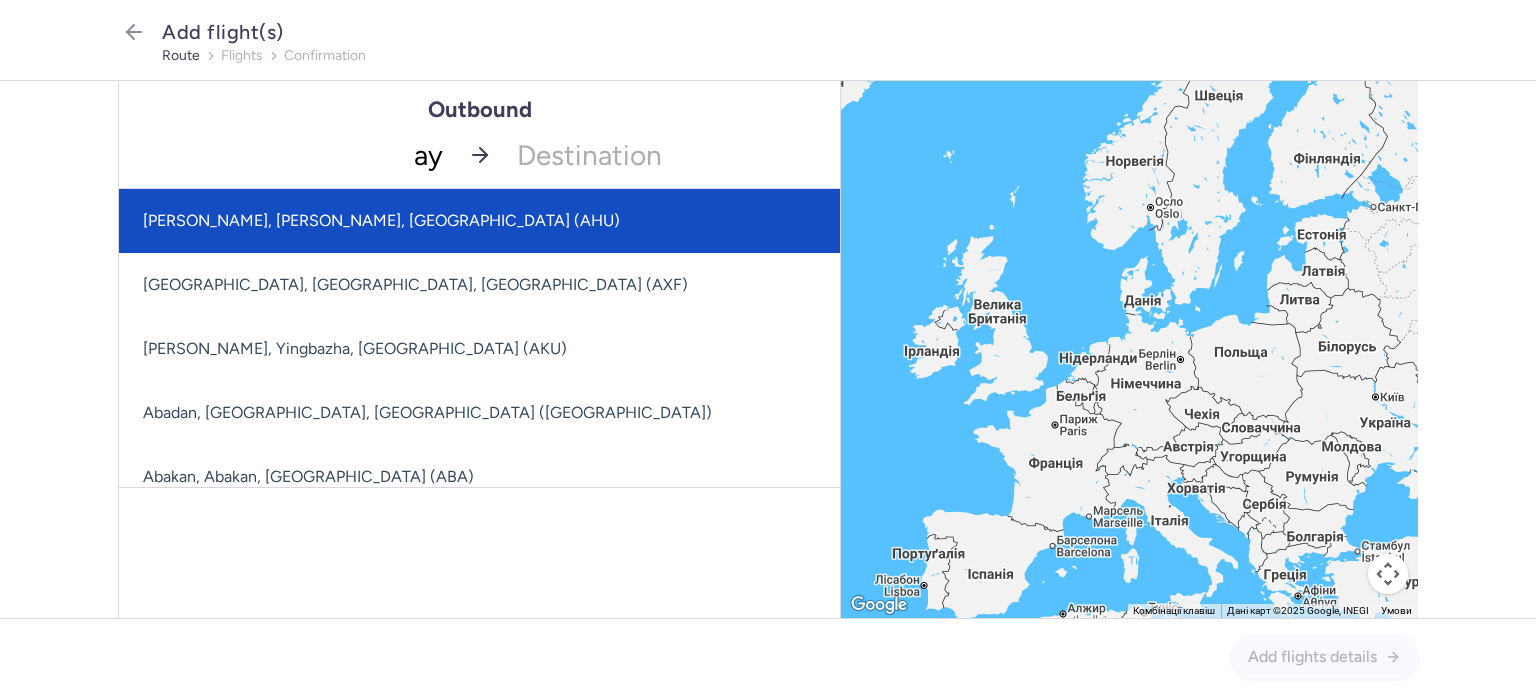 type on "ayt" 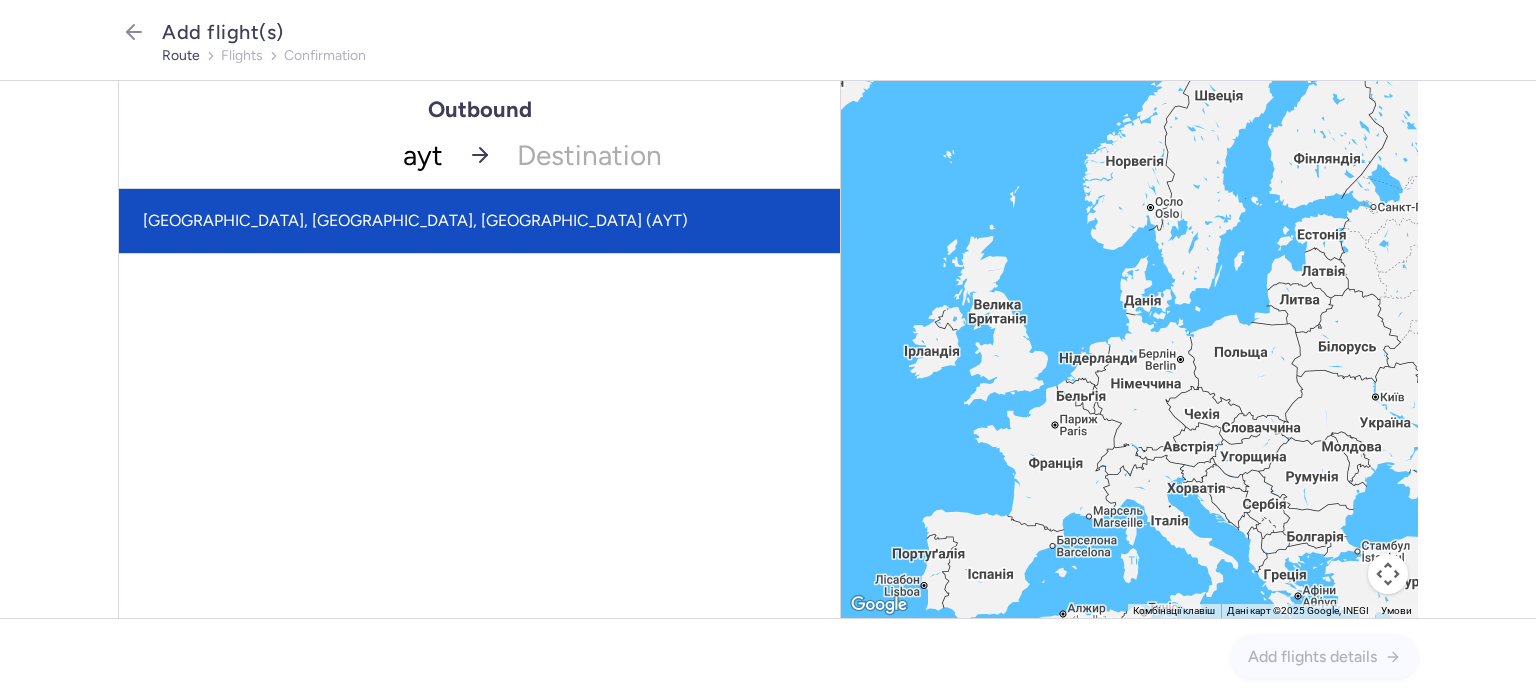 click on "[GEOGRAPHIC_DATA], [GEOGRAPHIC_DATA], [GEOGRAPHIC_DATA] (AYT)" 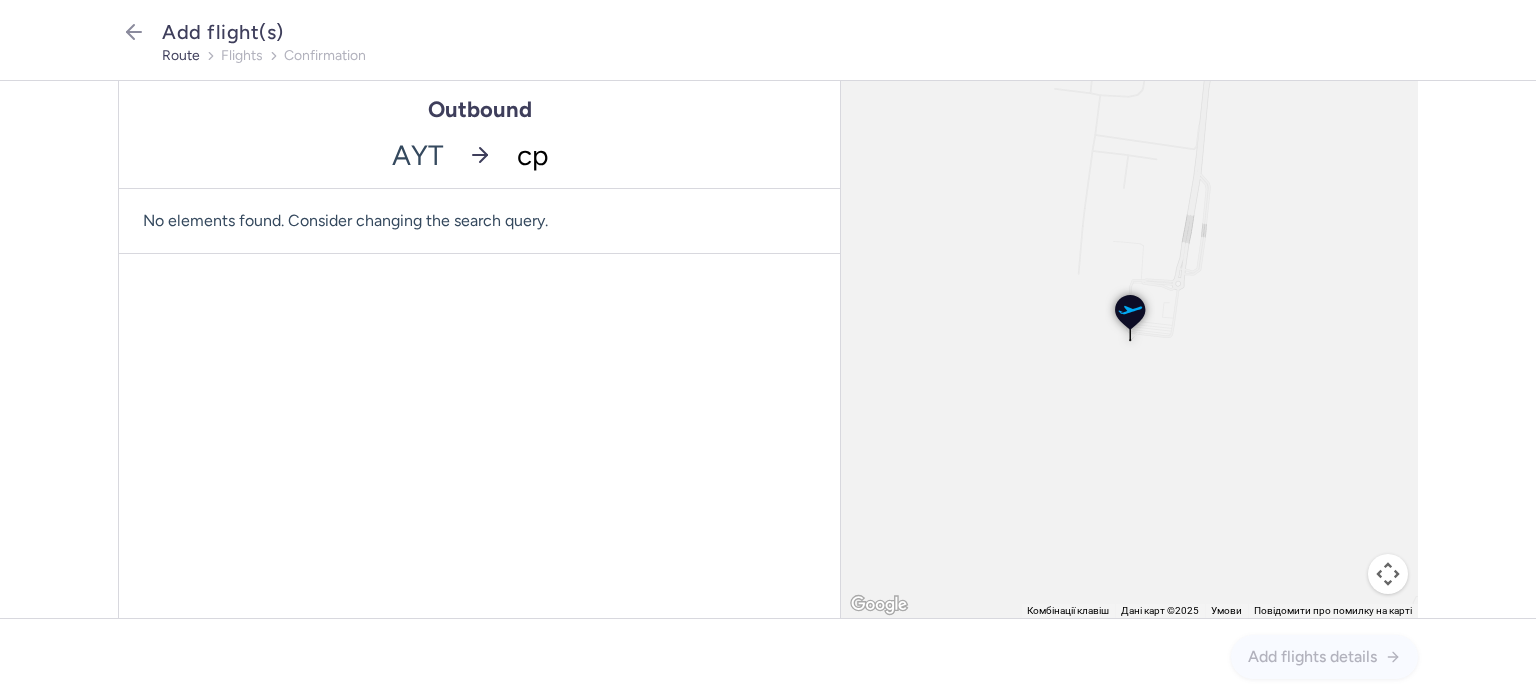 type on "cph" 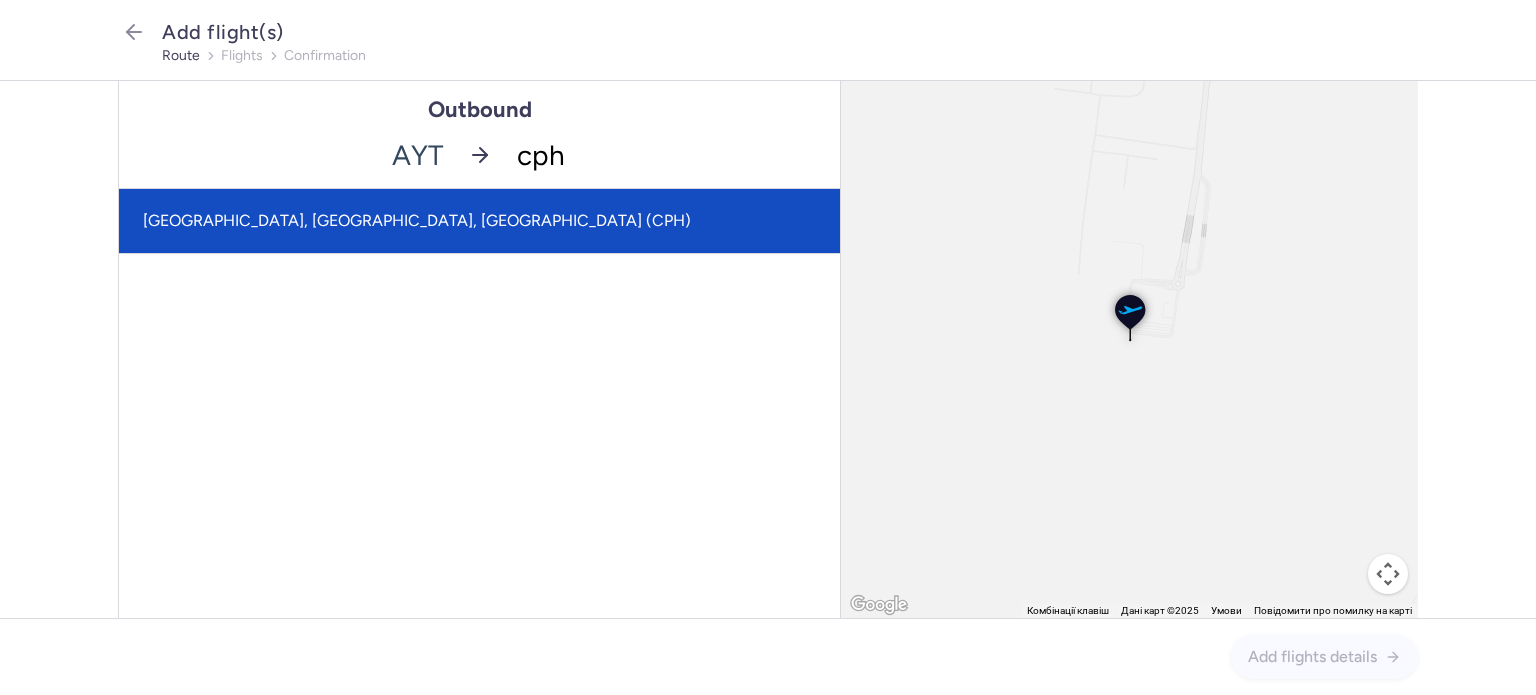 click on "[GEOGRAPHIC_DATA], [GEOGRAPHIC_DATA], [GEOGRAPHIC_DATA] (CPH)" at bounding box center [479, 221] 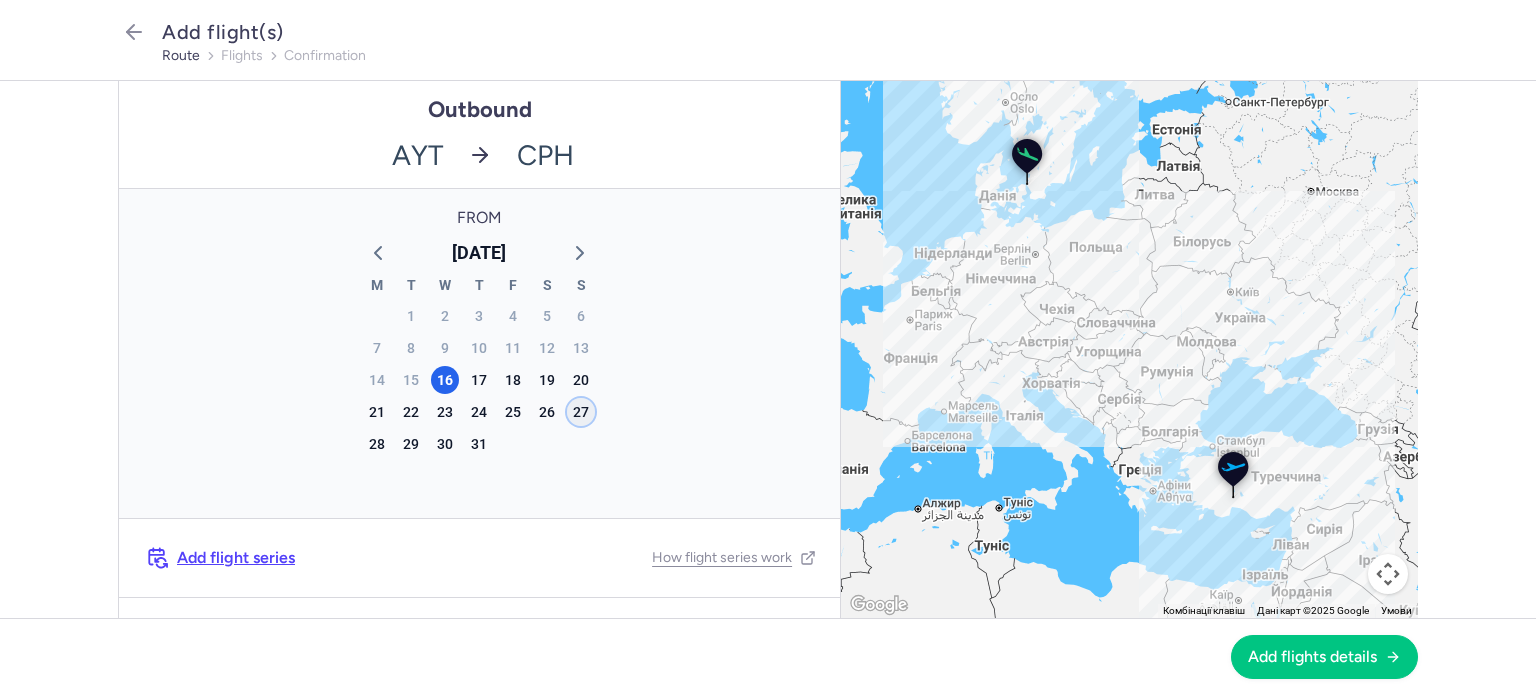 click on "27" 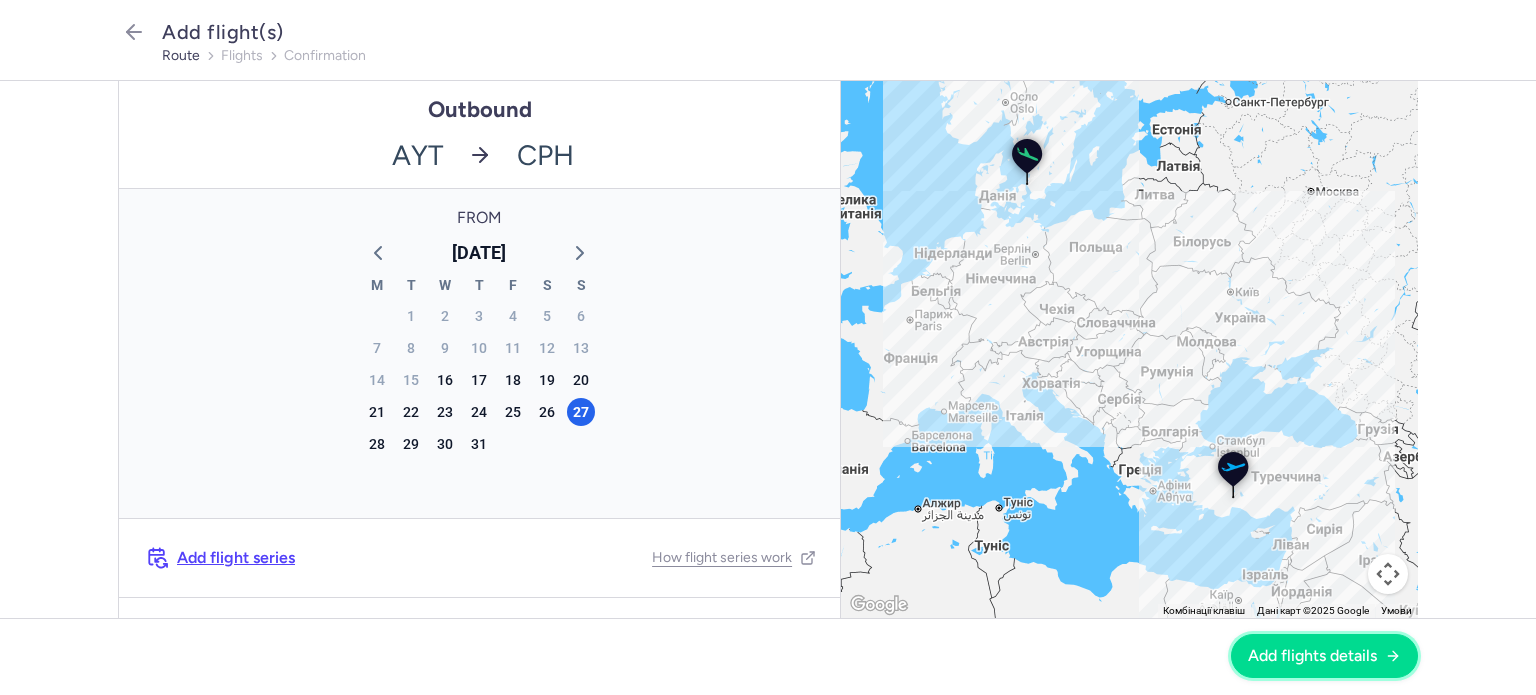 click on "Add flights details" at bounding box center [1324, 656] 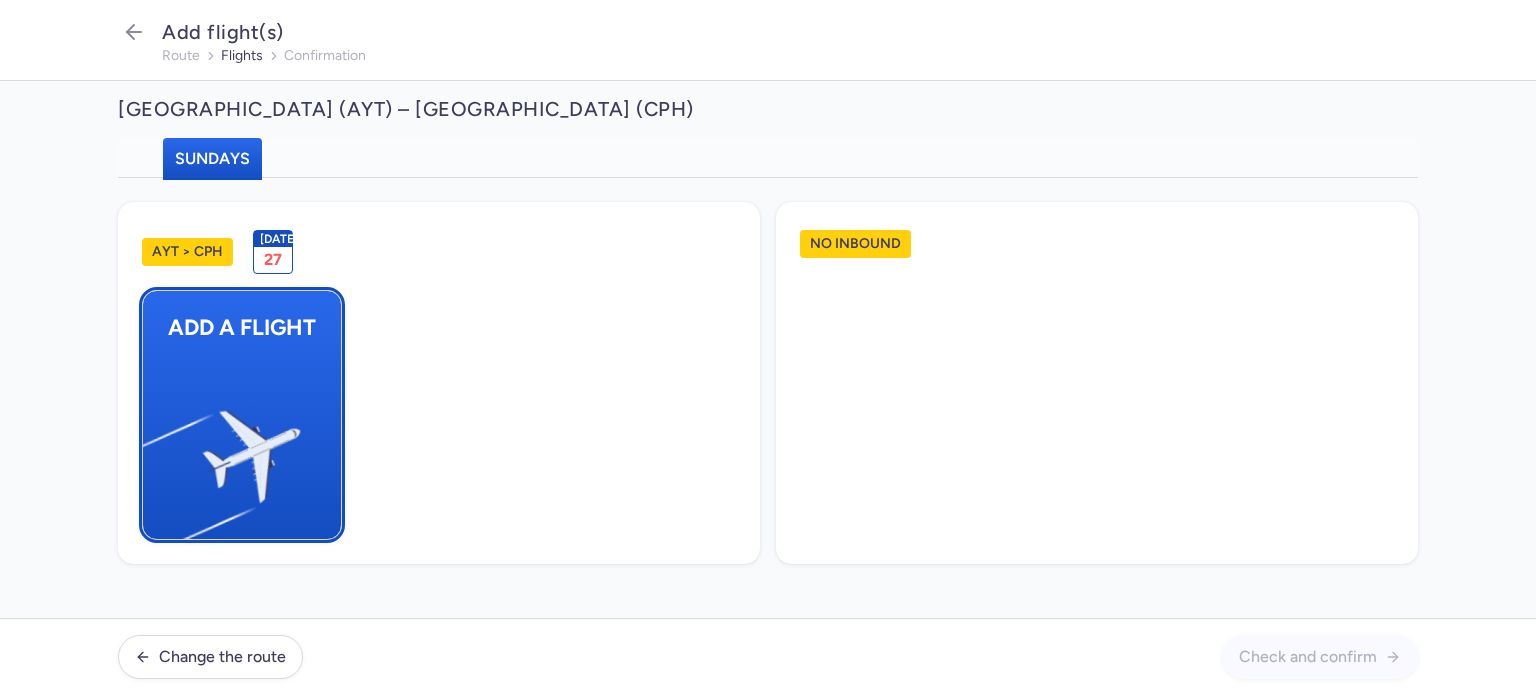 click on "Add a flight" at bounding box center [242, 415] 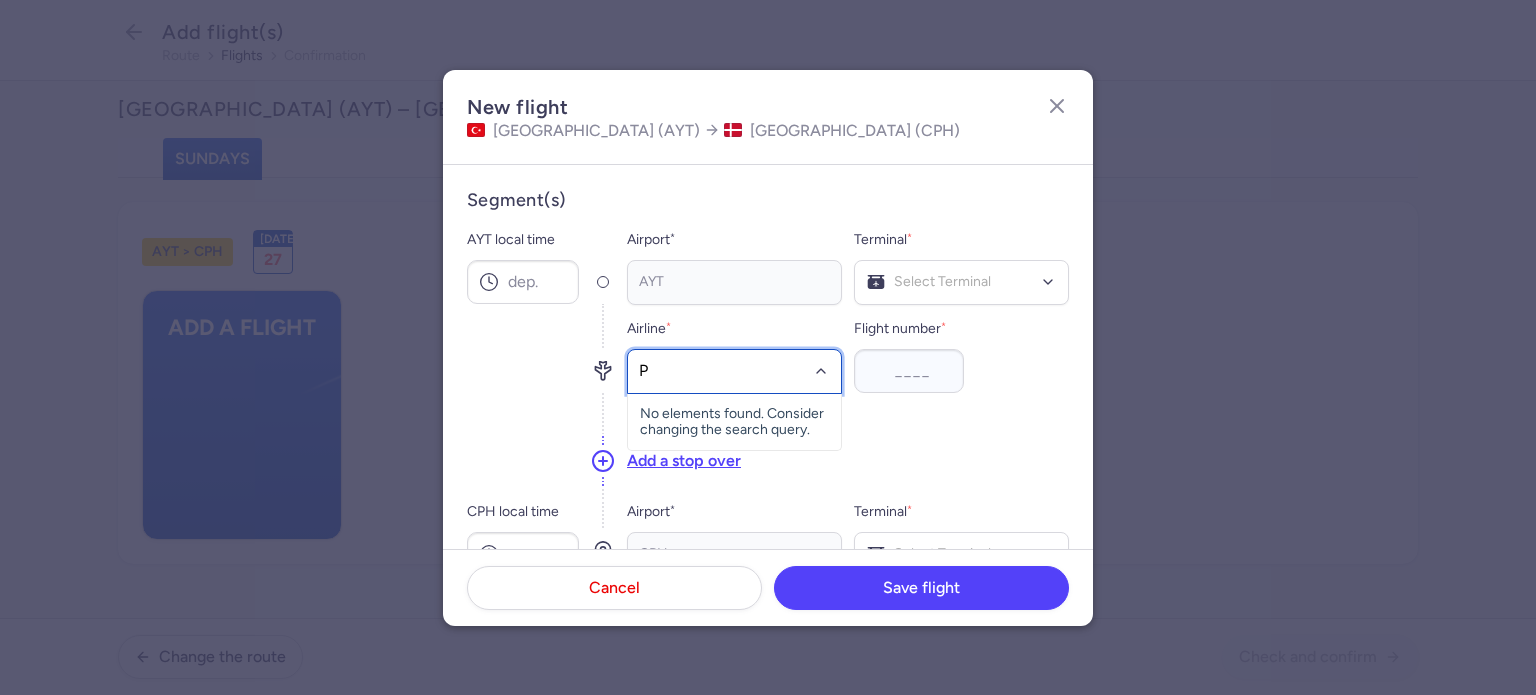 type on "PC" 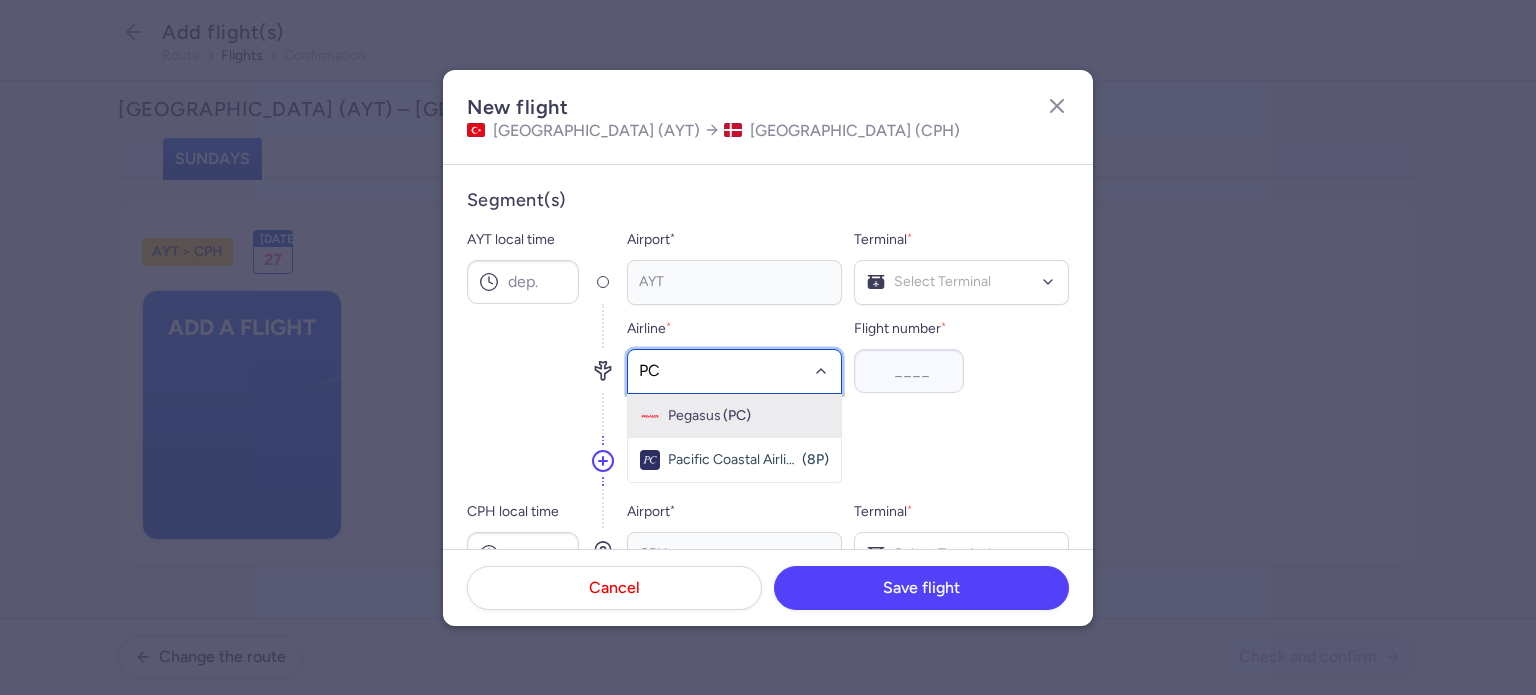 click on "Pegasus (PC)" at bounding box center (734, 416) 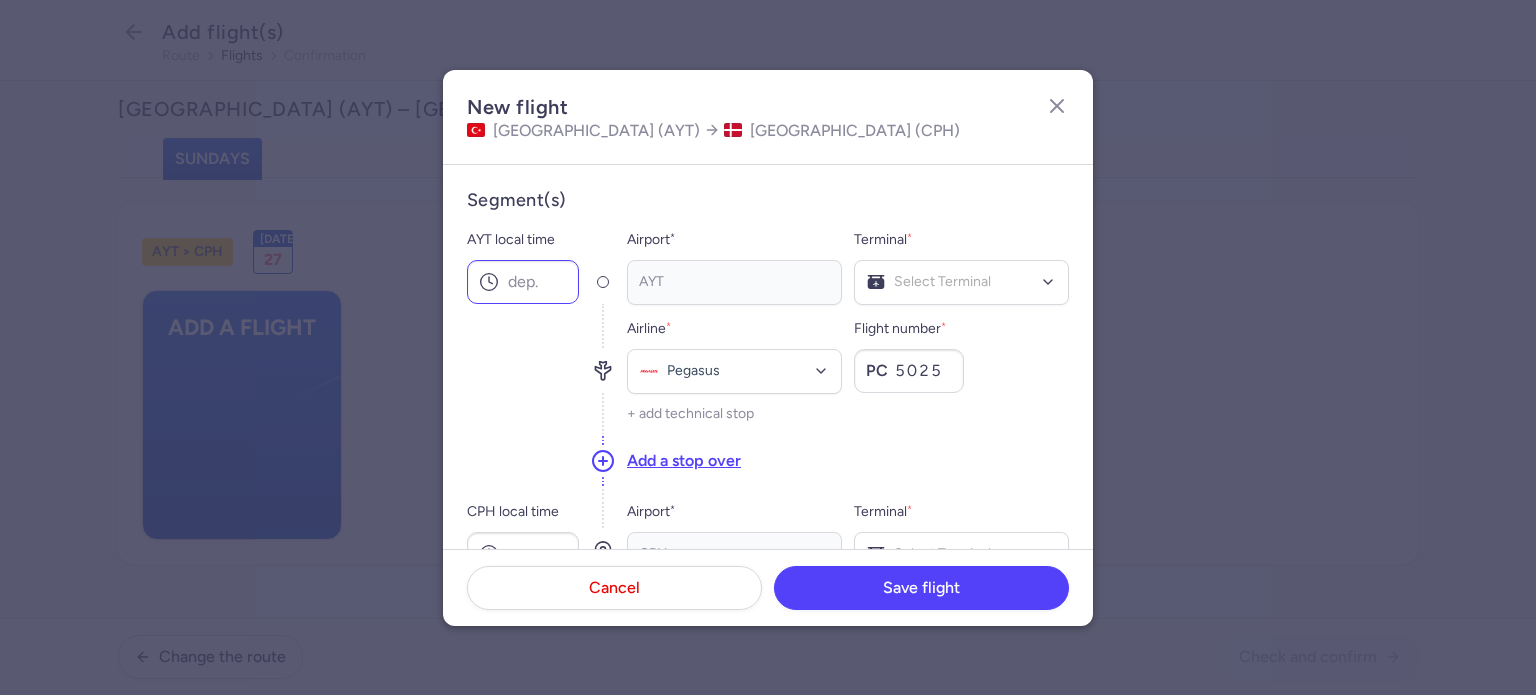 type on "5025" 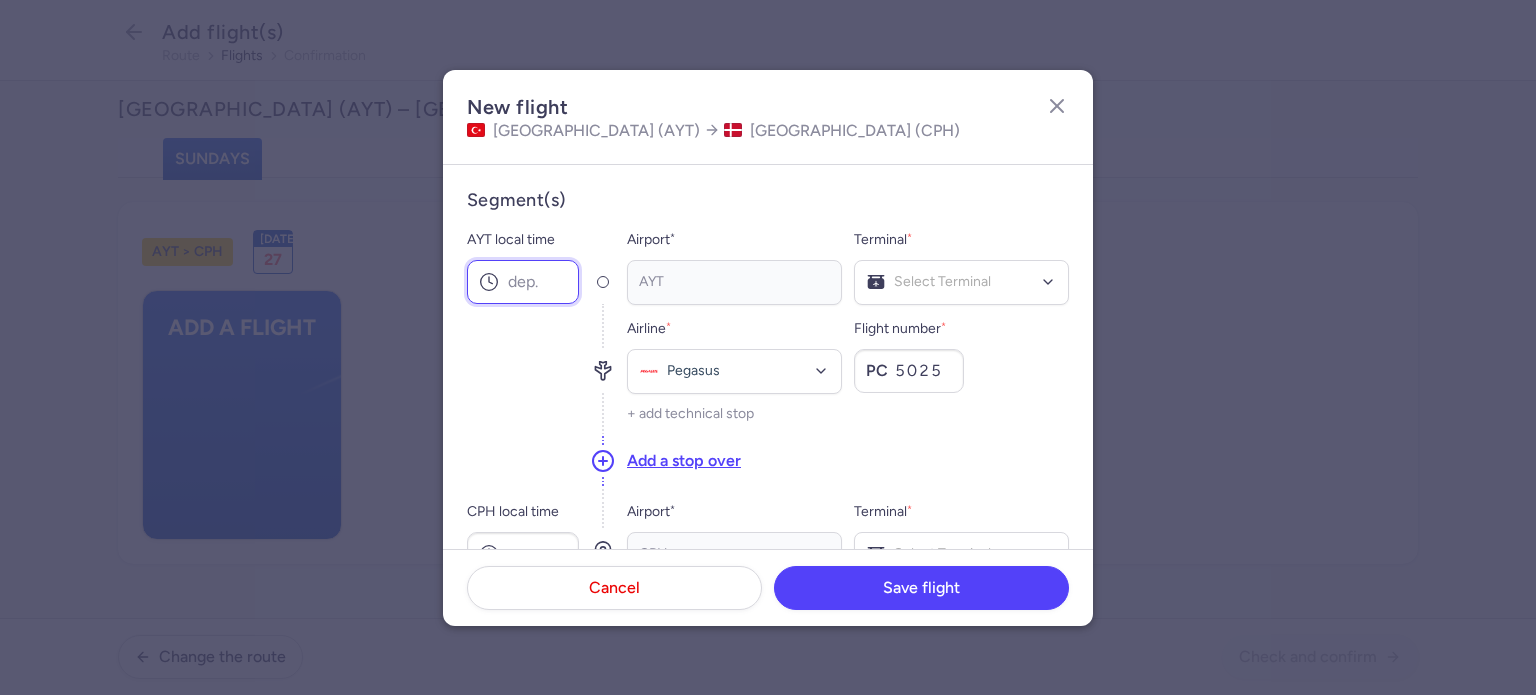click on "AYT local time" at bounding box center (523, 282) 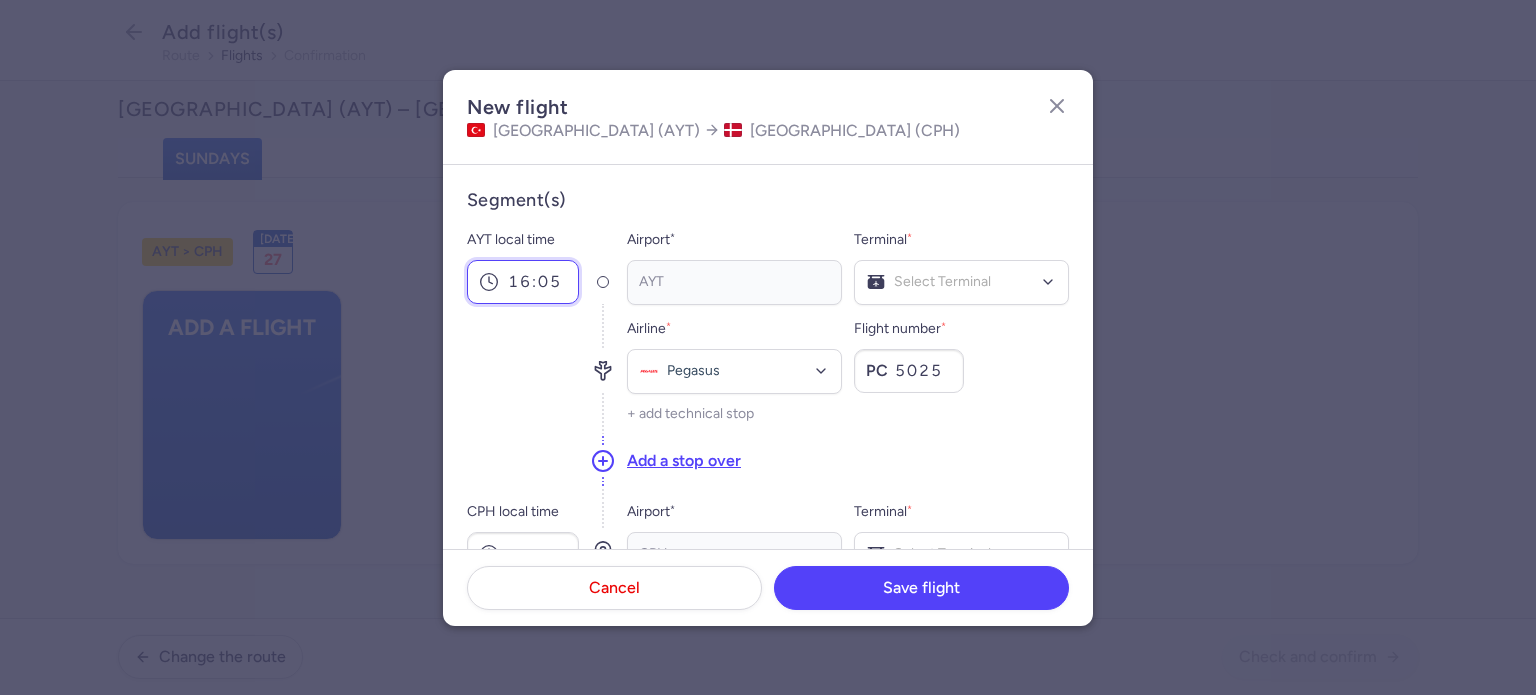 type on "16:05" 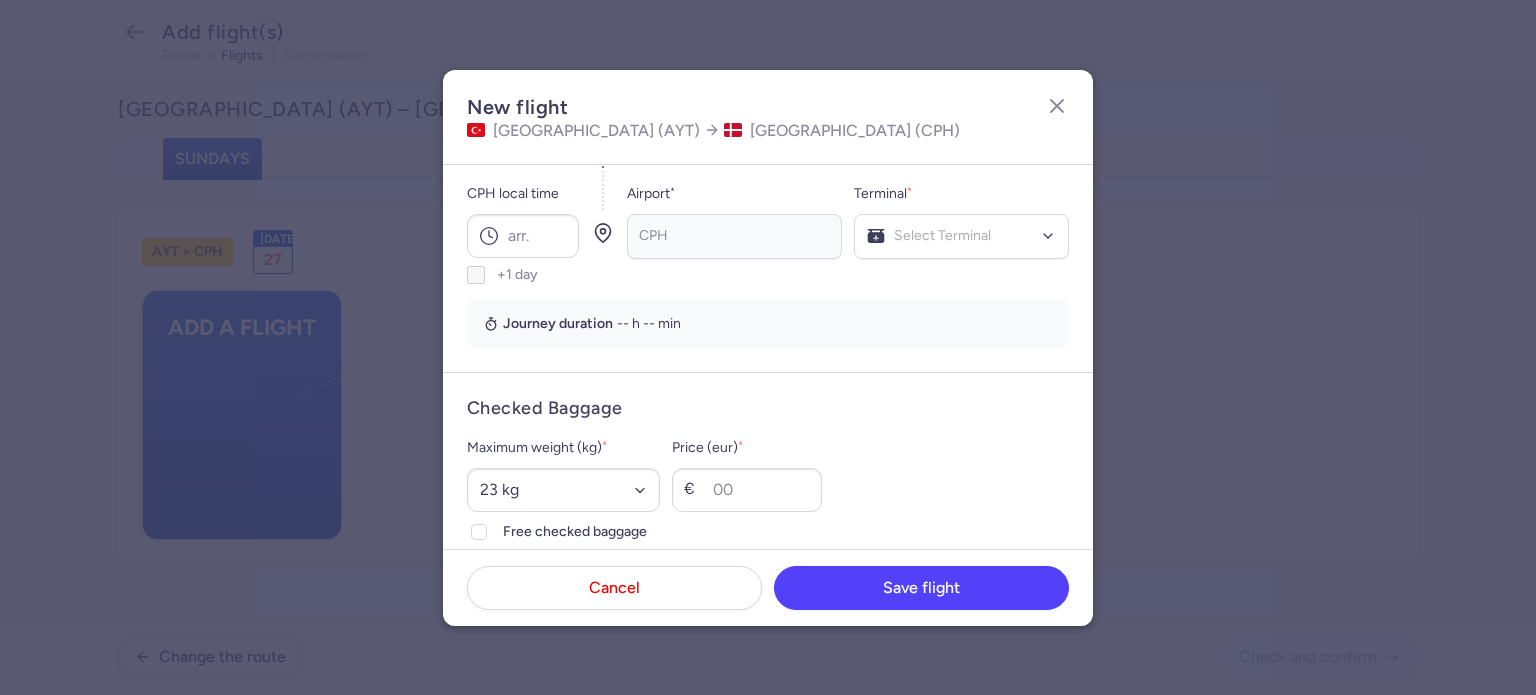 scroll, scrollTop: 332, scrollLeft: 0, axis: vertical 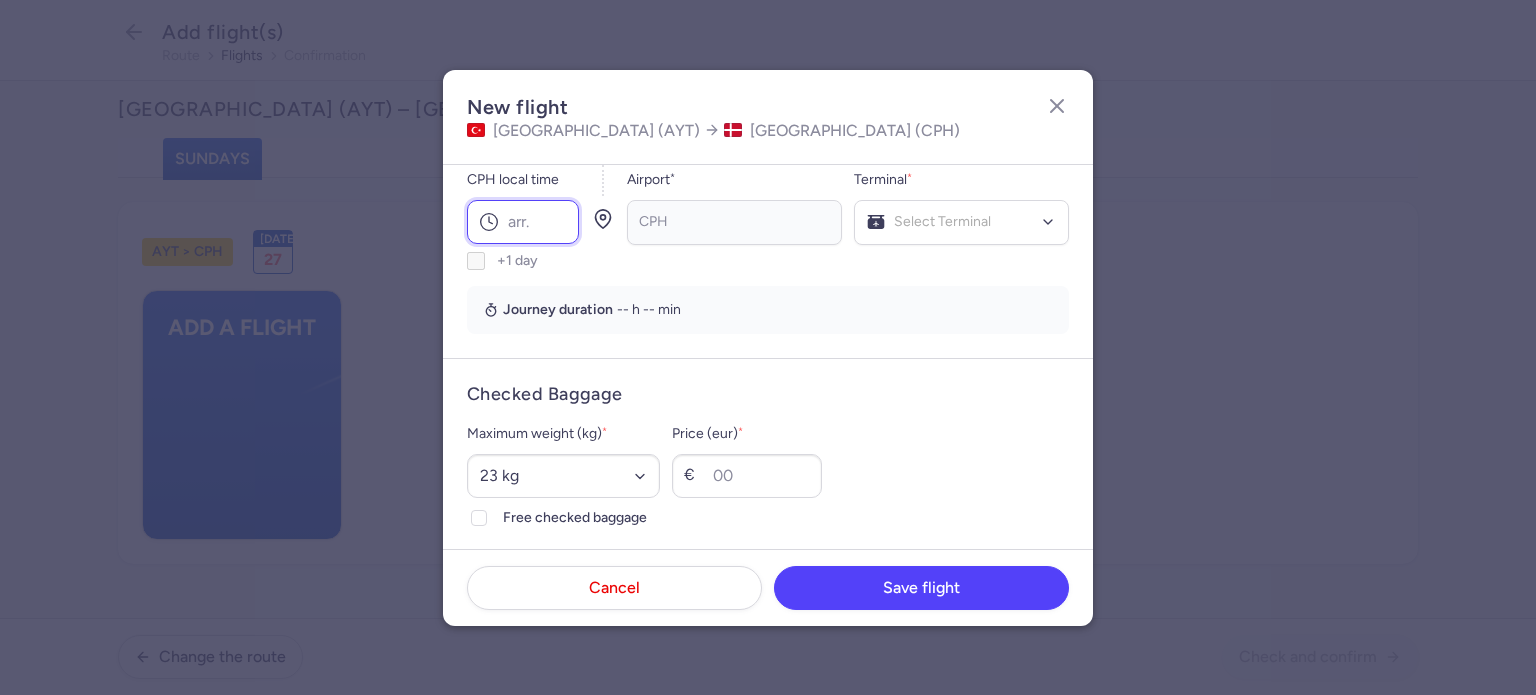 click on "CPH local time" at bounding box center [523, 222] 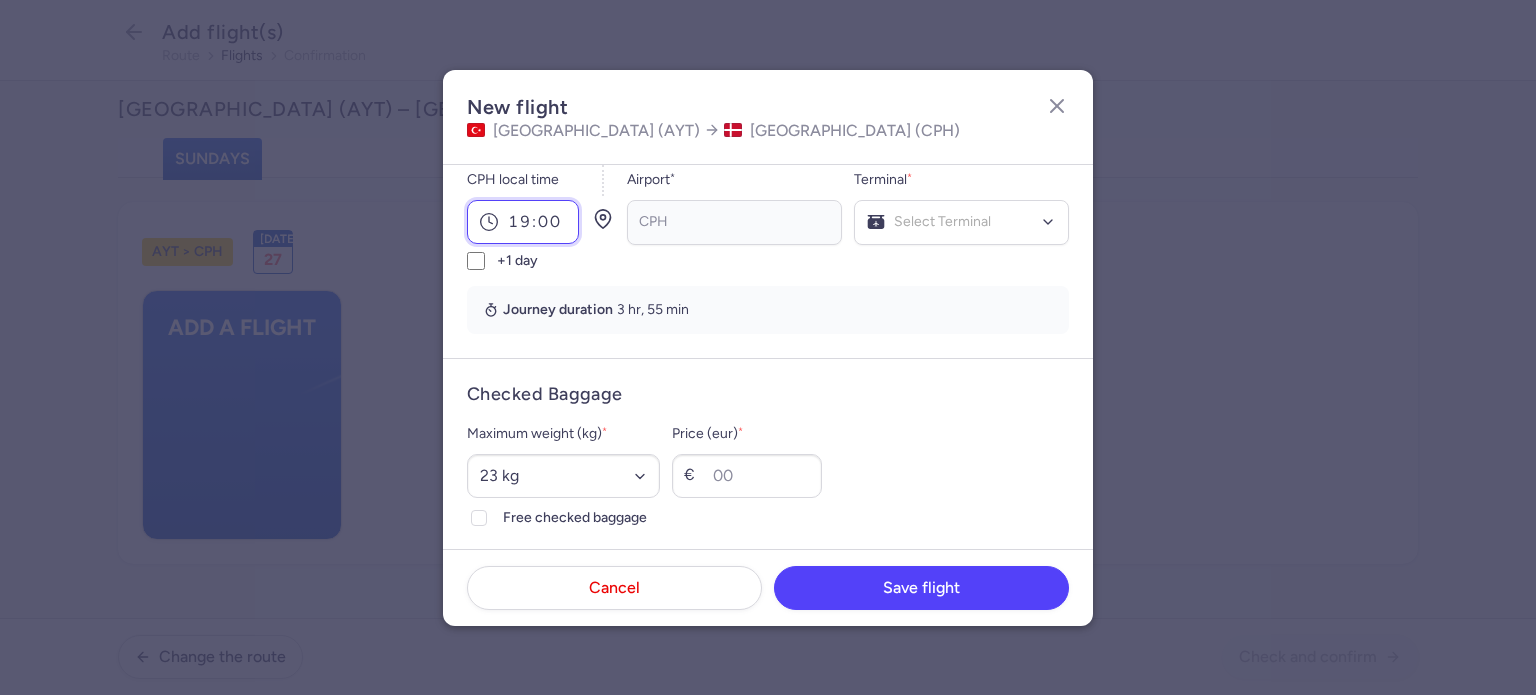 type on "19:00" 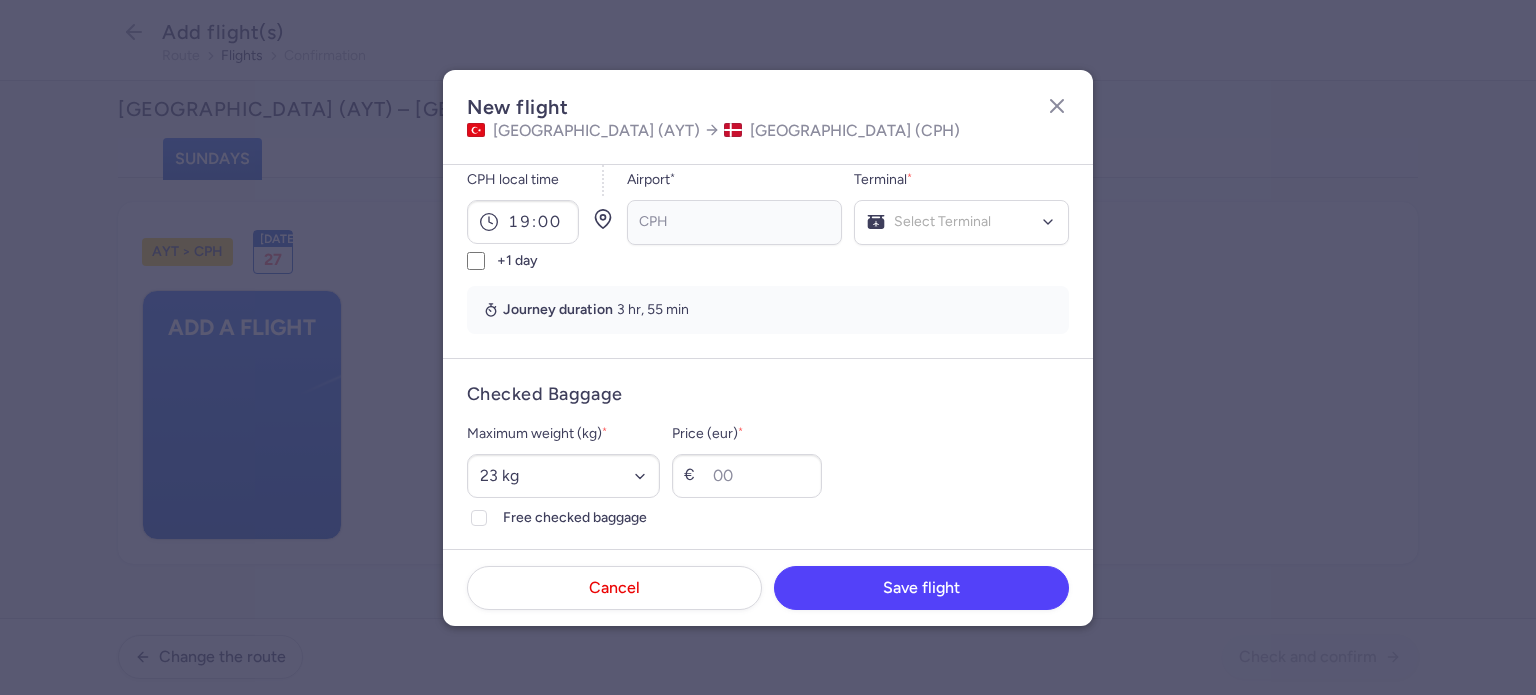 scroll, scrollTop: 0, scrollLeft: 0, axis: both 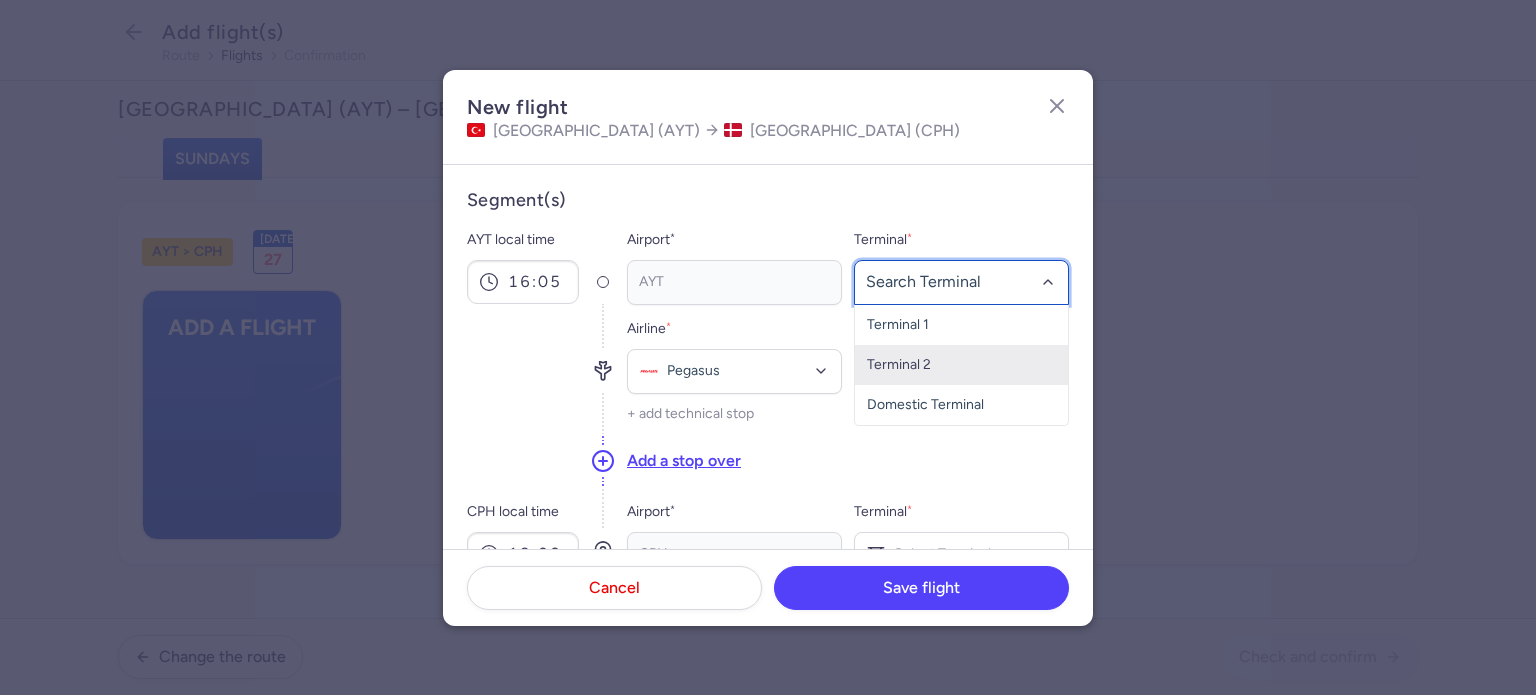 click on "Terminal 2" at bounding box center [961, 365] 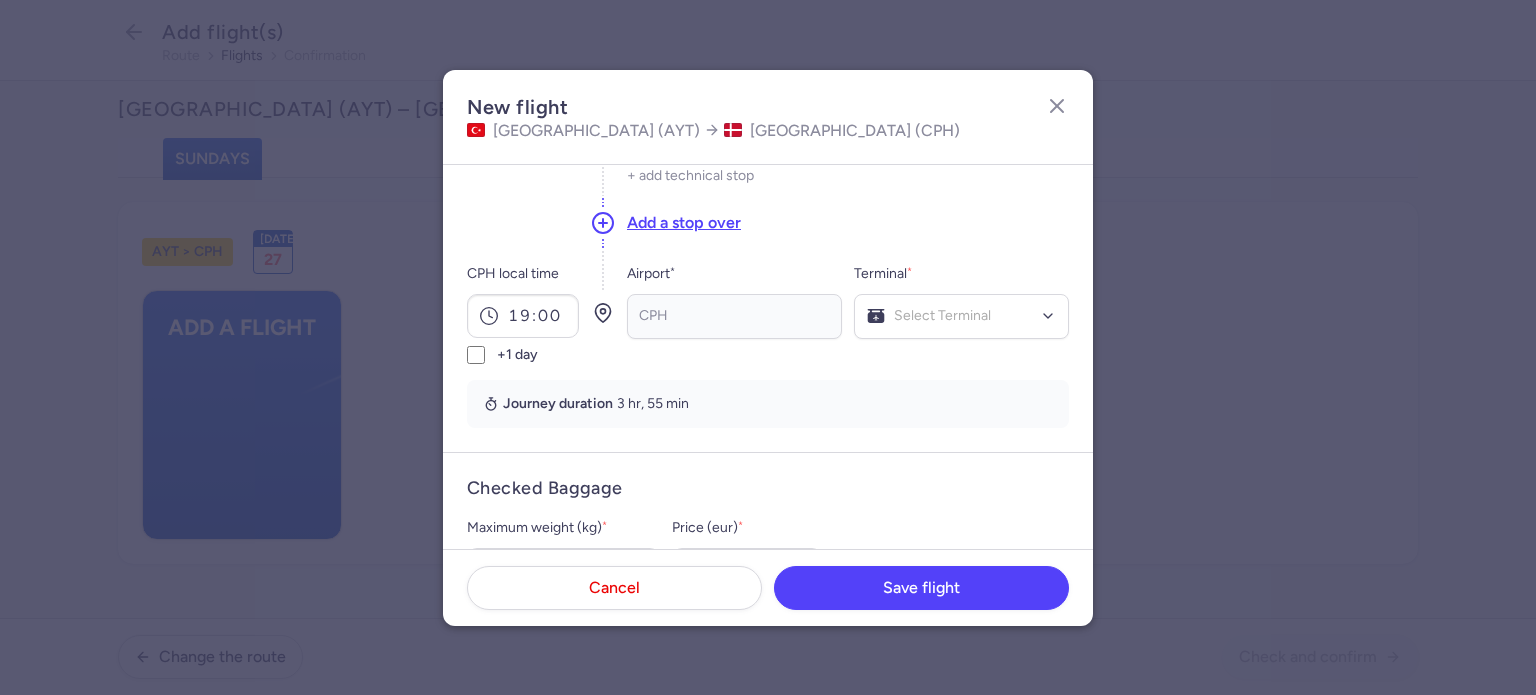 scroll, scrollTop: 240, scrollLeft: 0, axis: vertical 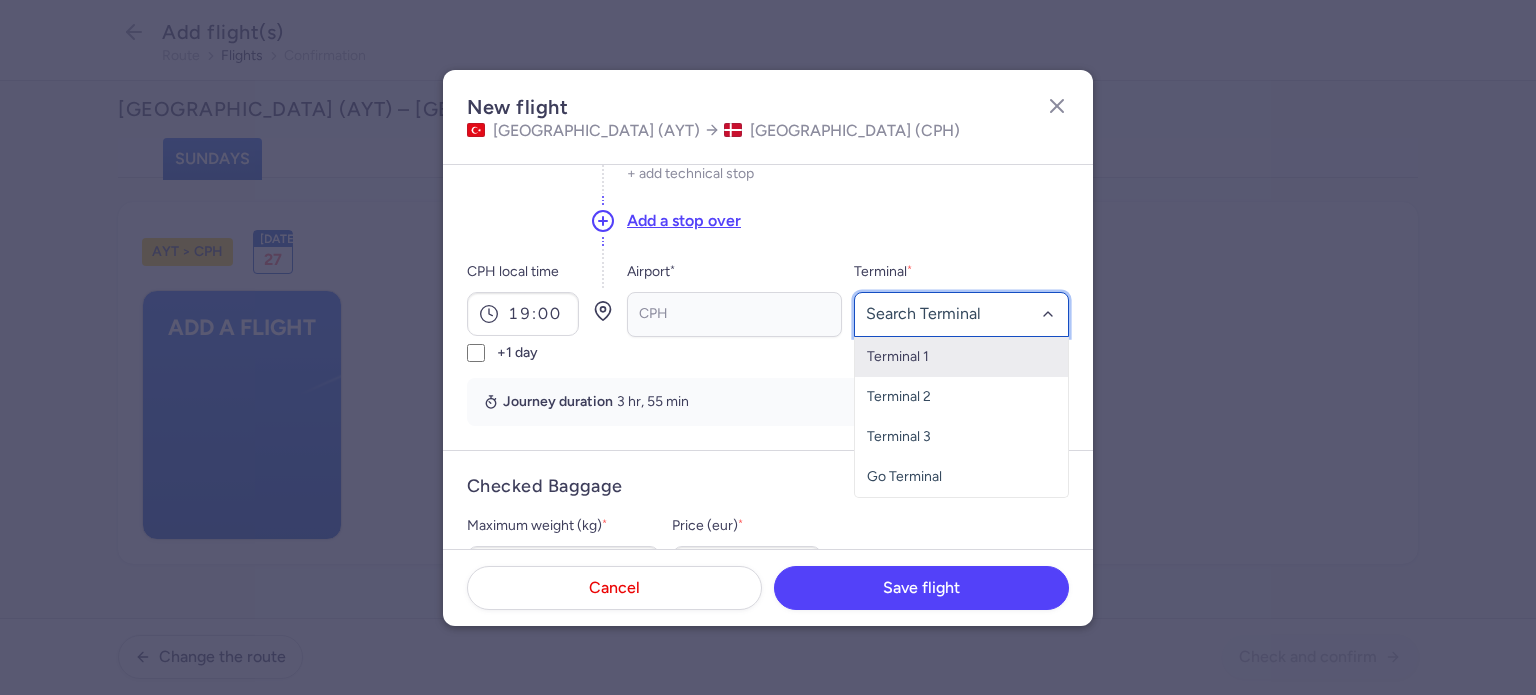 click 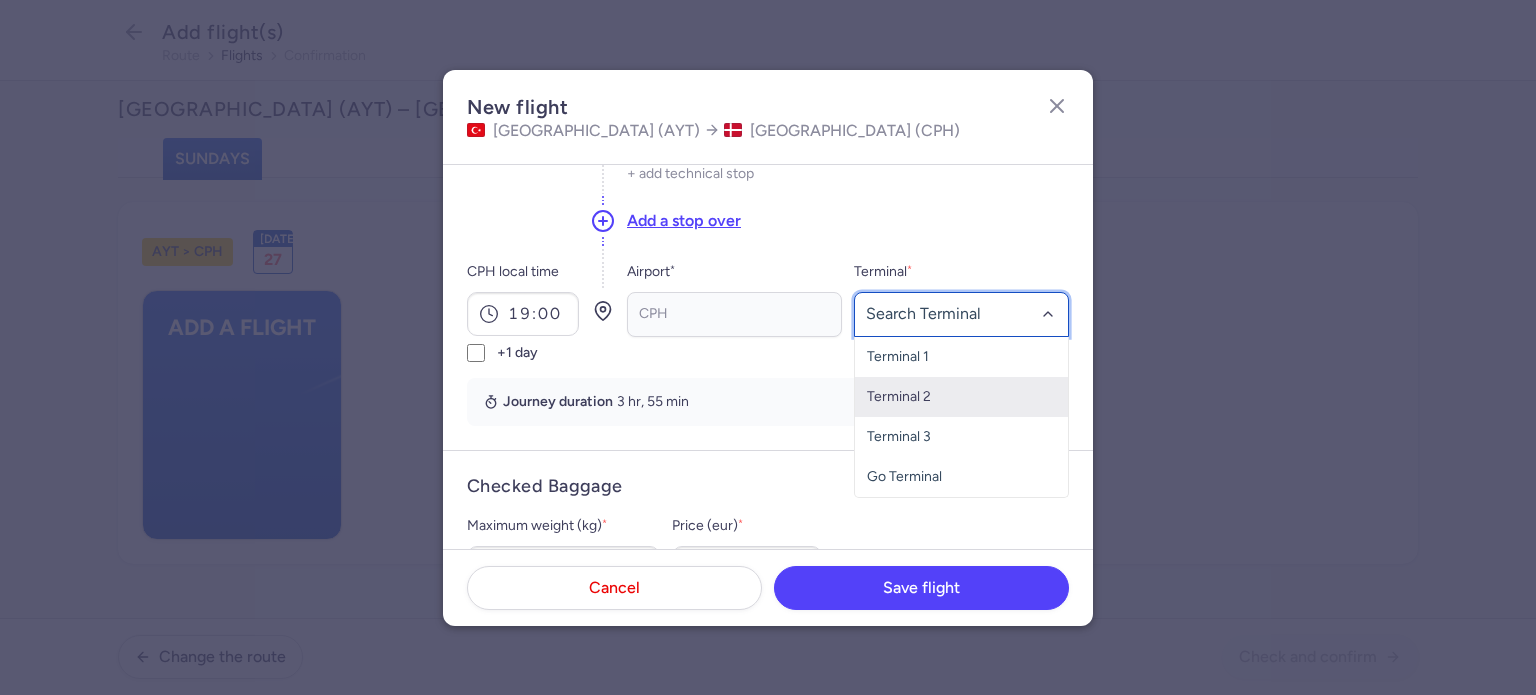 click on "Terminal 2" at bounding box center [961, 397] 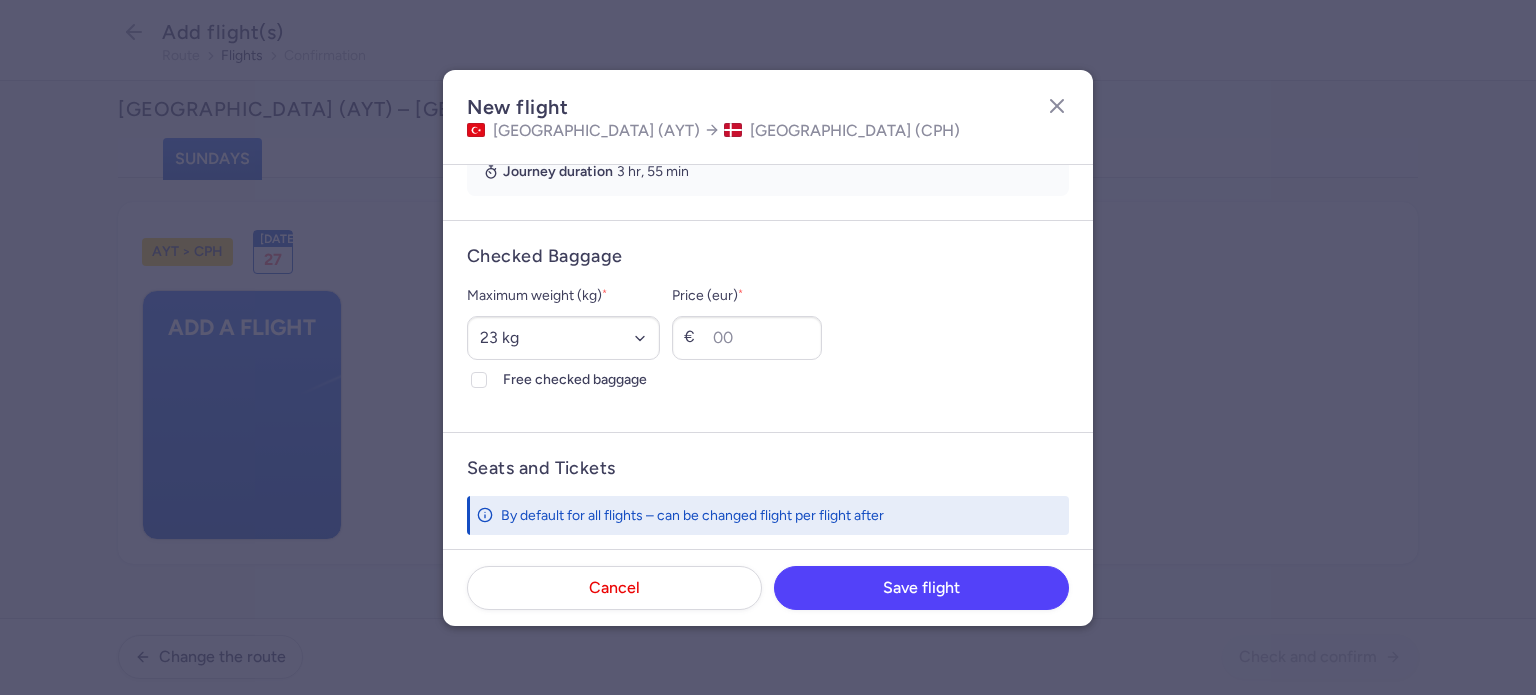 scroll, scrollTop: 515, scrollLeft: 0, axis: vertical 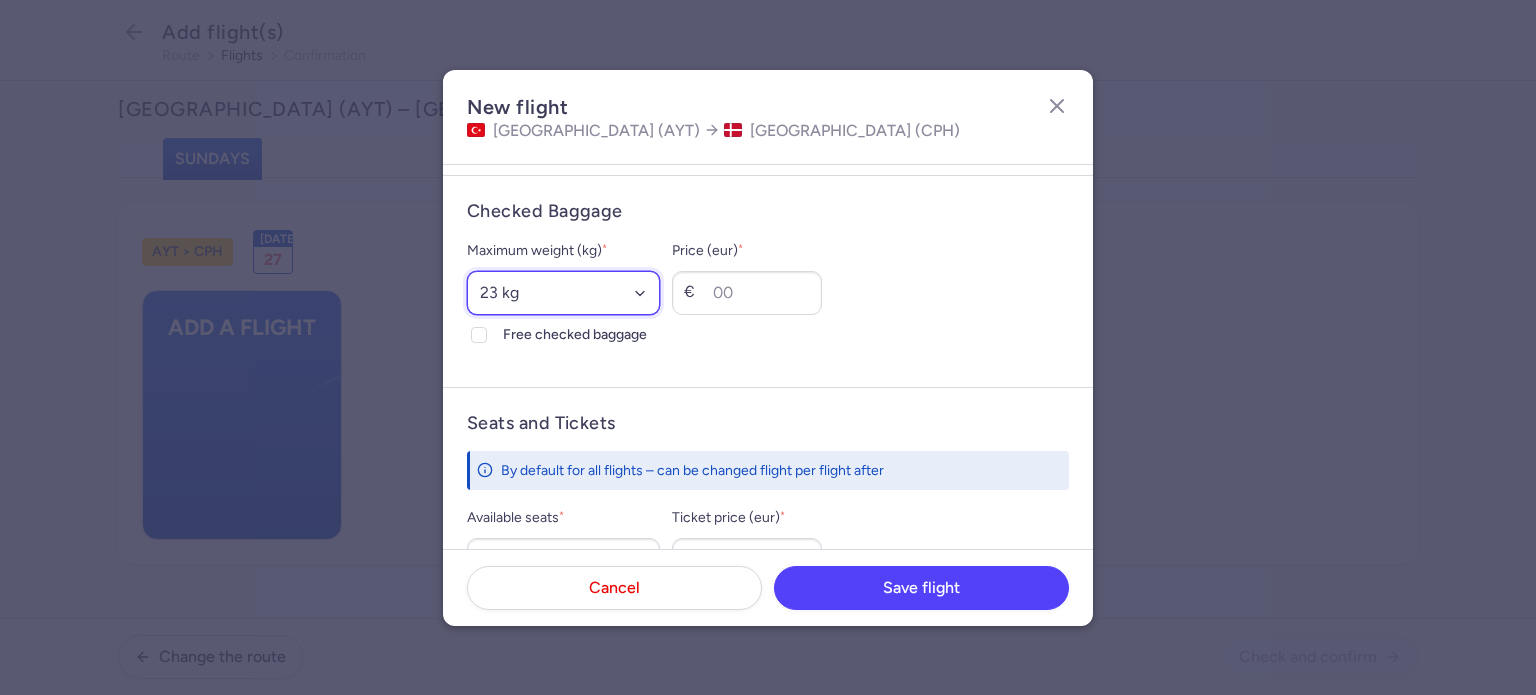 click on "Select an option 15 kg 16 kg 17 kg 18 kg 19 kg 20 kg 21 kg 22 kg 23 kg 24 kg 25 kg 26 kg 27 kg 28 kg 29 kg 30 kg 31 kg 32 kg 33 kg 34 kg 35 kg" at bounding box center [563, 293] 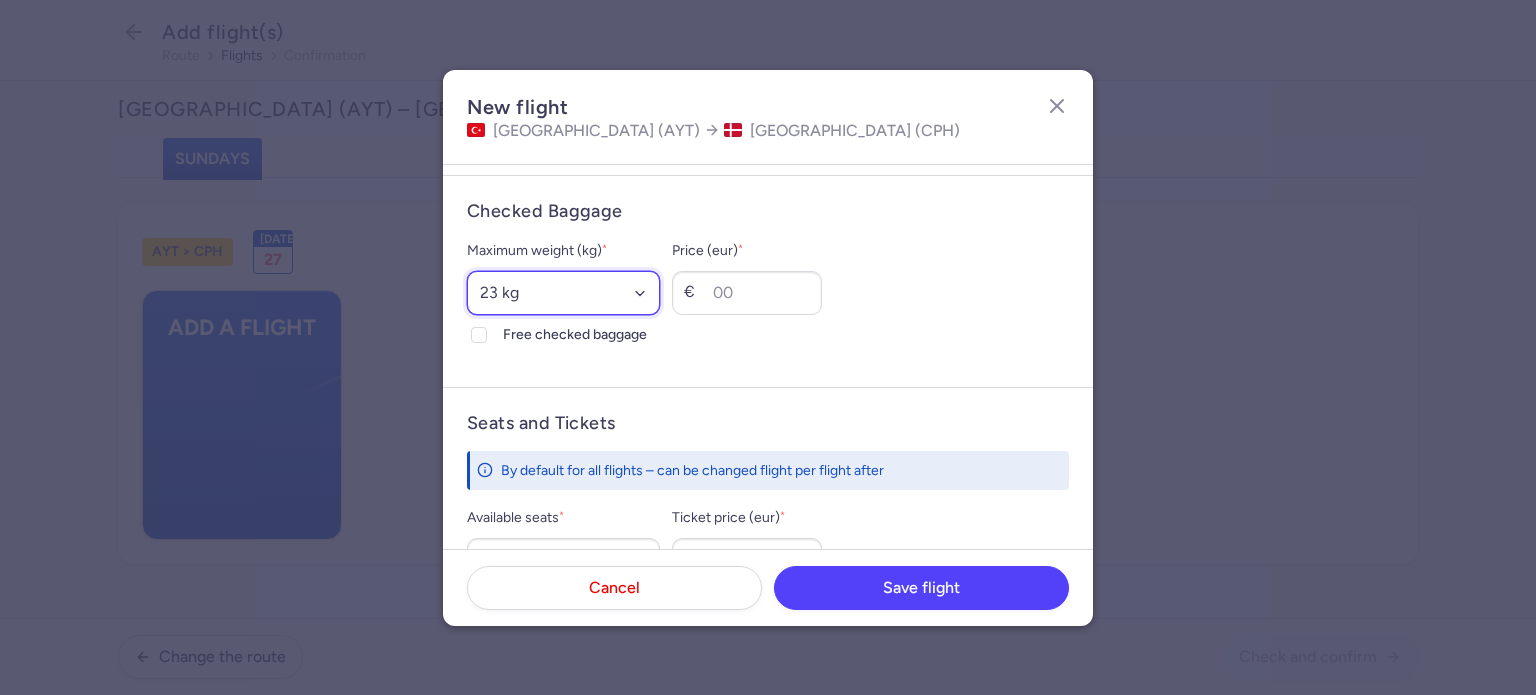 select on "20" 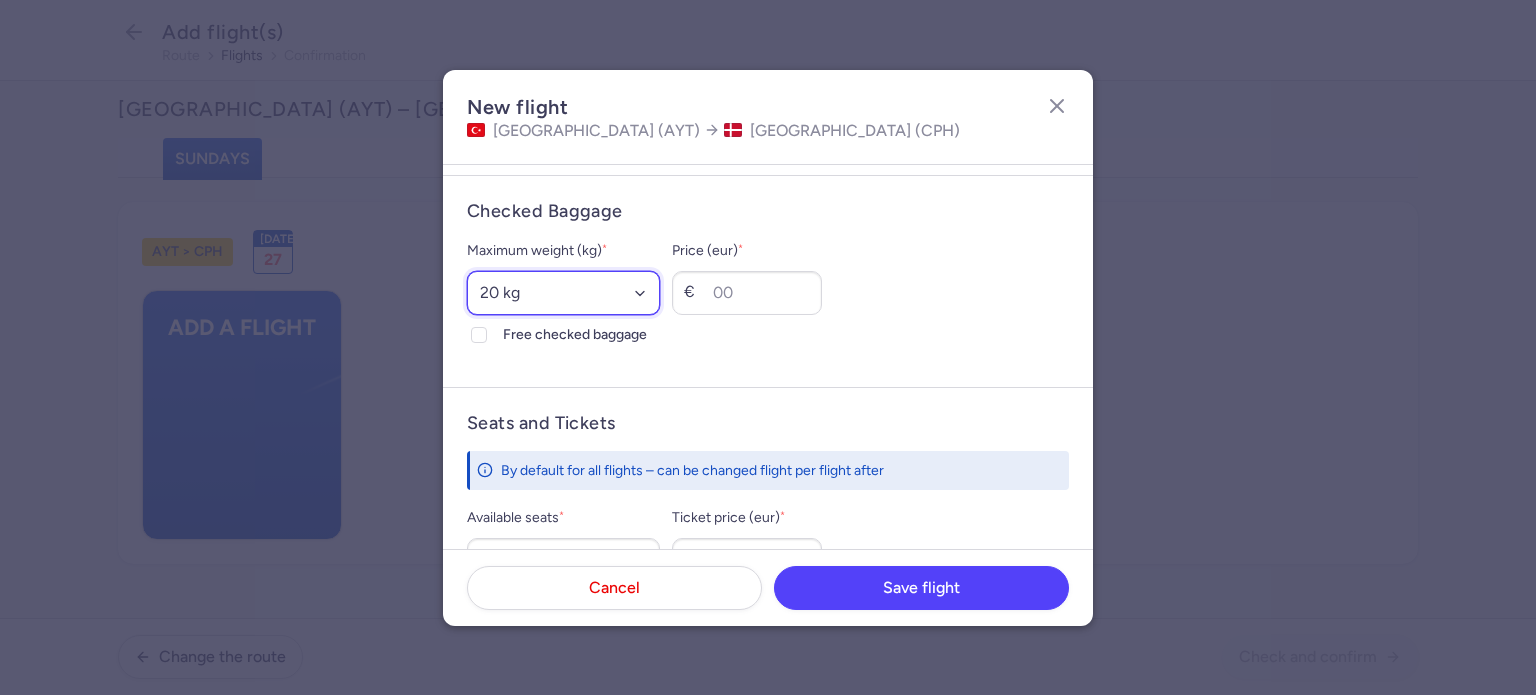 click on "Select an option 15 kg 16 kg 17 kg 18 kg 19 kg 20 kg 21 kg 22 kg 23 kg 24 kg 25 kg 26 kg 27 kg 28 kg 29 kg 30 kg 31 kg 32 kg 33 kg 34 kg 35 kg" at bounding box center (563, 293) 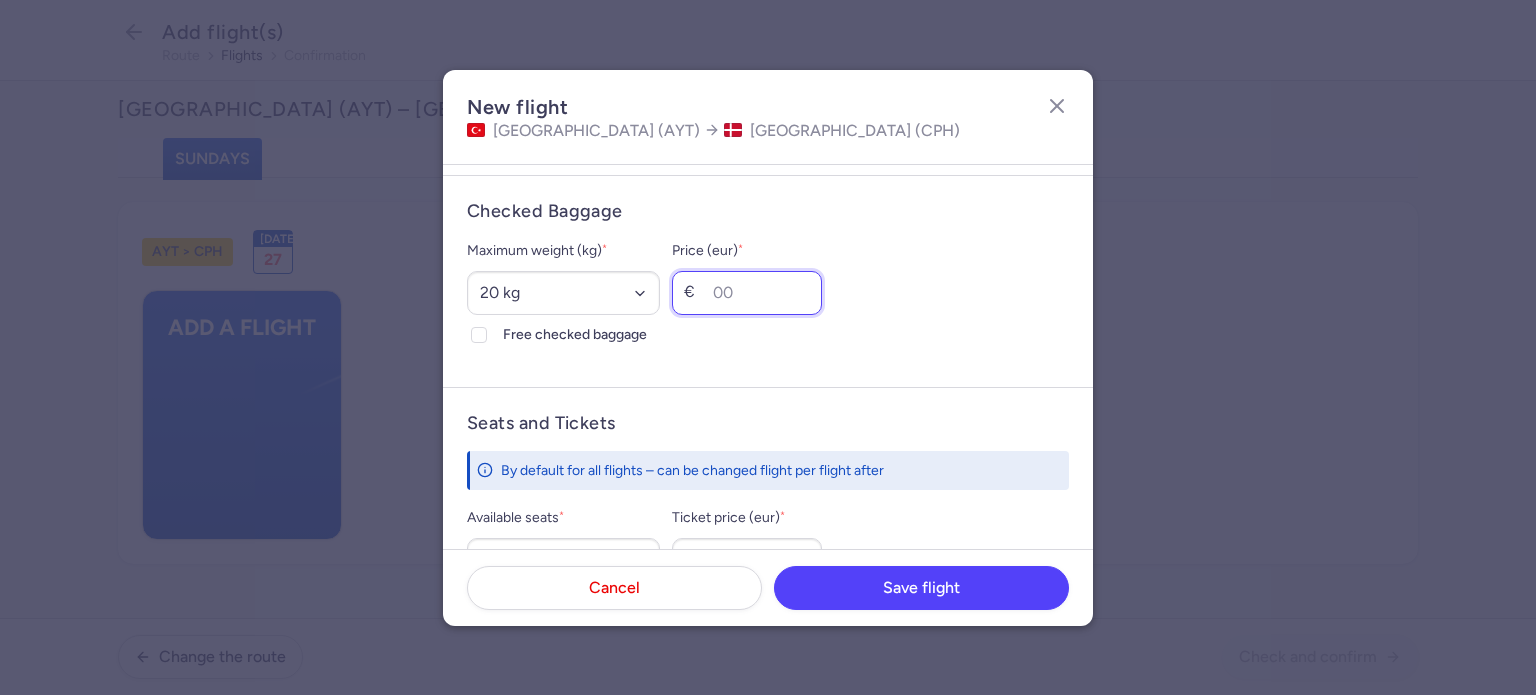 click on "Price (eur)  *" at bounding box center [747, 293] 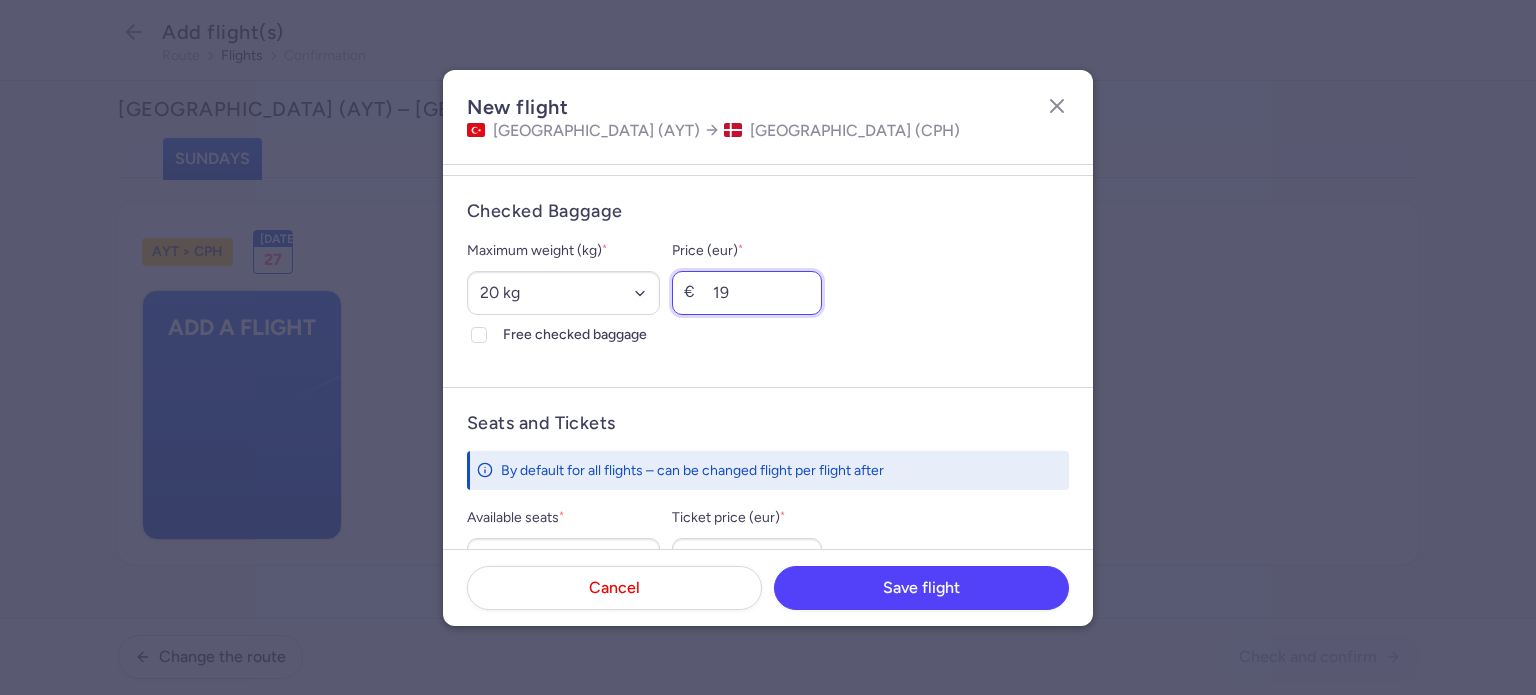 type on "19" 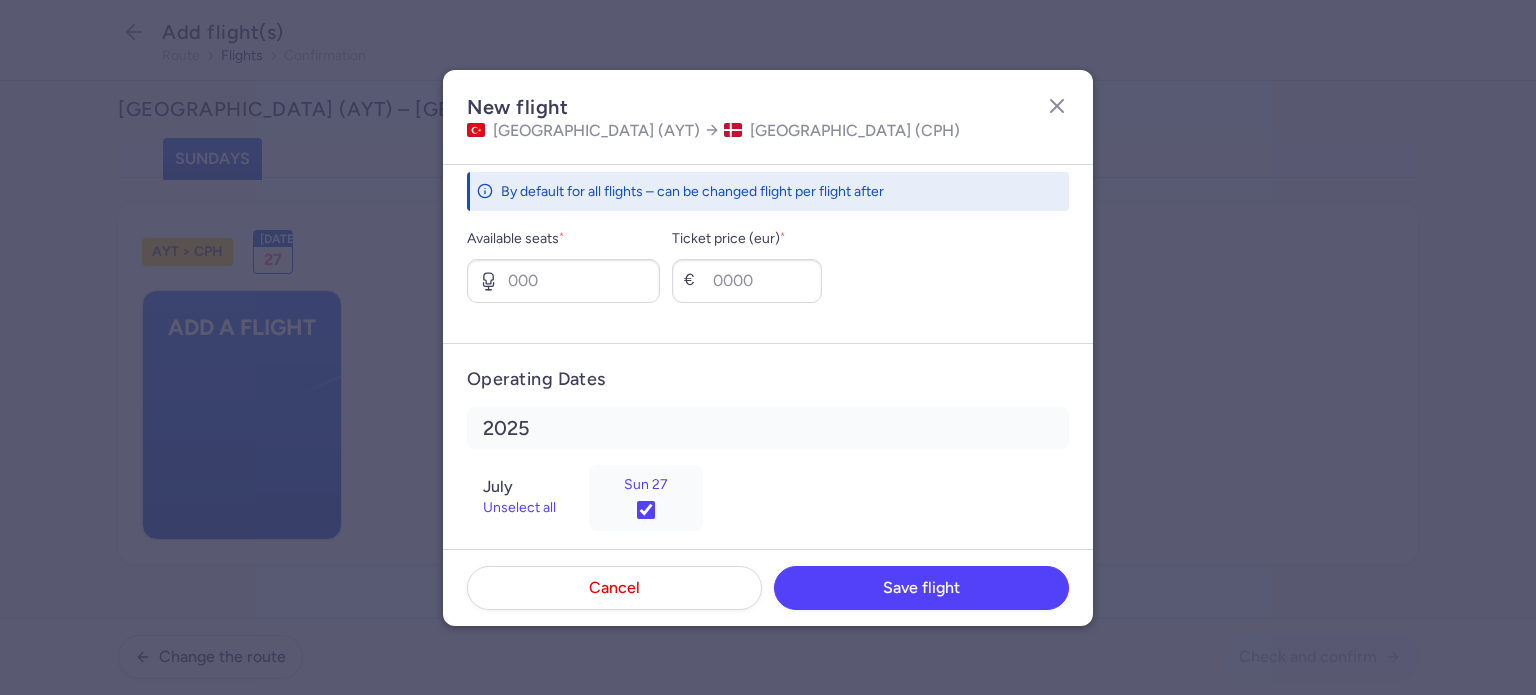 scroll, scrollTop: 814, scrollLeft: 0, axis: vertical 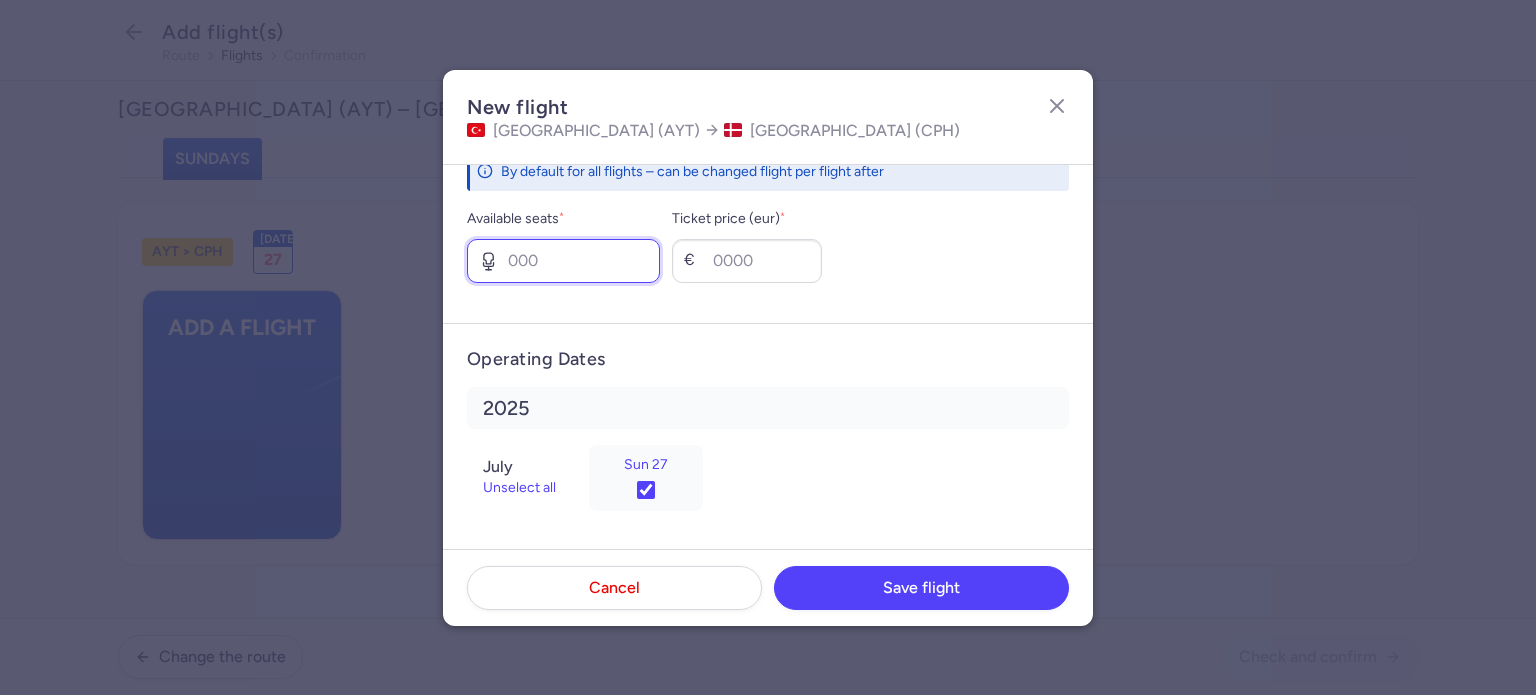 click on "Available seats  *" at bounding box center [563, 261] 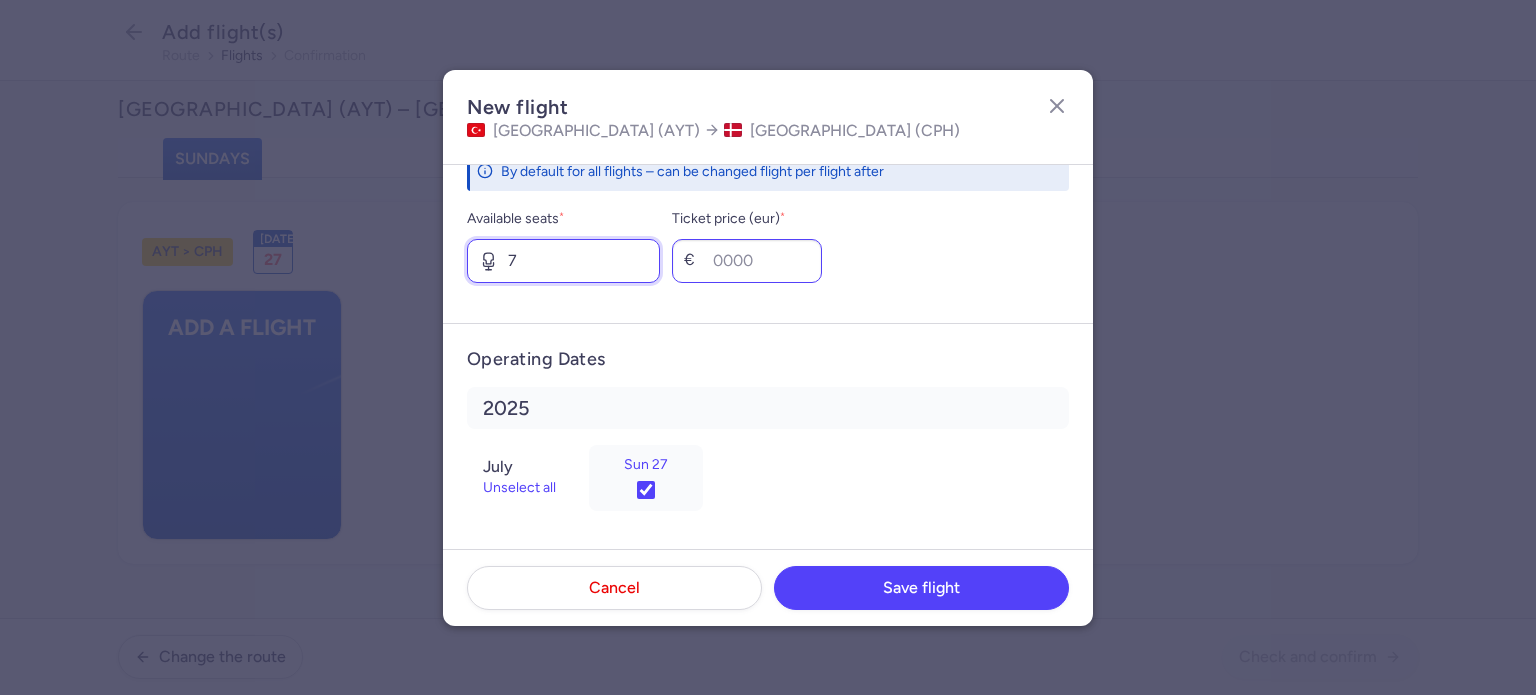 type on "7" 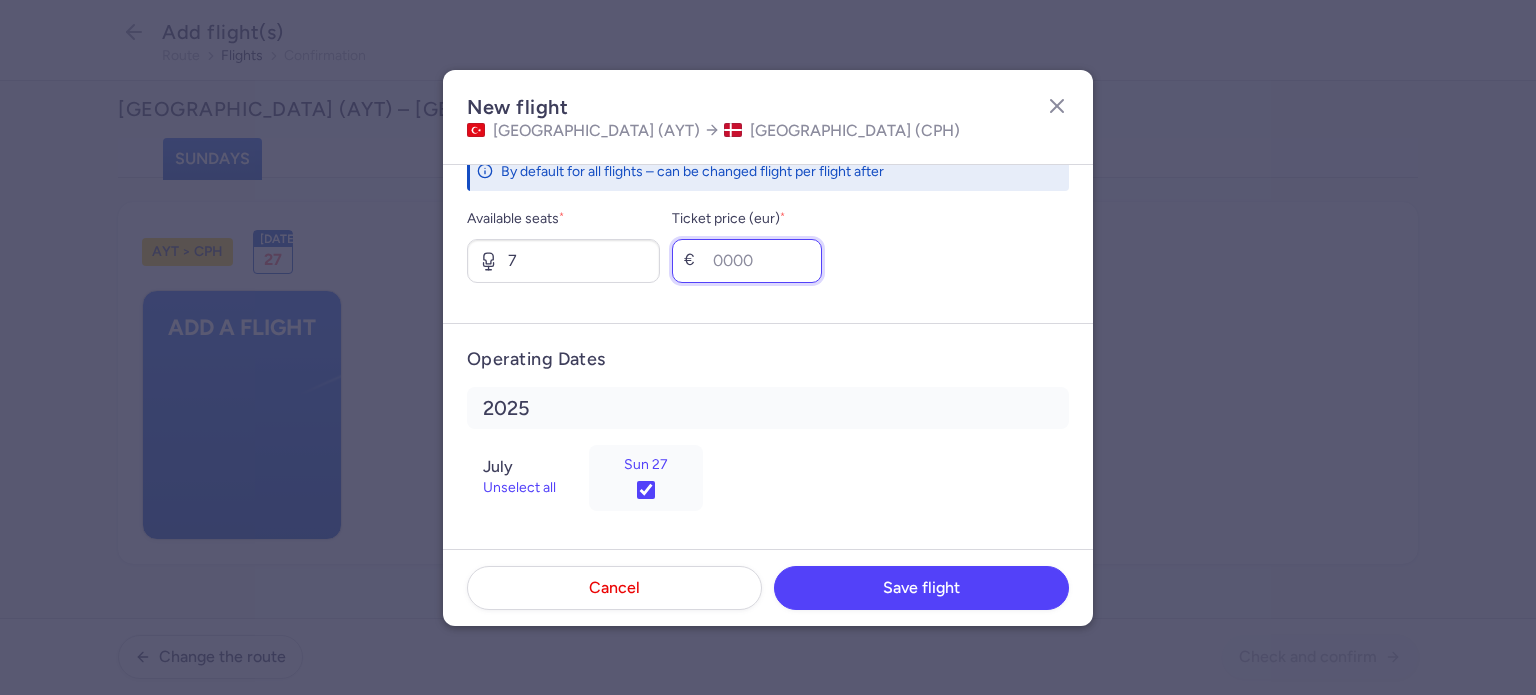 click on "Ticket price (eur)  *" at bounding box center [747, 261] 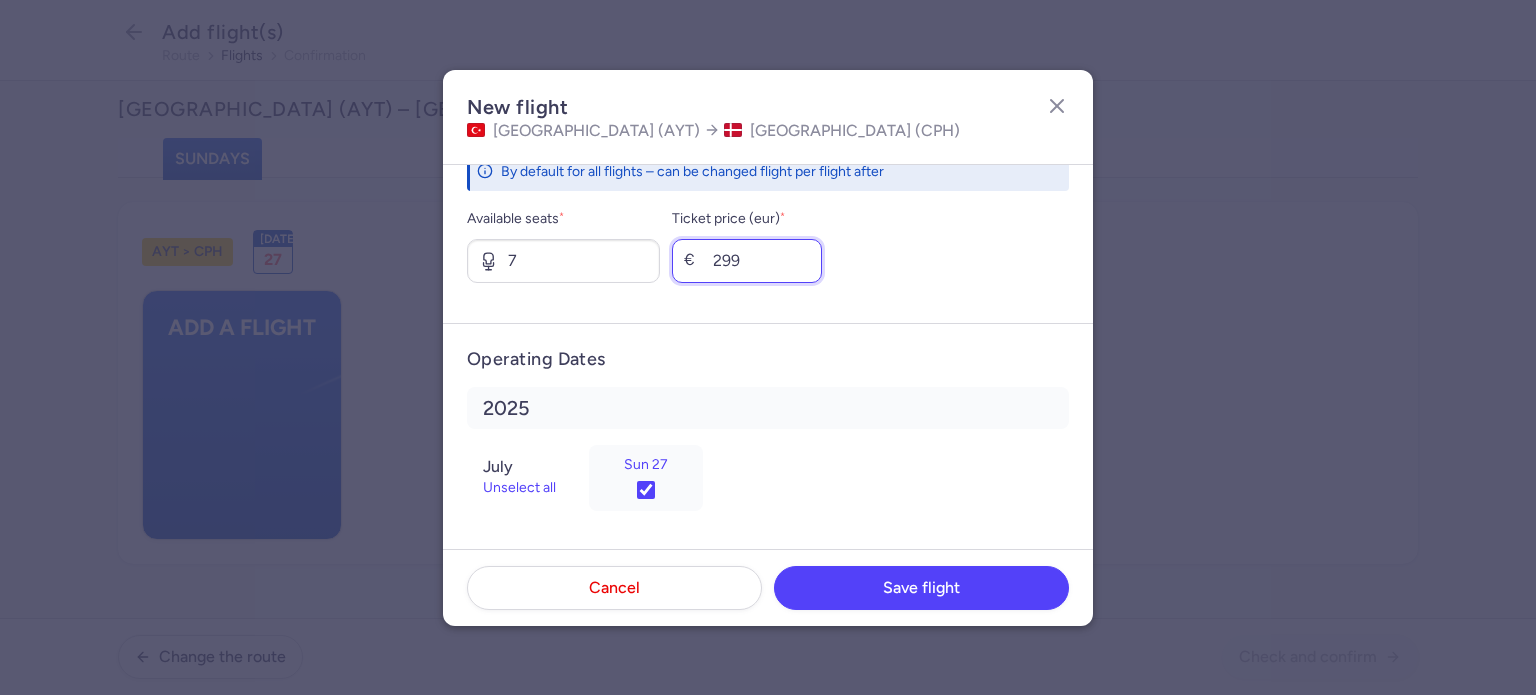 type on "299" 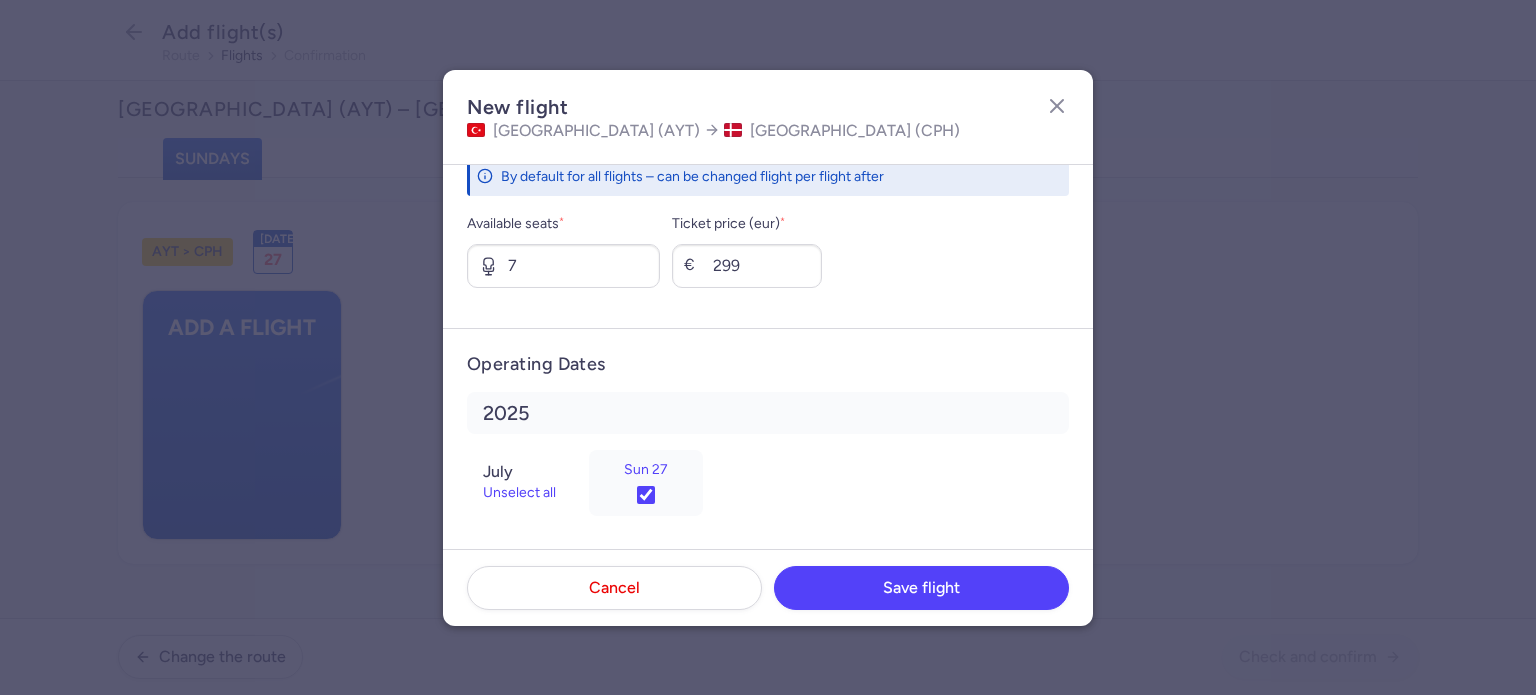 scroll, scrollTop: 814, scrollLeft: 0, axis: vertical 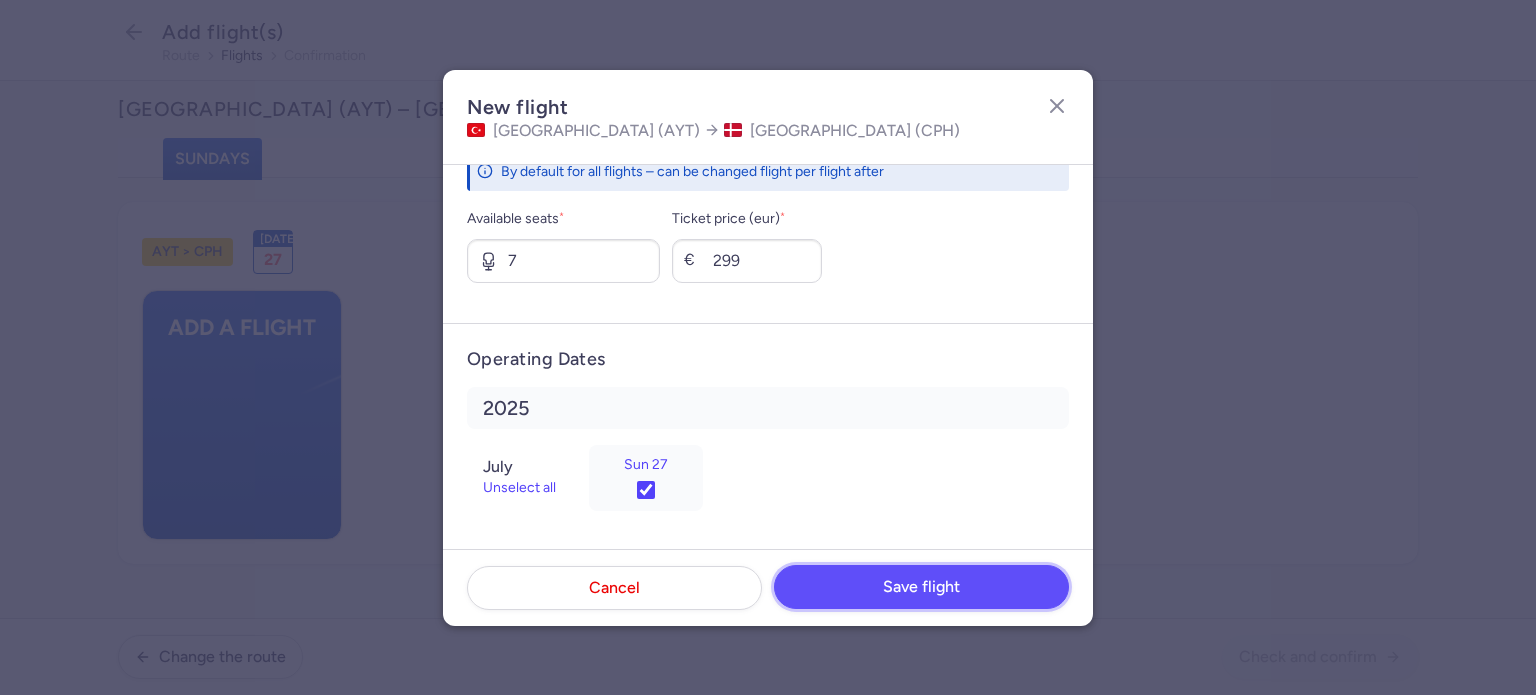 click on "Save flight" at bounding box center (921, 587) 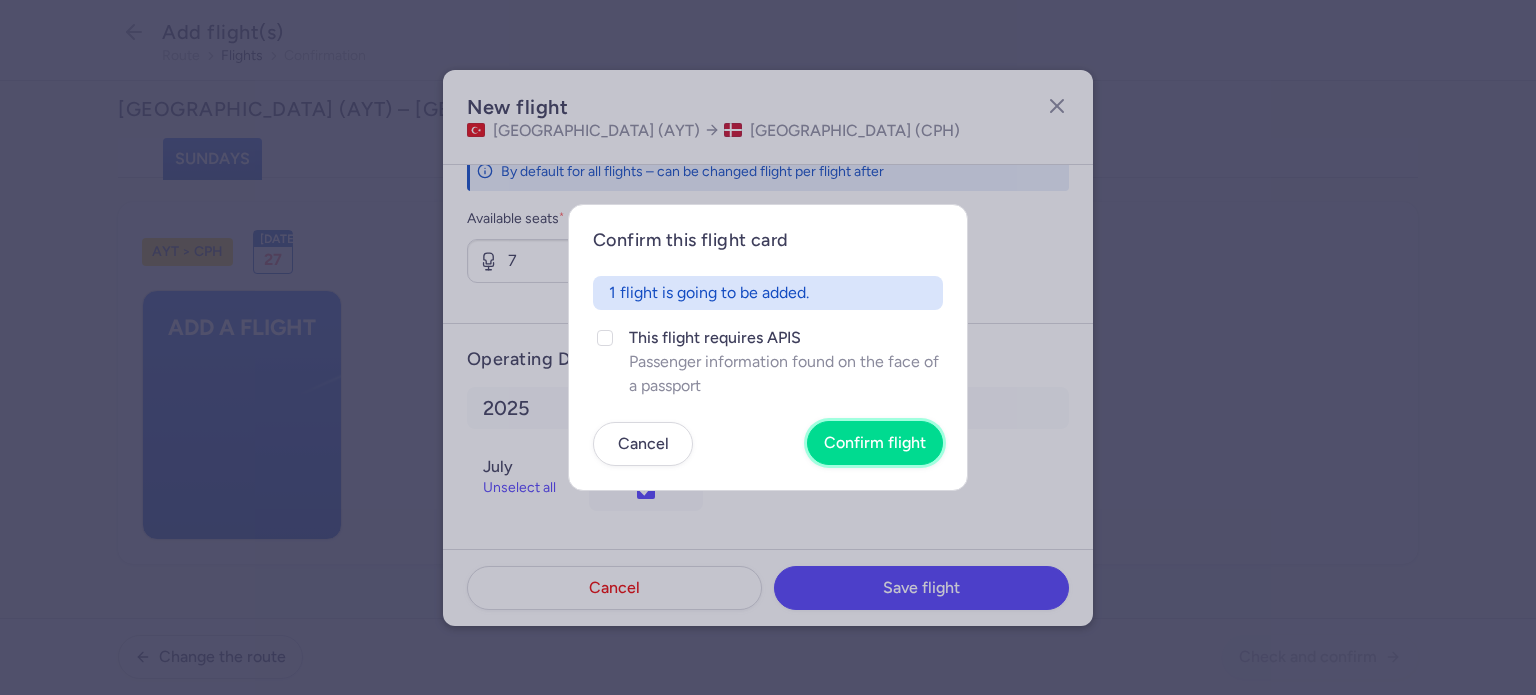 click on "Confirm flight" at bounding box center [875, 443] 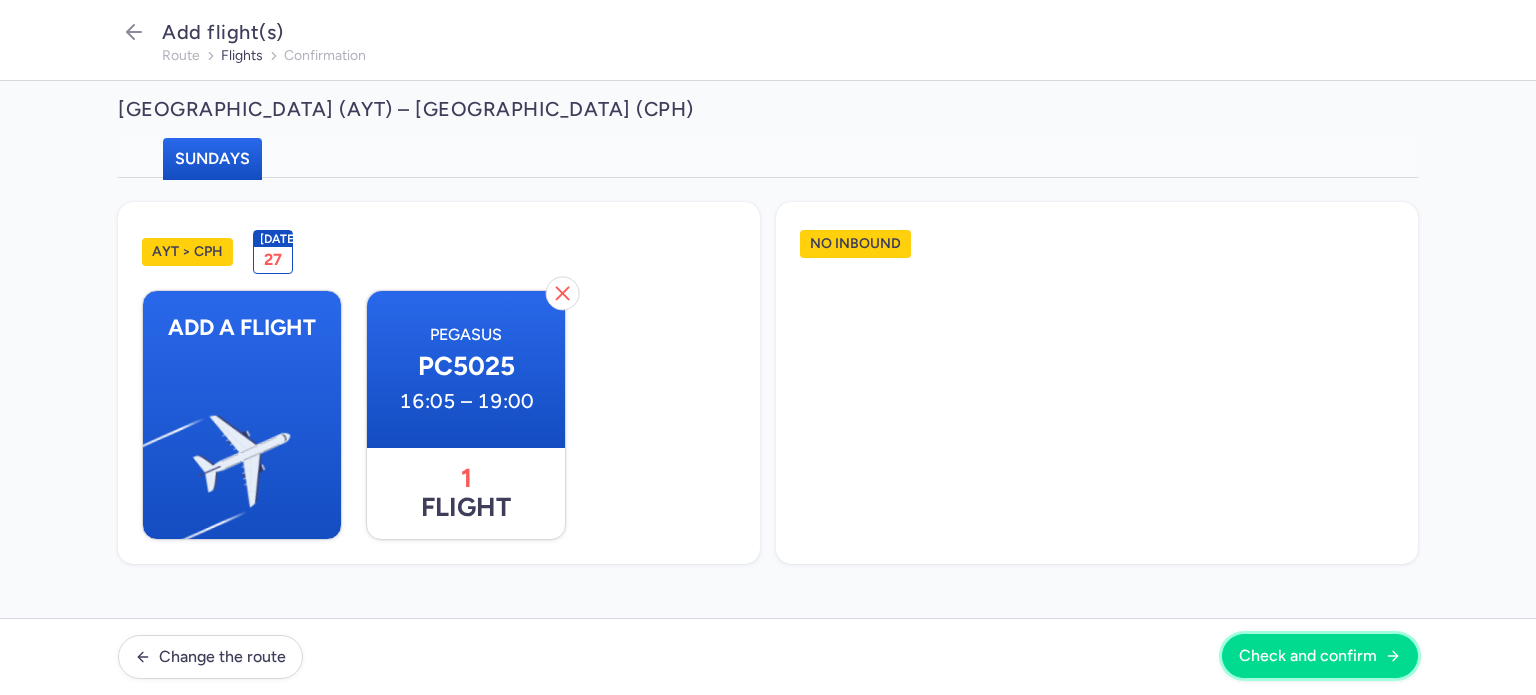 click on "Check and confirm" at bounding box center (1308, 656) 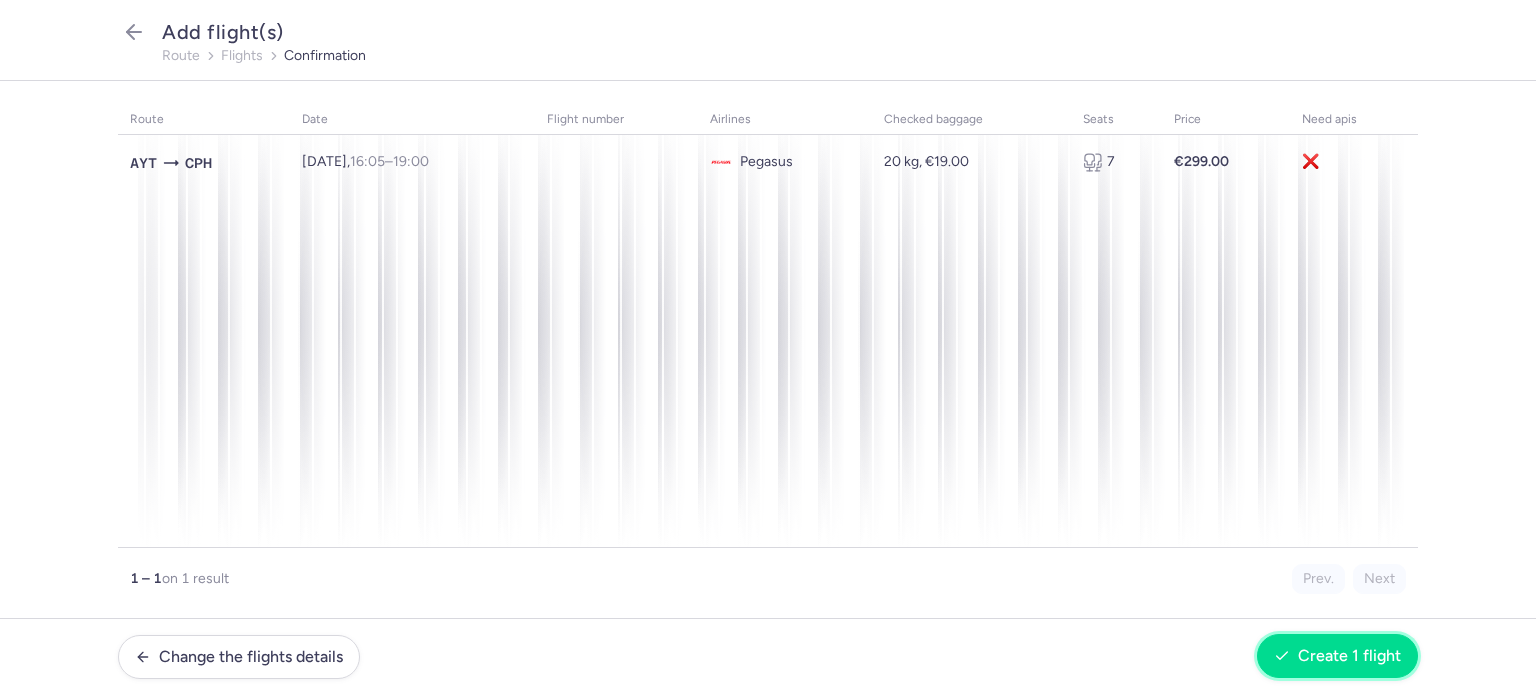 click on "Create 1 flight" at bounding box center (1337, 656) 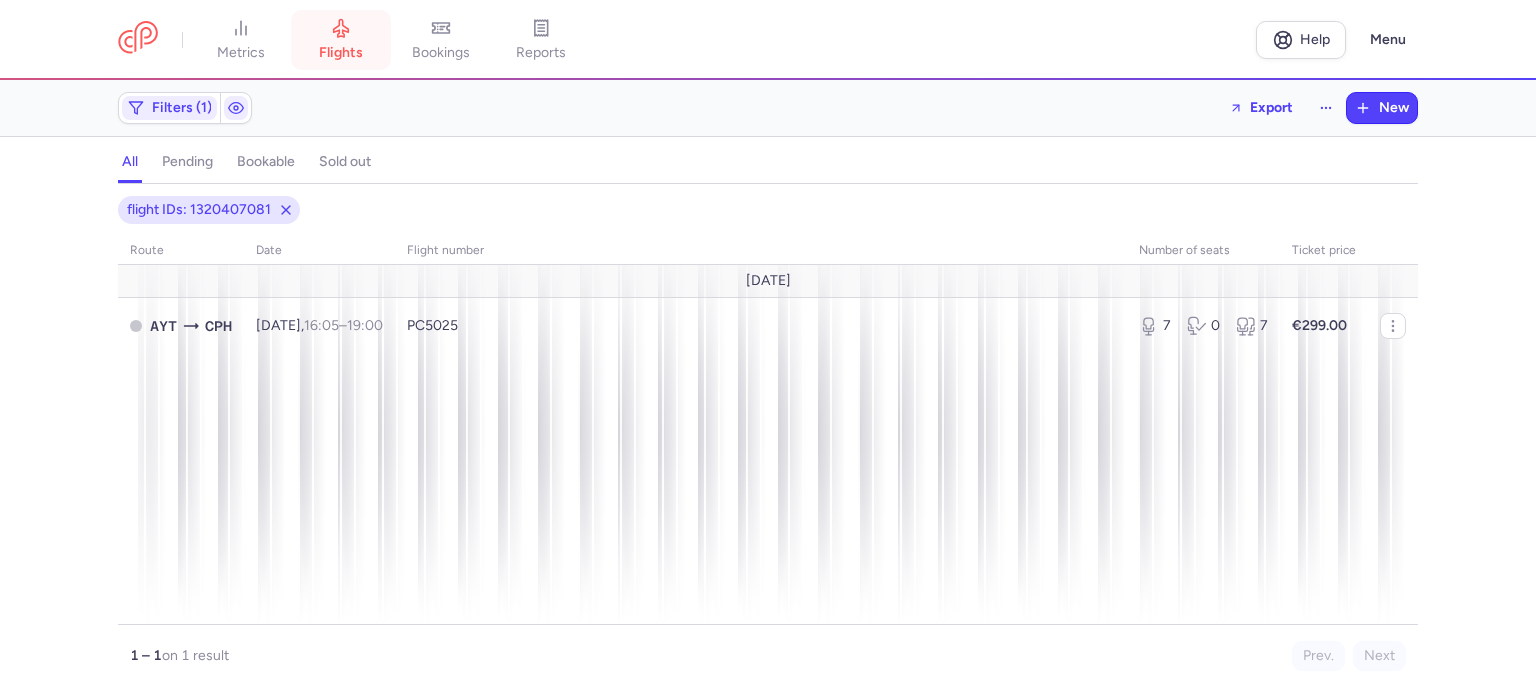 click 